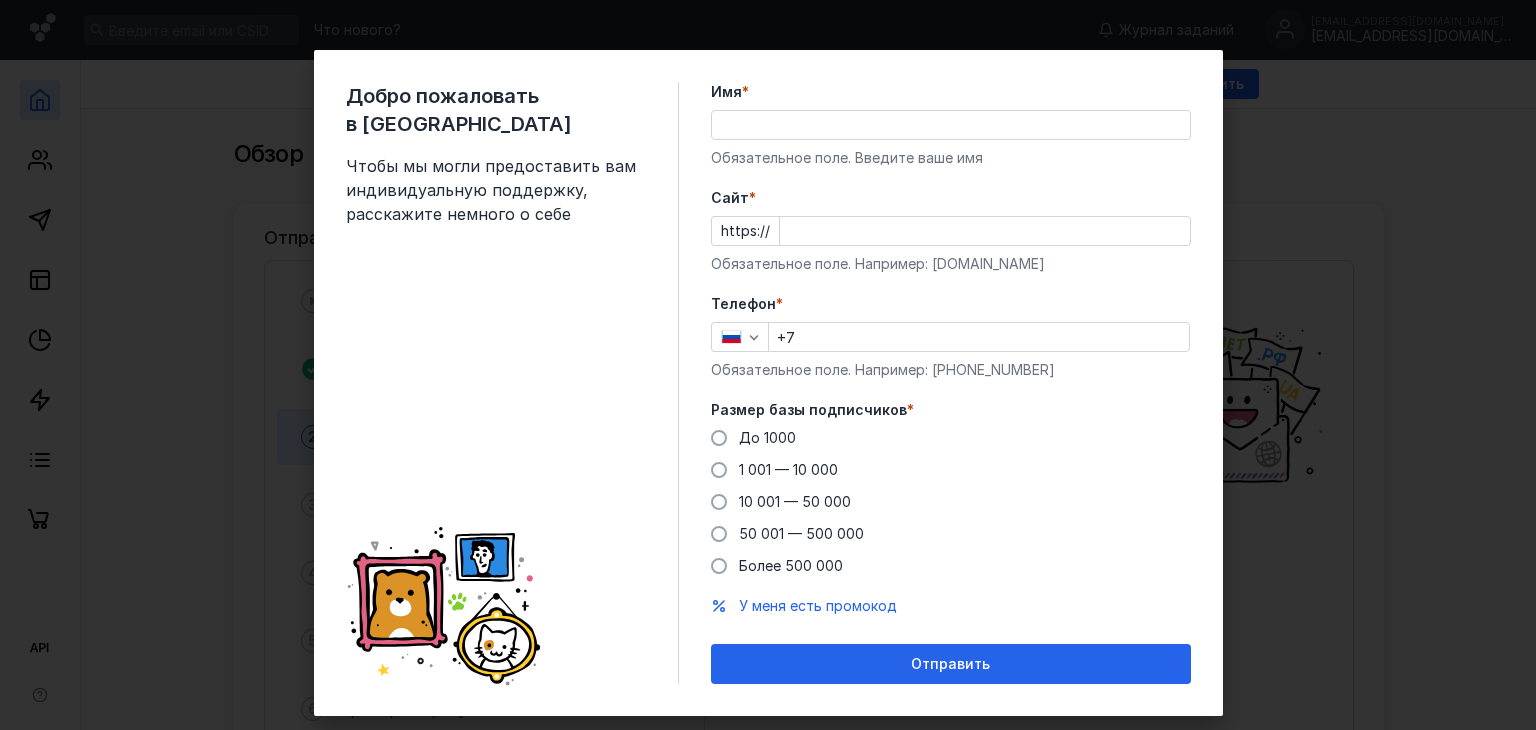 scroll, scrollTop: 0, scrollLeft: 0, axis: both 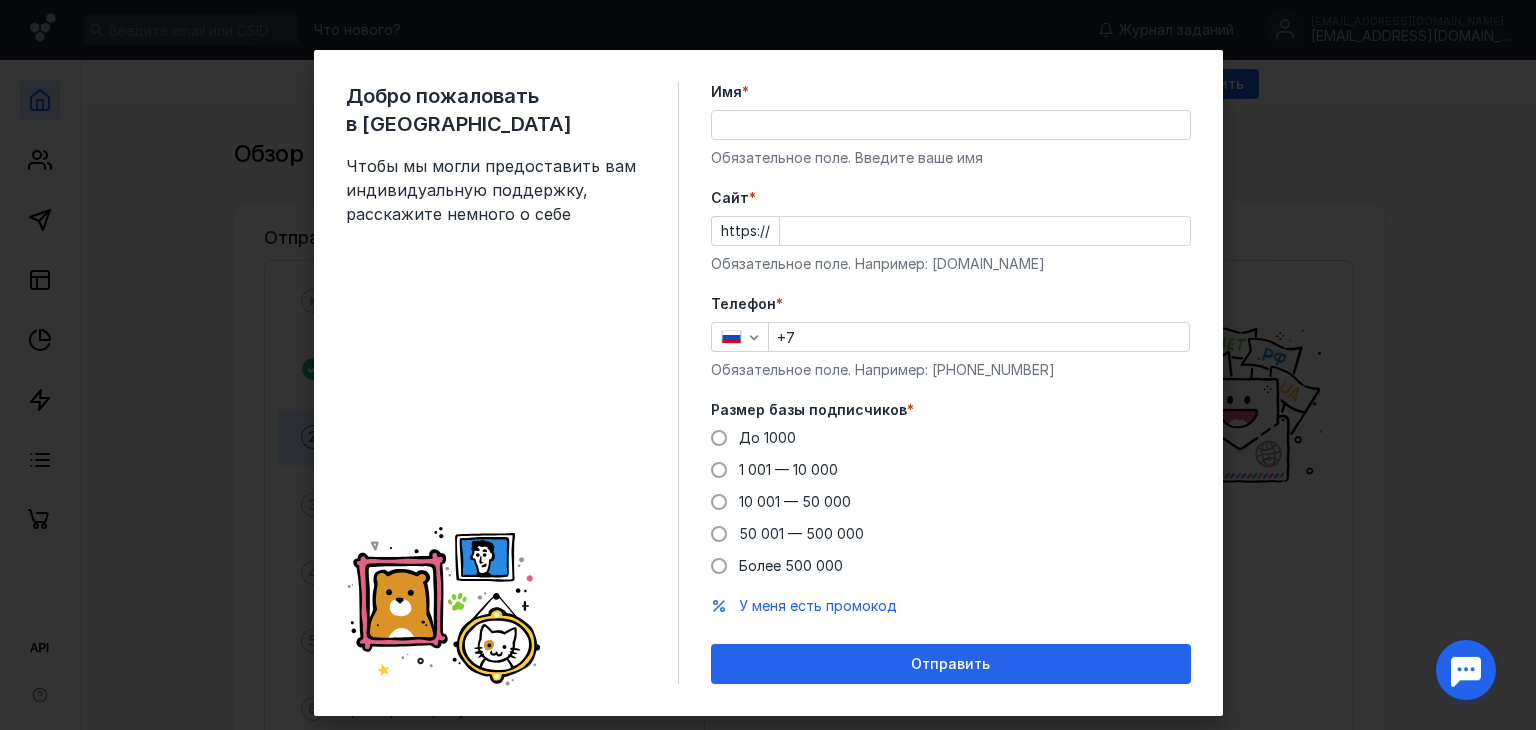 click on "Имя  *" at bounding box center (951, 125) 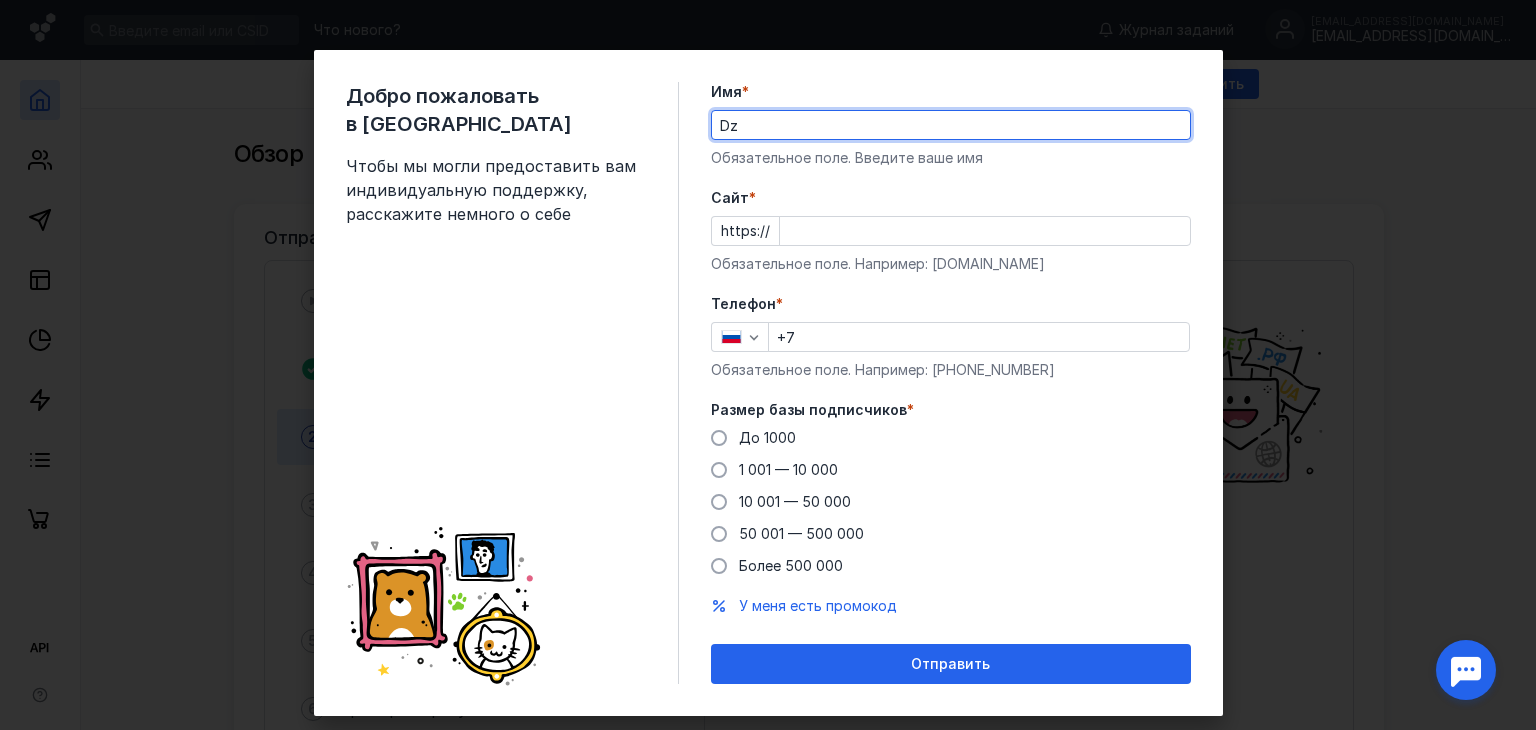 type on "D" 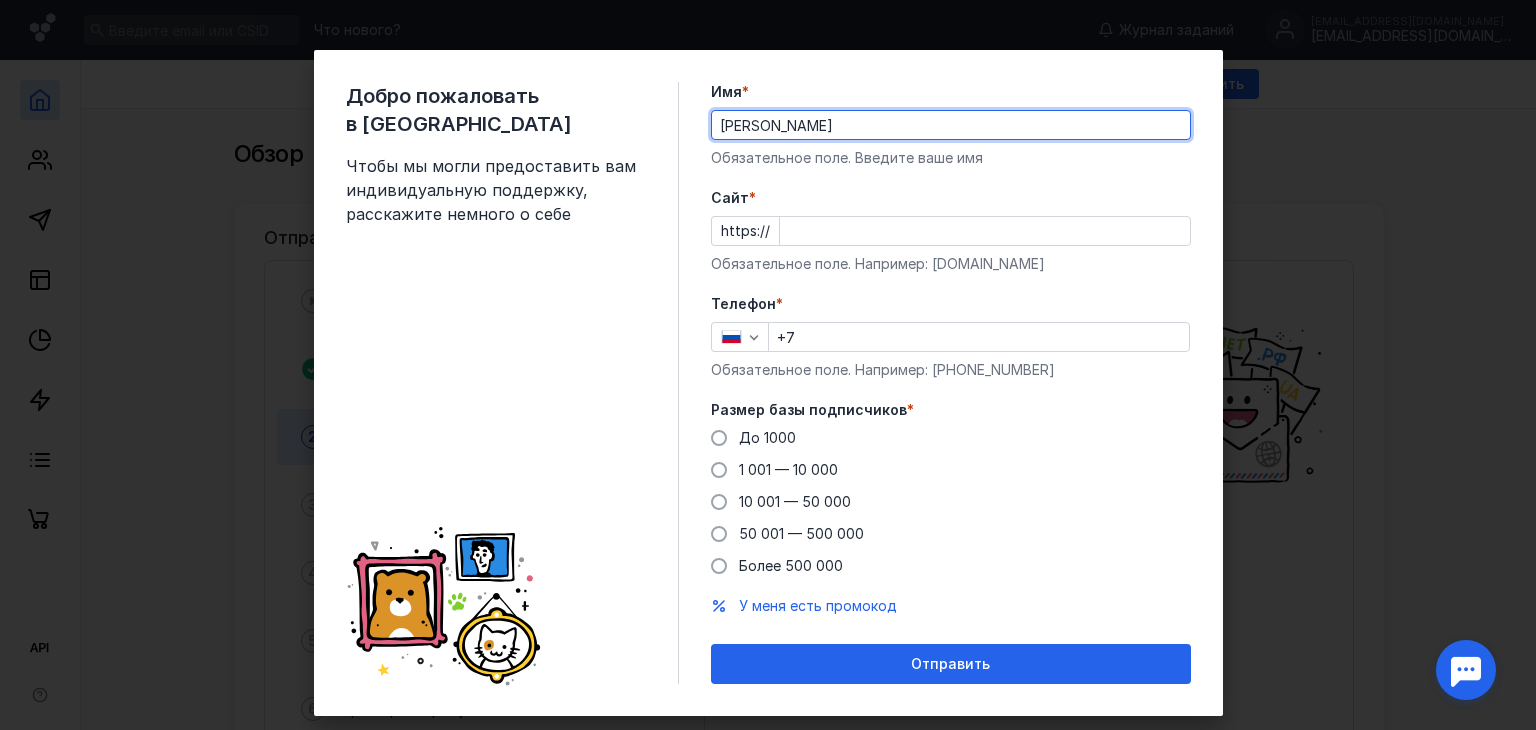 type on "[PERSON_NAME]" 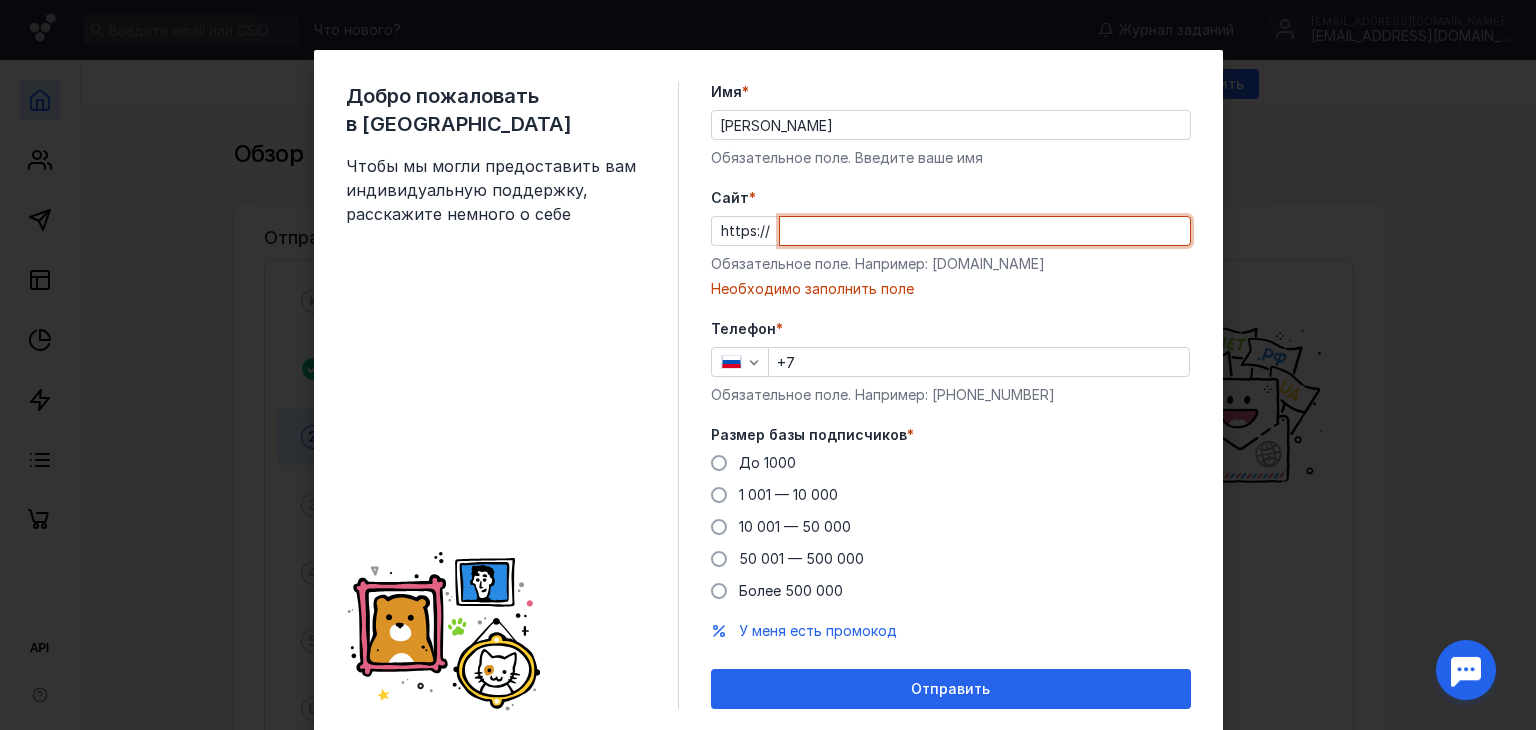 paste on "[DOMAIN_NAME][URL]" 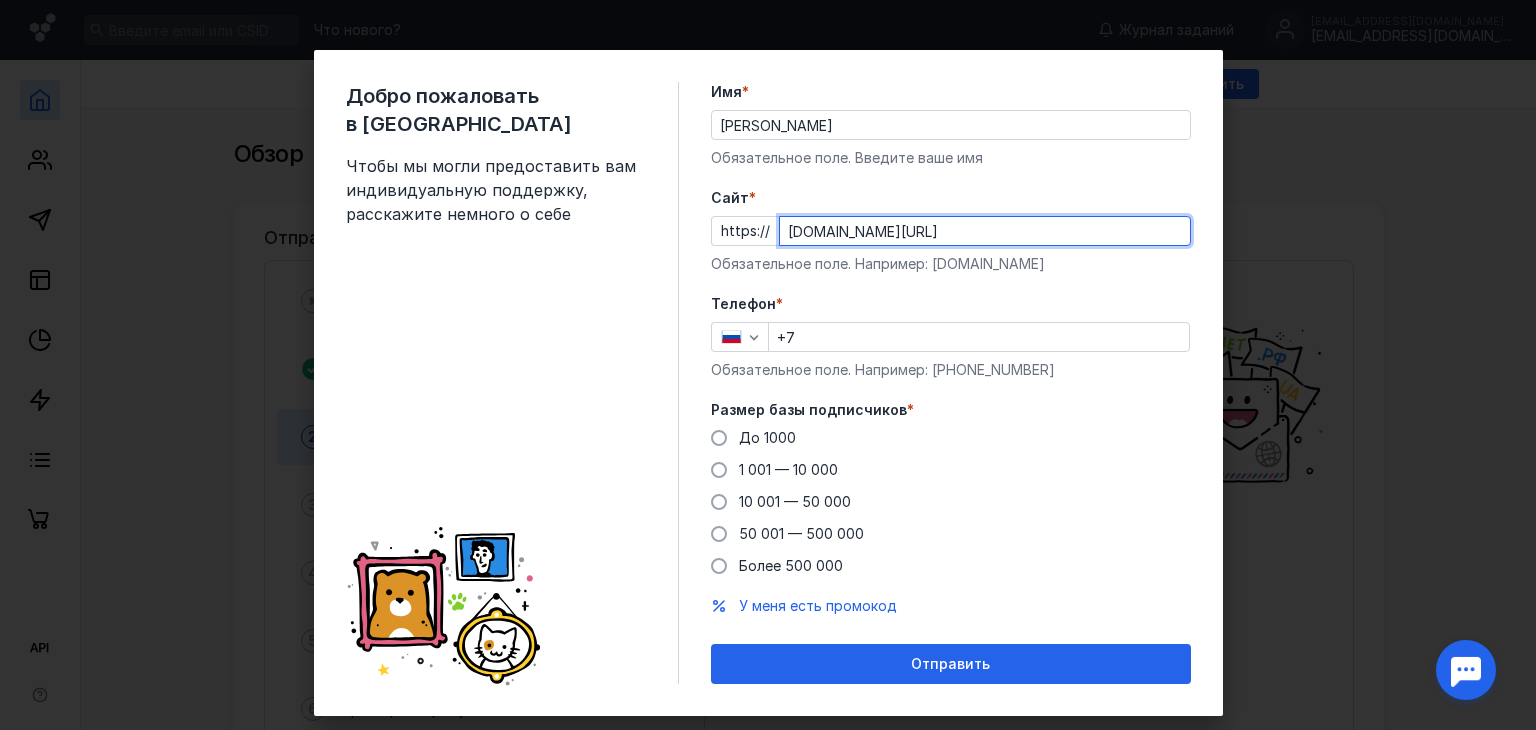 type on "[DOMAIN_NAME][URL]" 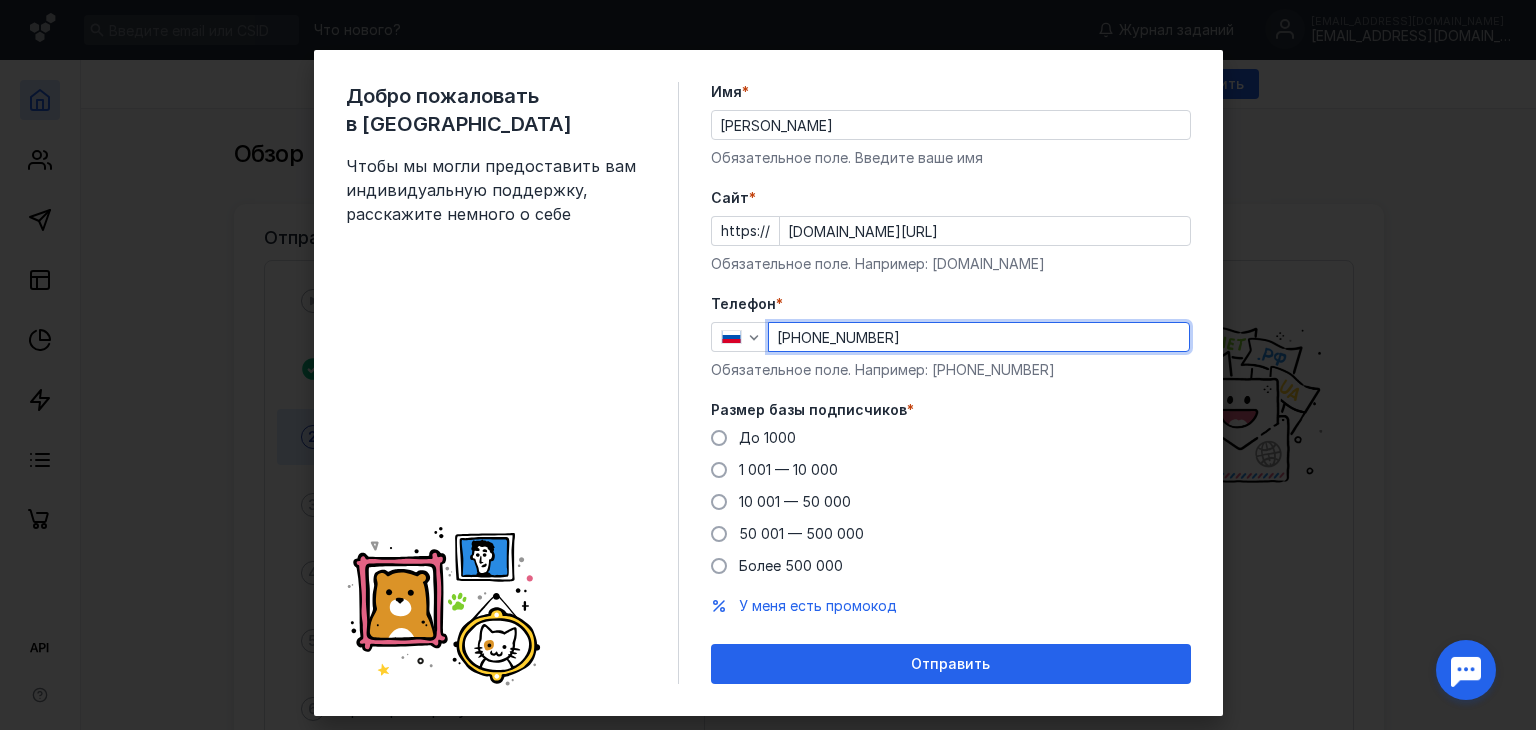 type on "[PHONE_NUMBER]" 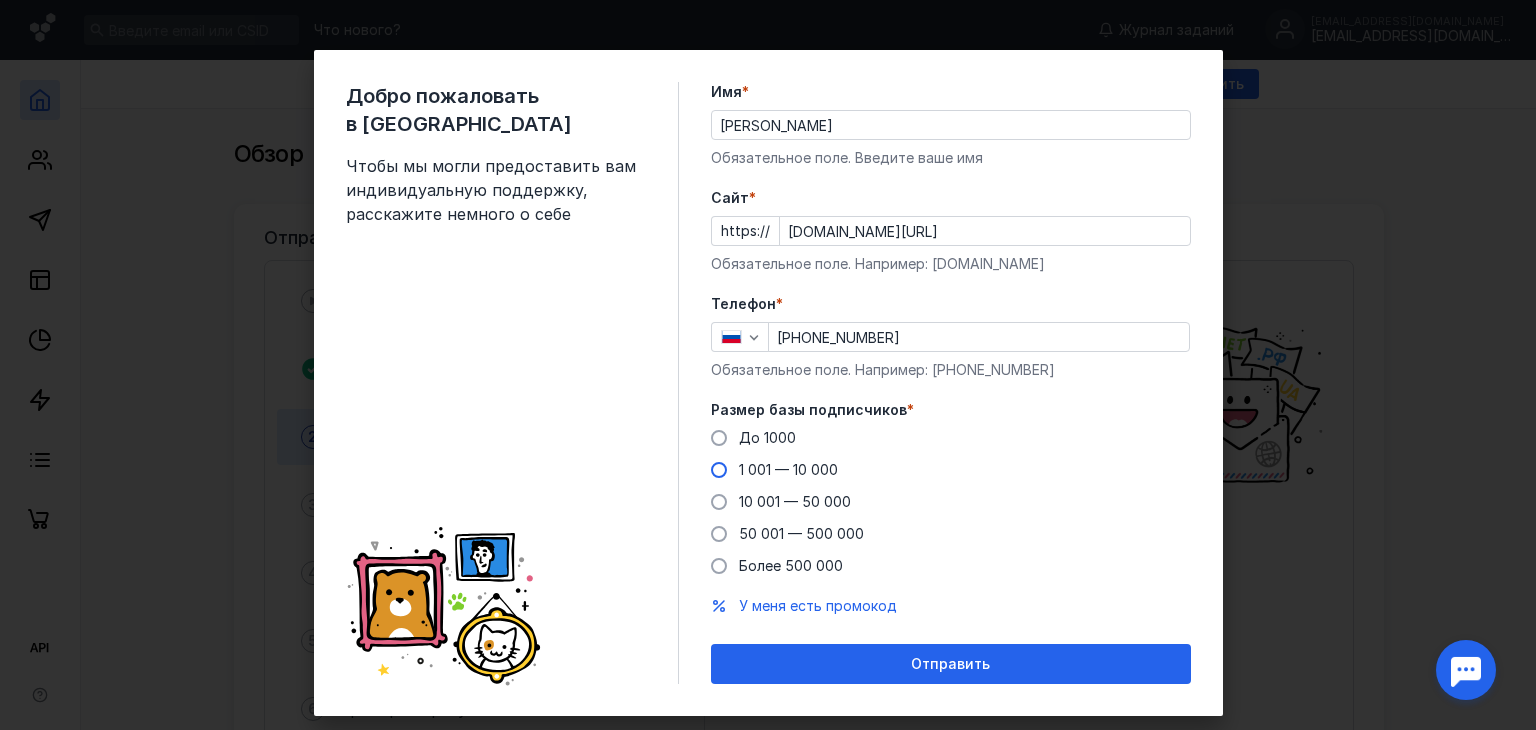 click on "1 001 — 10 000" at bounding box center (788, 469) 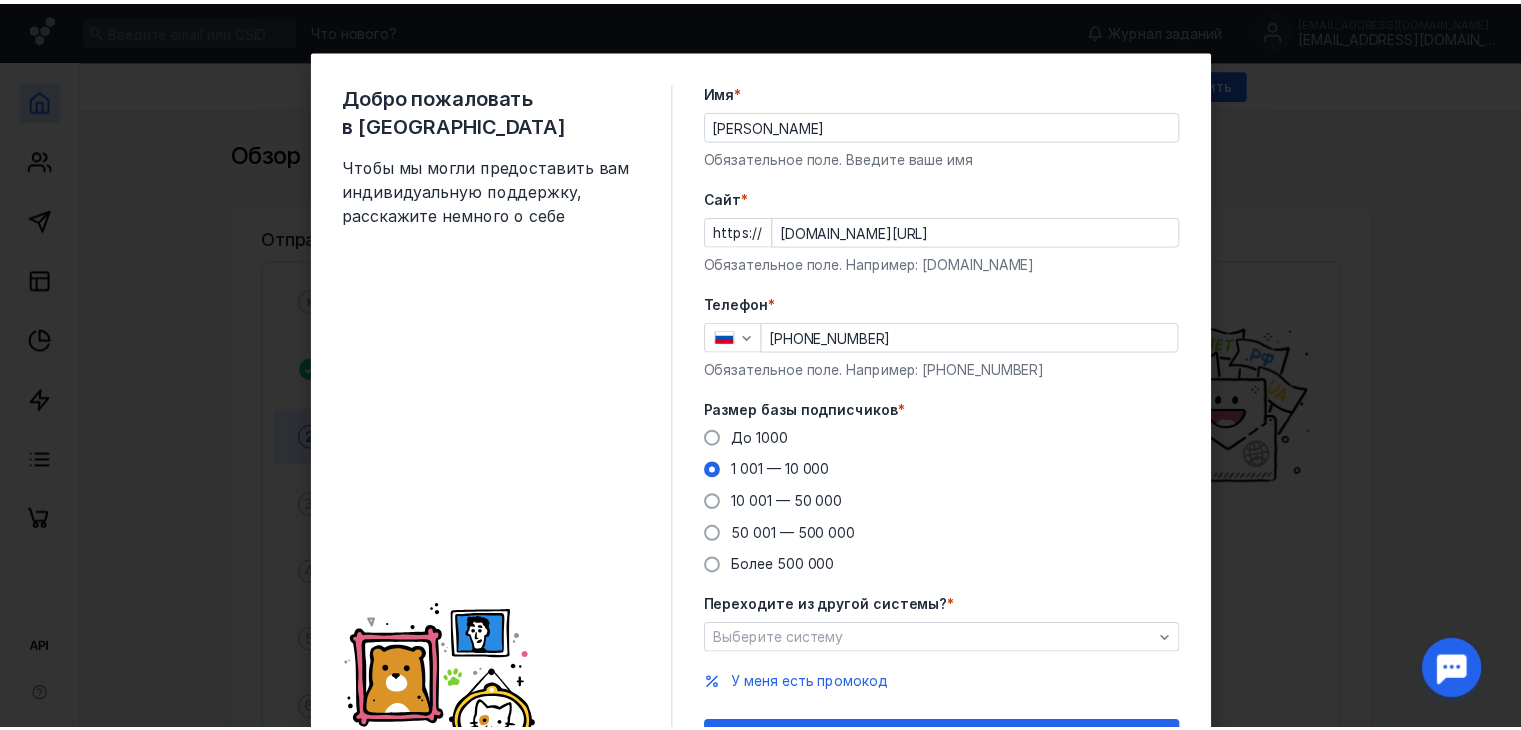 scroll, scrollTop: 114, scrollLeft: 0, axis: vertical 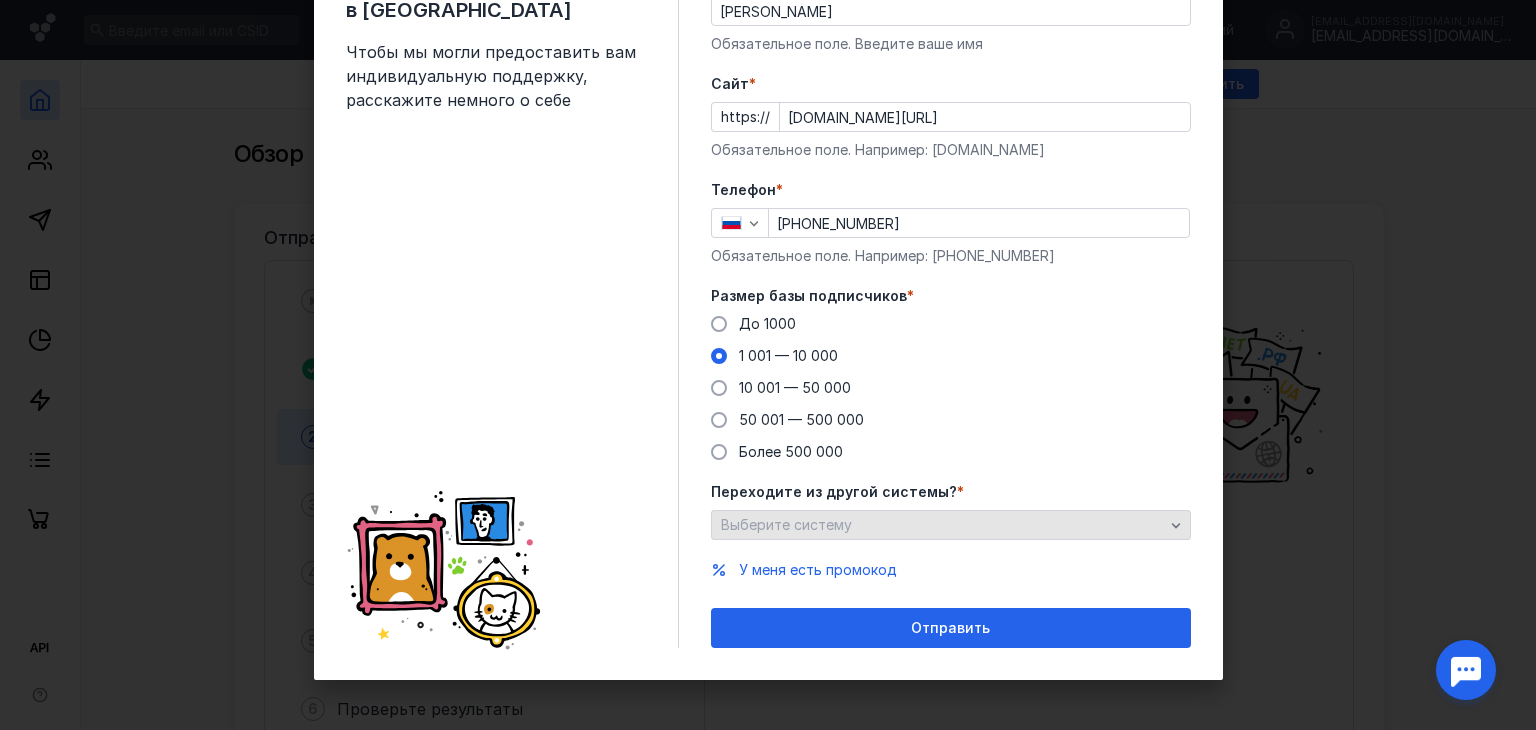 click on "Выберите систему" at bounding box center [942, 525] 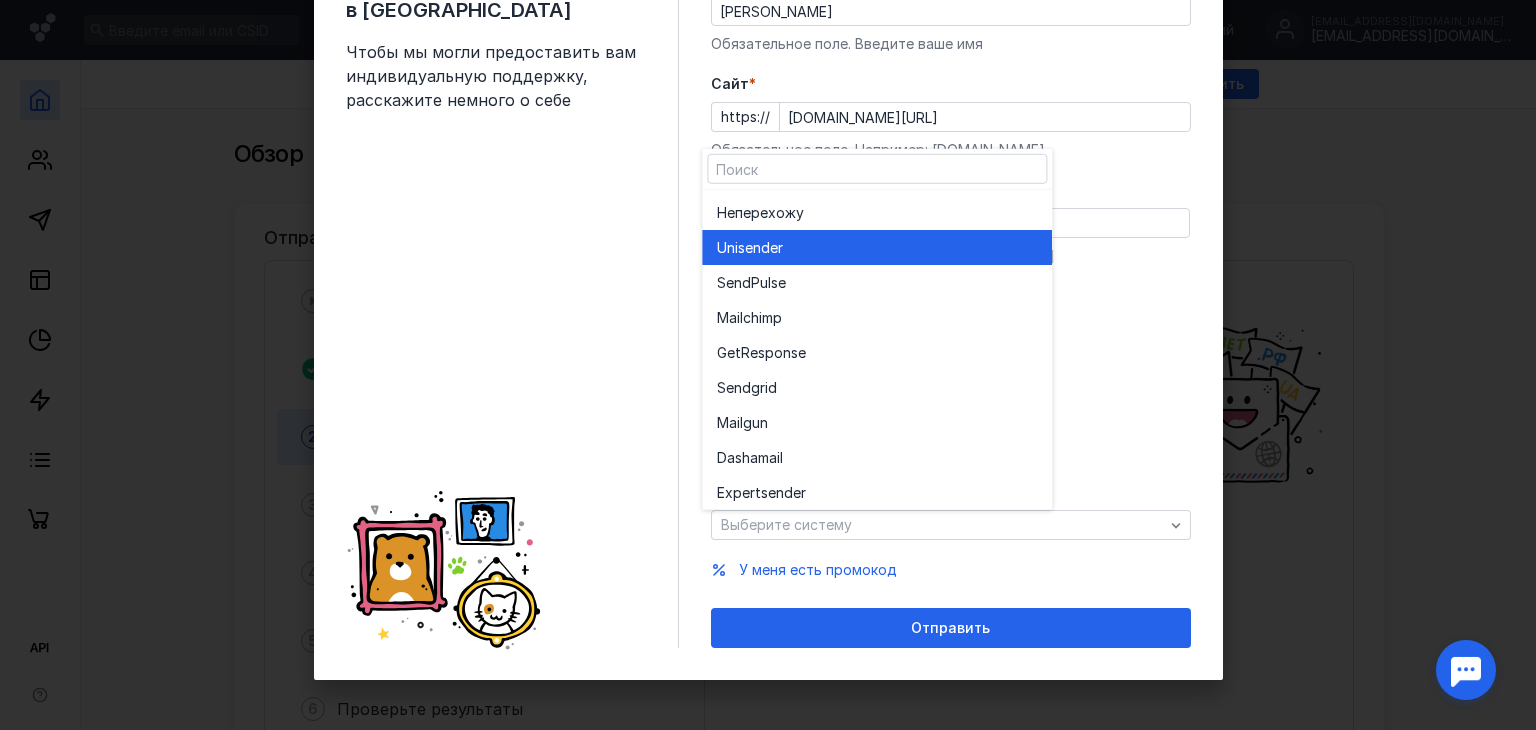 click on "Unisende r" at bounding box center (877, 247) 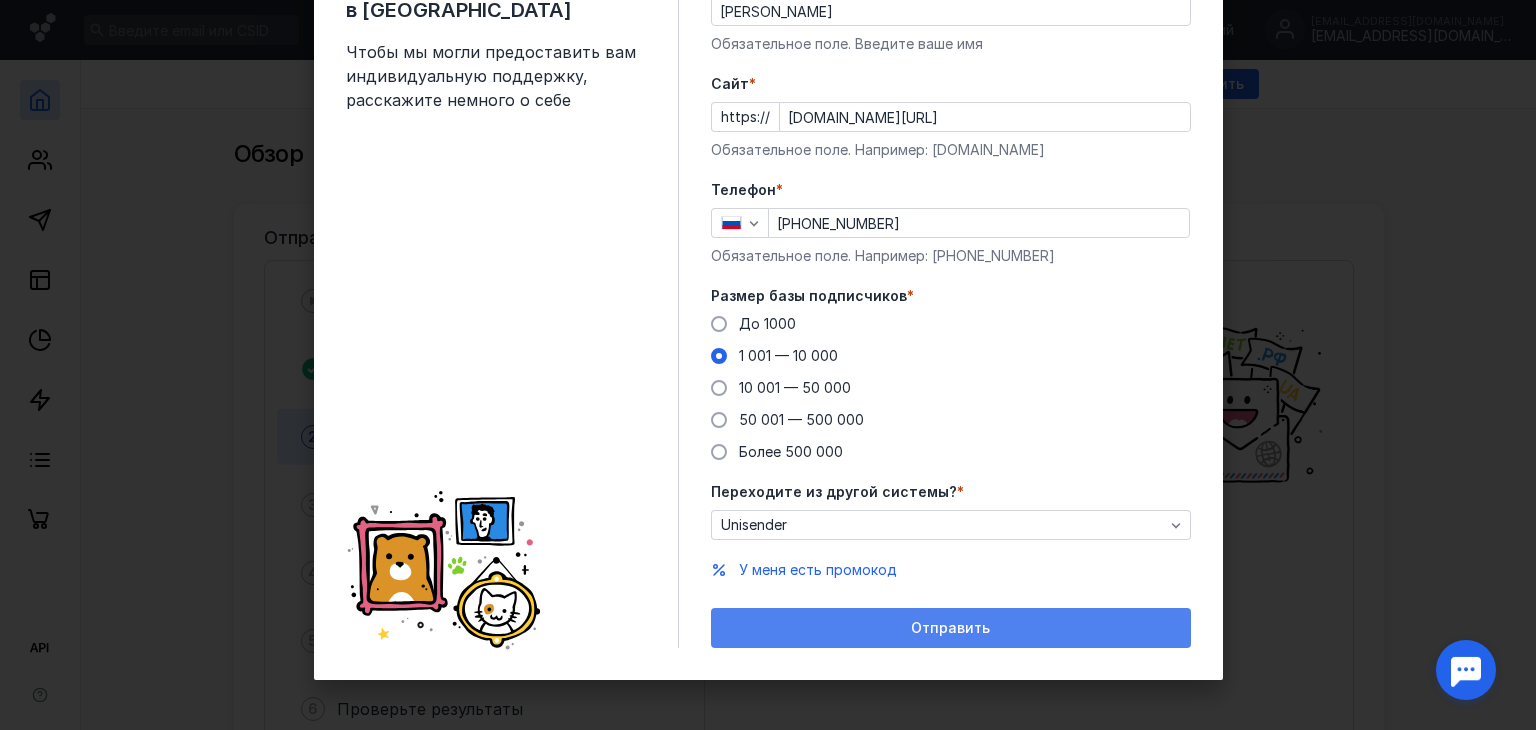 click on "Отправить" at bounding box center (951, 628) 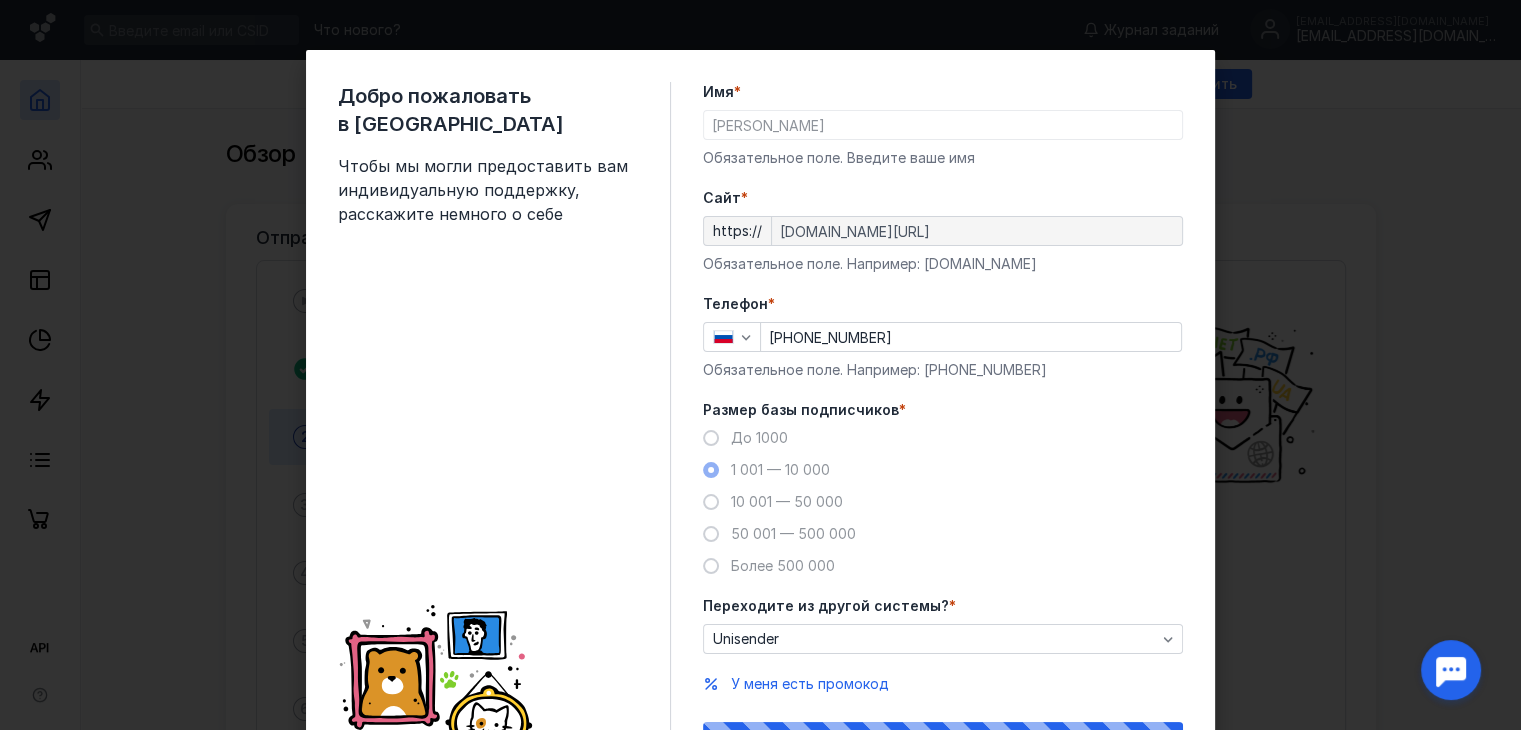 scroll, scrollTop: 114, scrollLeft: 0, axis: vertical 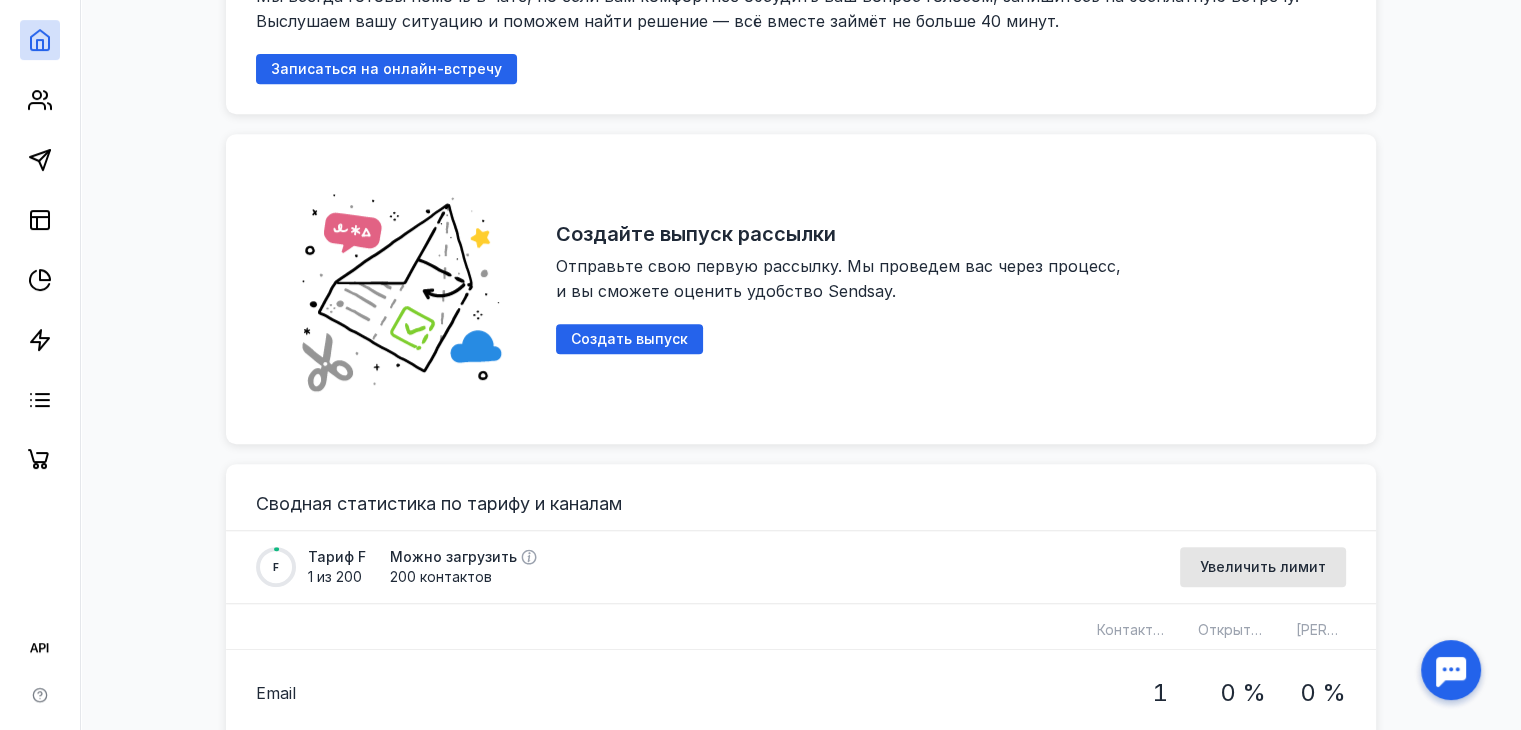 click on "Создайте выпуск рассылки" at bounding box center (881, 234) 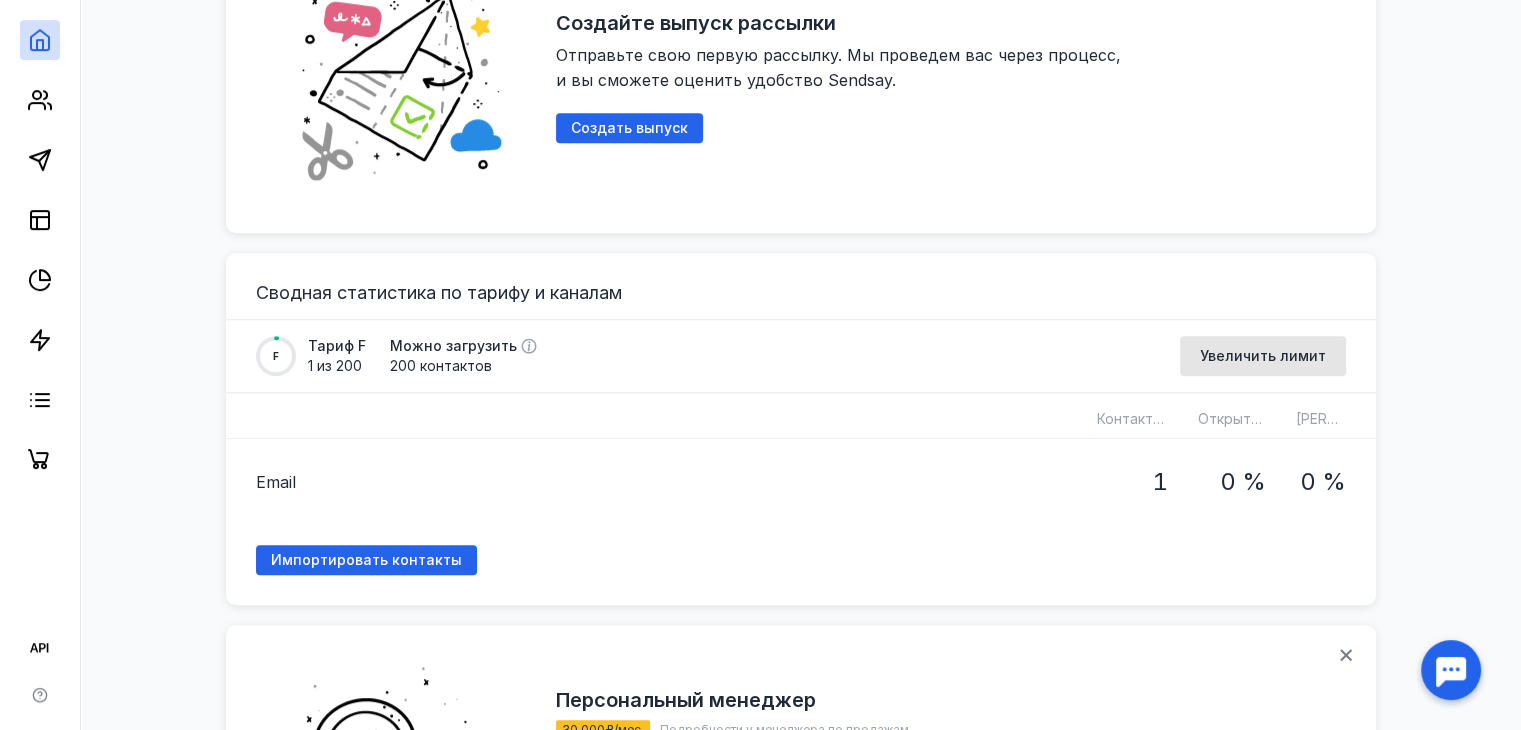 scroll, scrollTop: 1092, scrollLeft: 0, axis: vertical 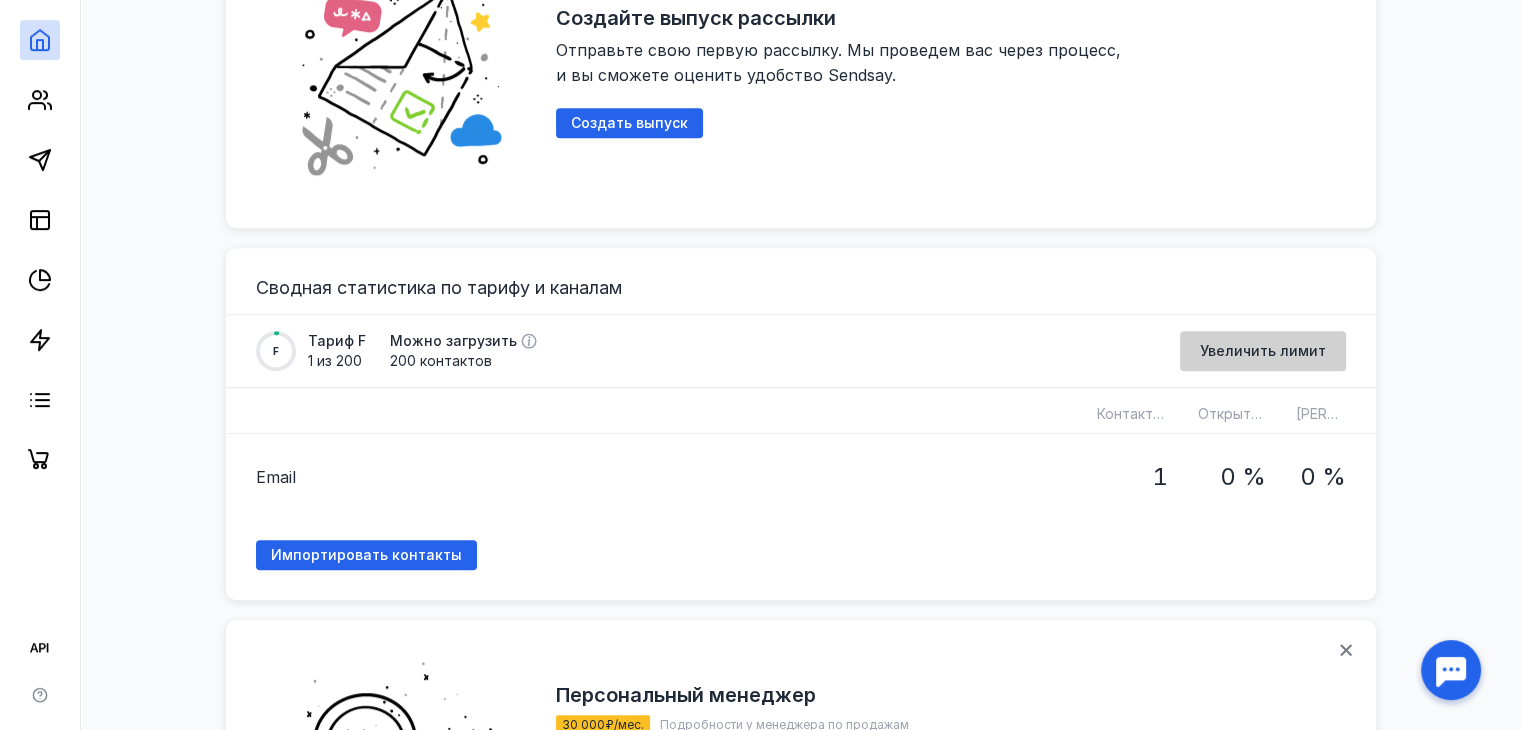 click on "Увеличить лимит" at bounding box center (1263, 351) 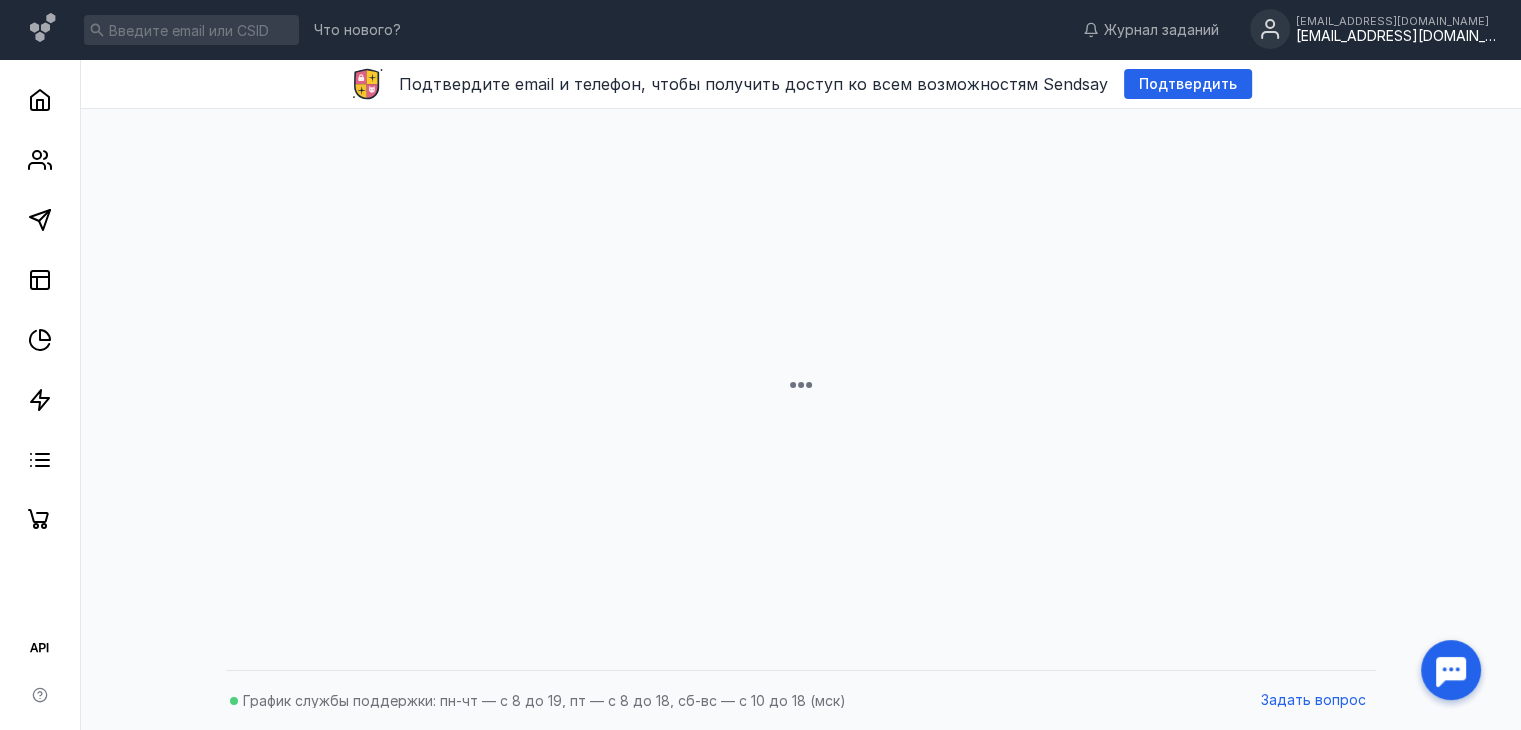 scroll, scrollTop: 0, scrollLeft: 0, axis: both 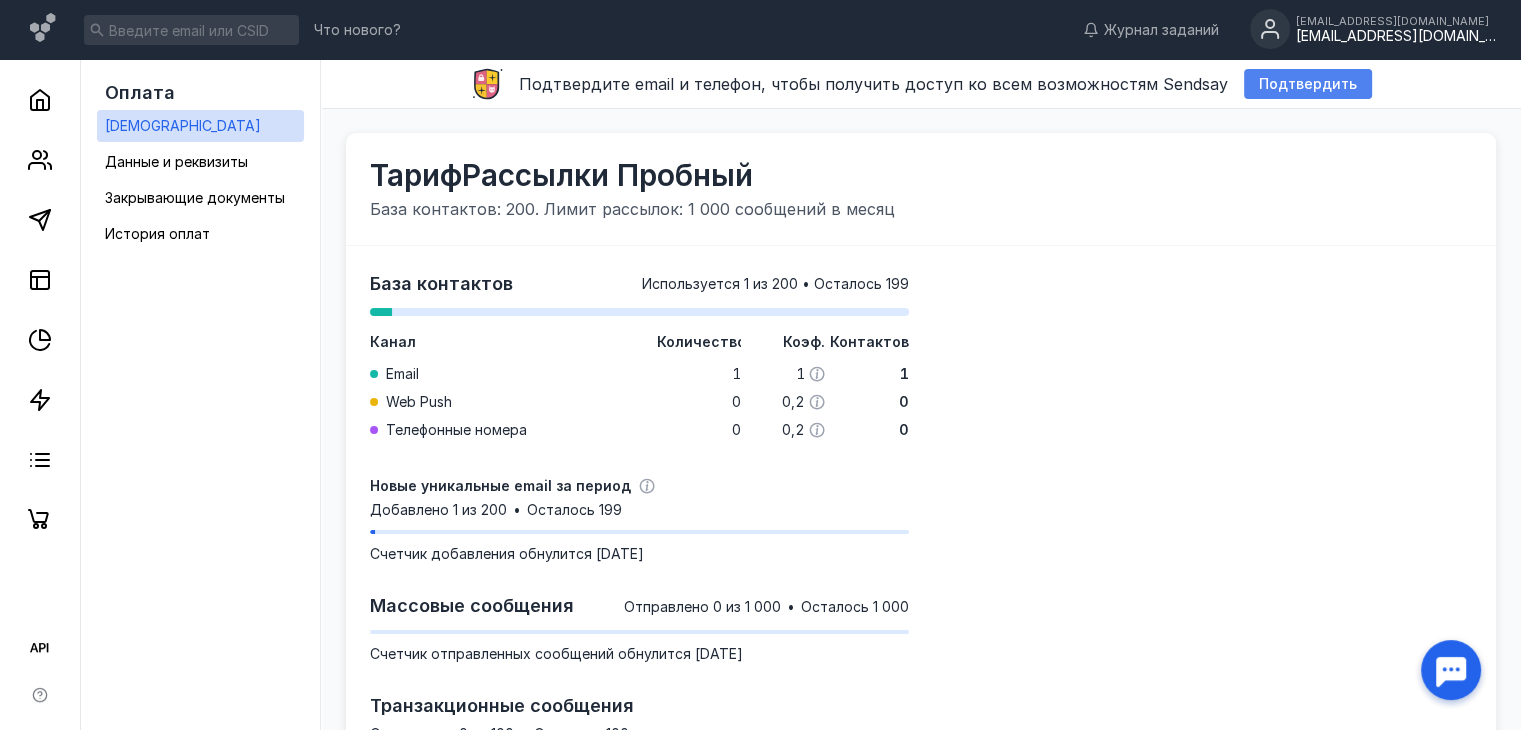 click on "Подтвердить" at bounding box center [1308, 84] 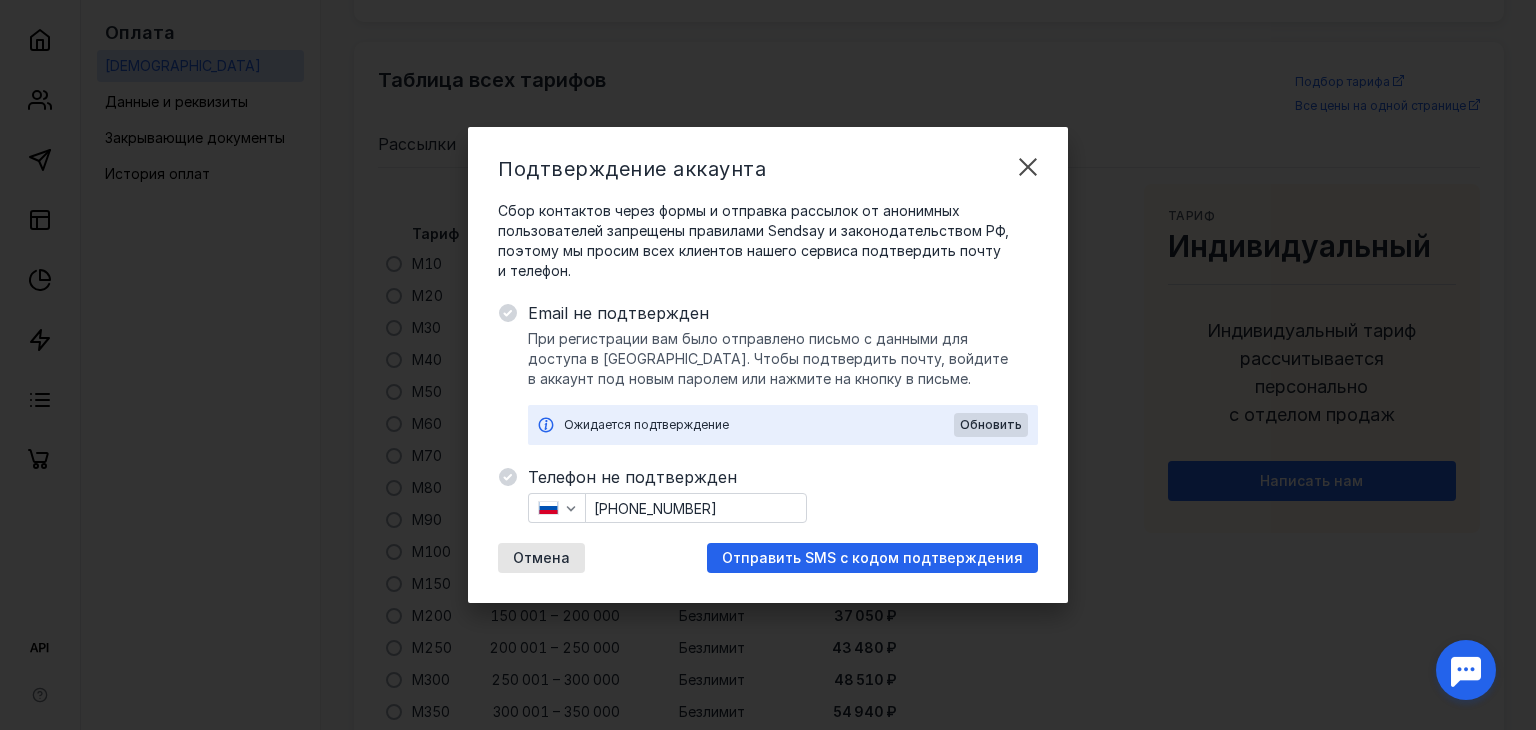 scroll, scrollTop: 1293, scrollLeft: 0, axis: vertical 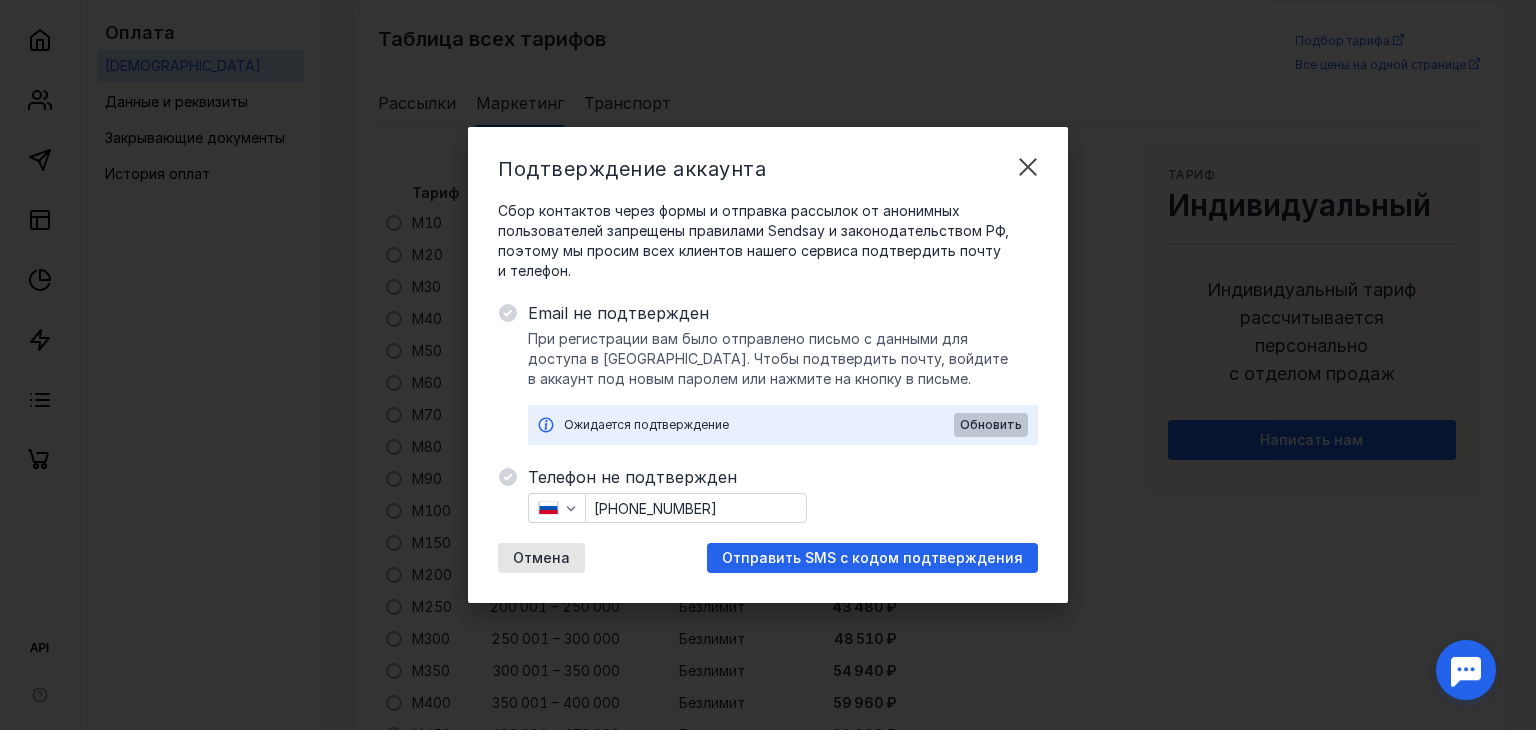 click on "Обновить" at bounding box center [991, 425] 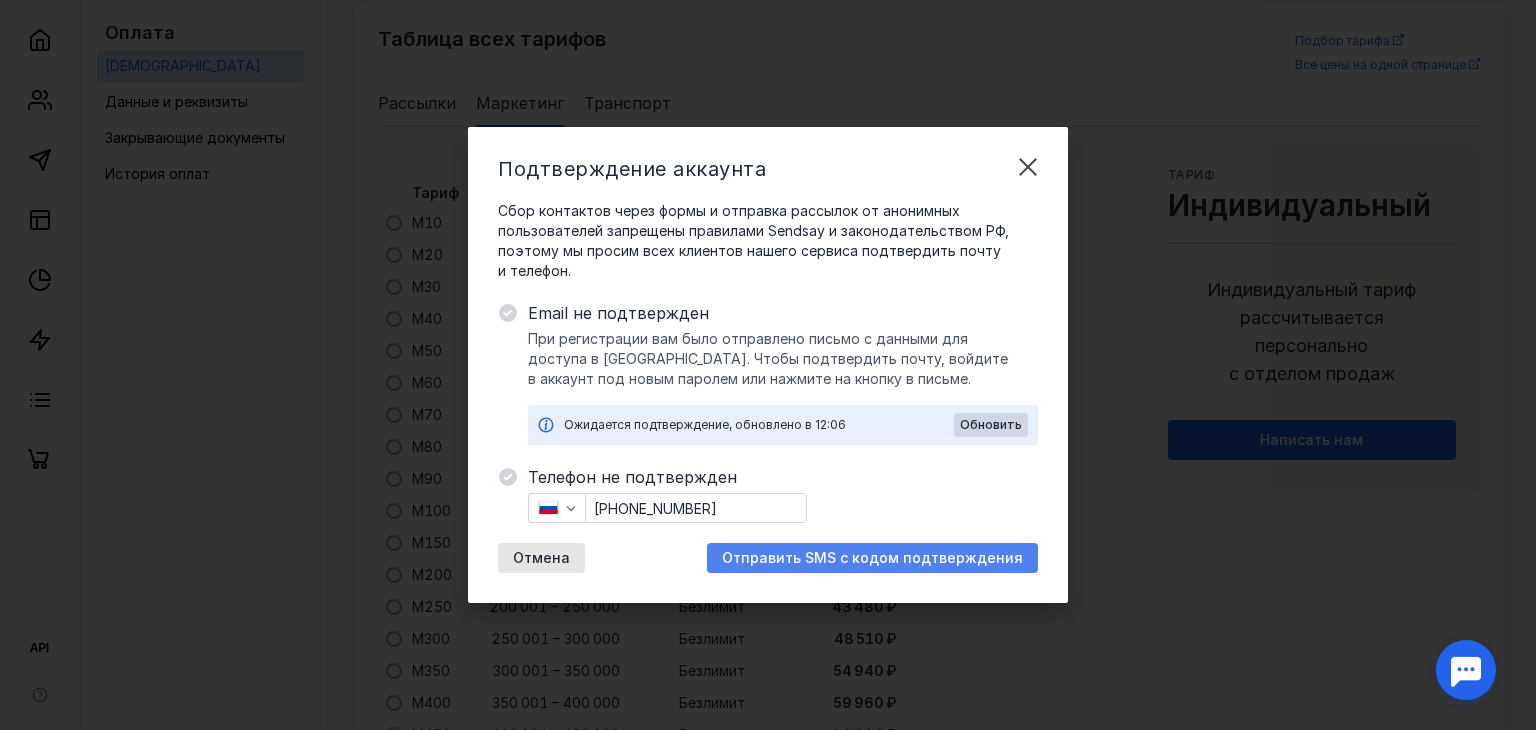 click on "Отправить SMS с кодом подтверждения" at bounding box center [872, 558] 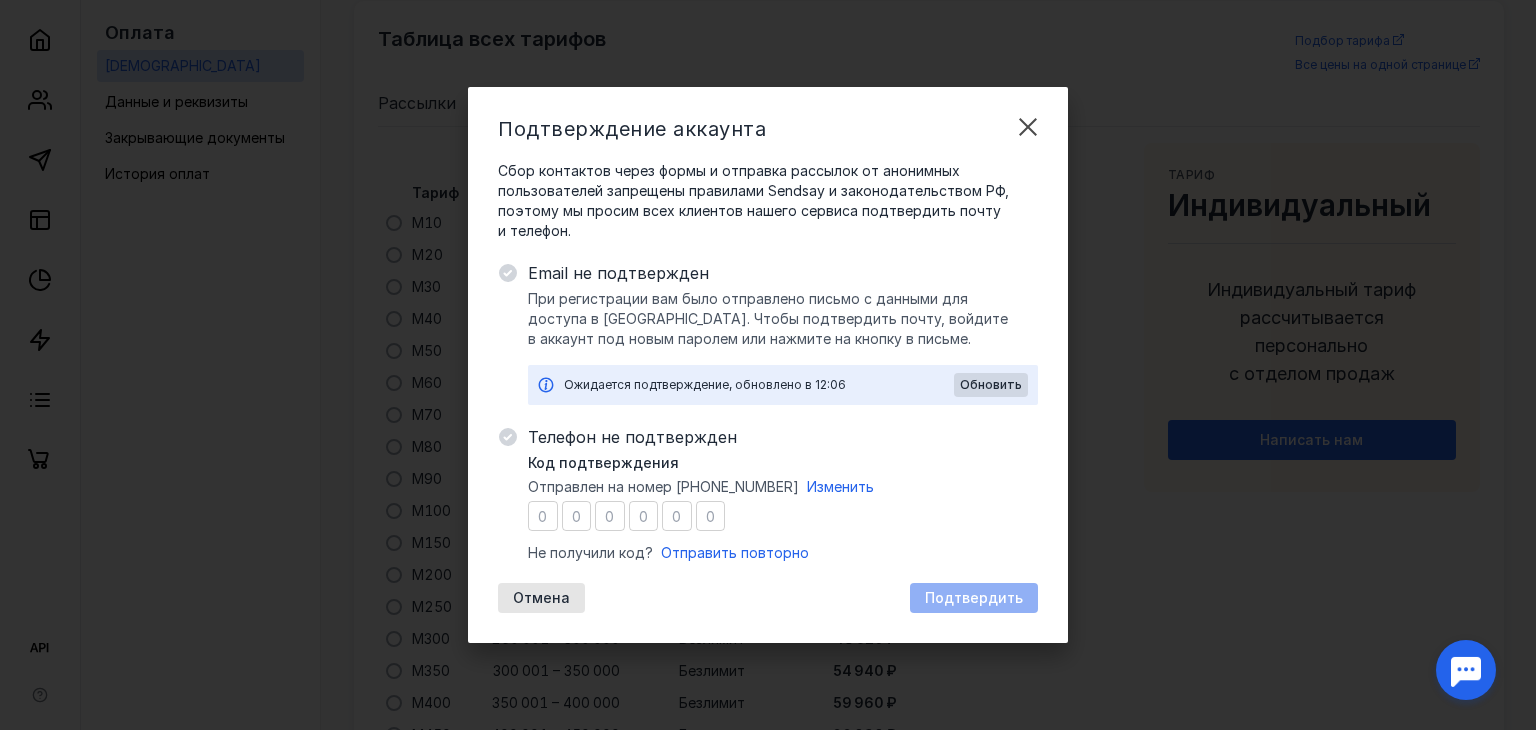 click at bounding box center [543, 516] 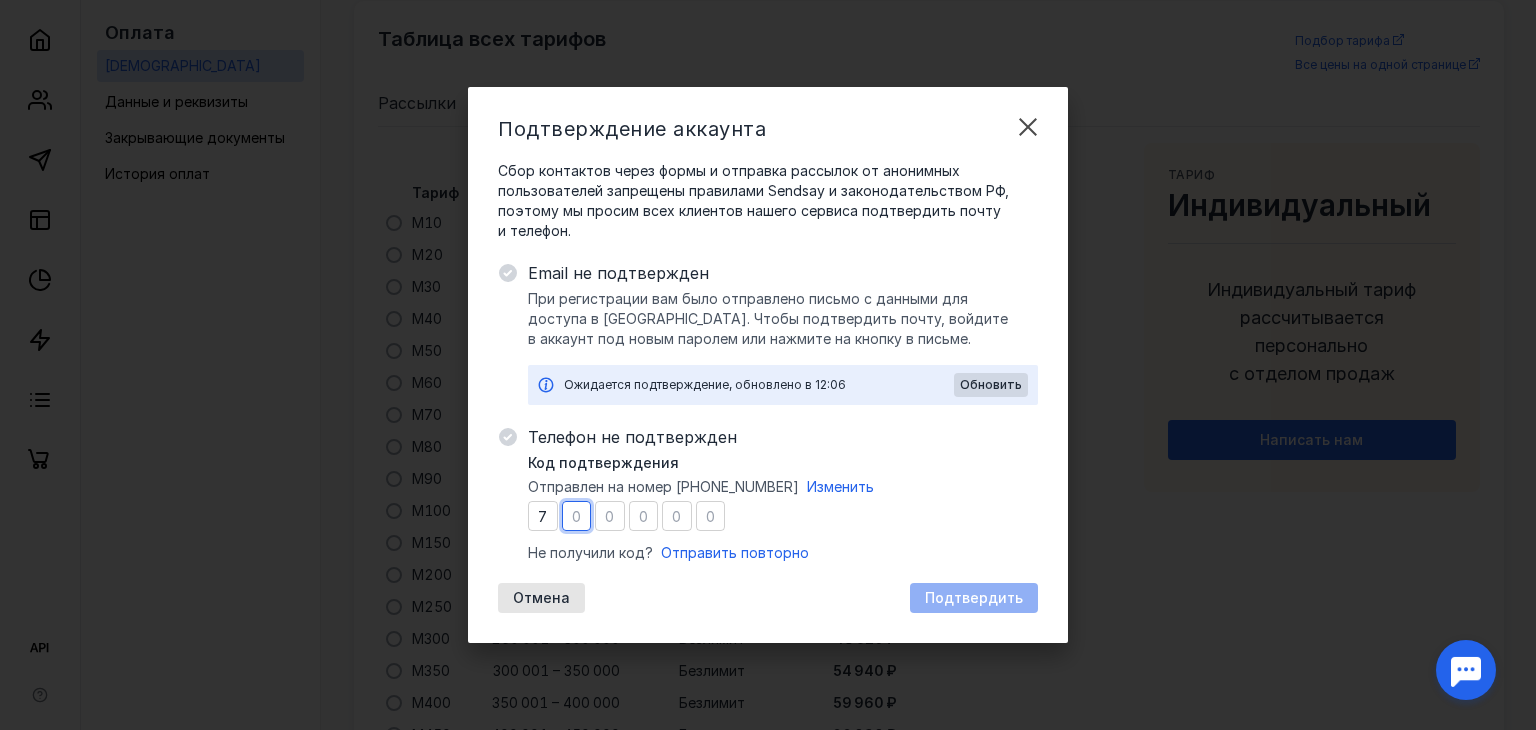 type on "7" 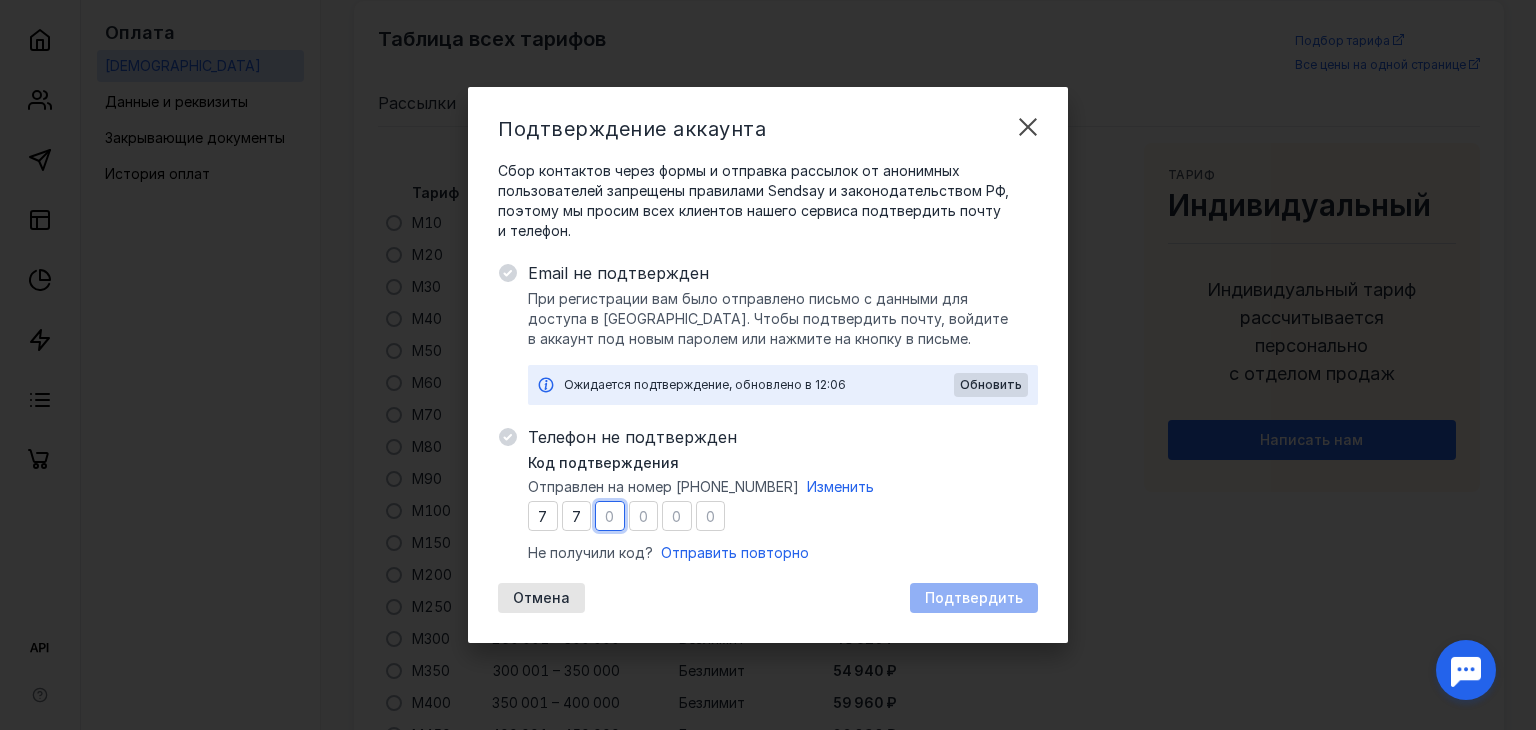 type on "3" 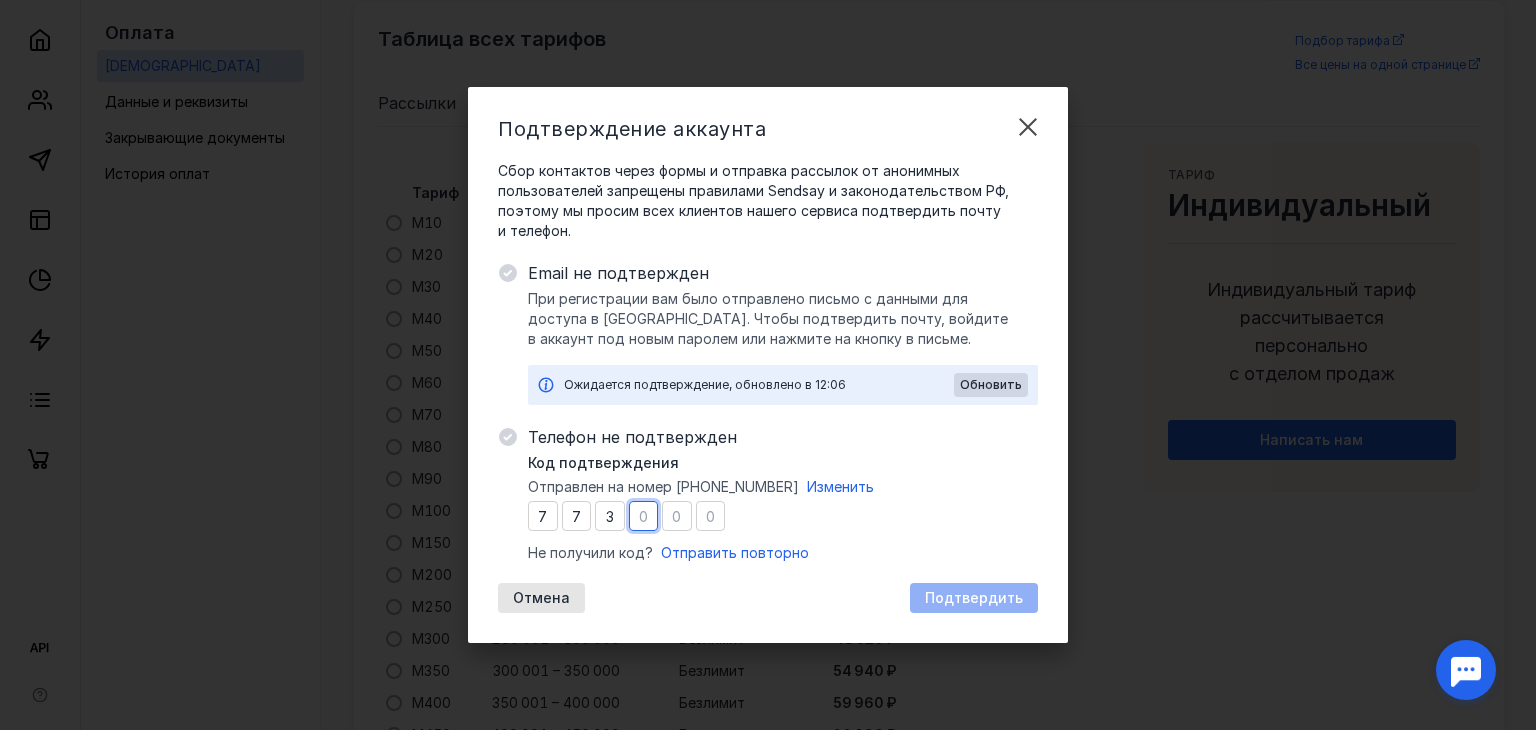 type on "2" 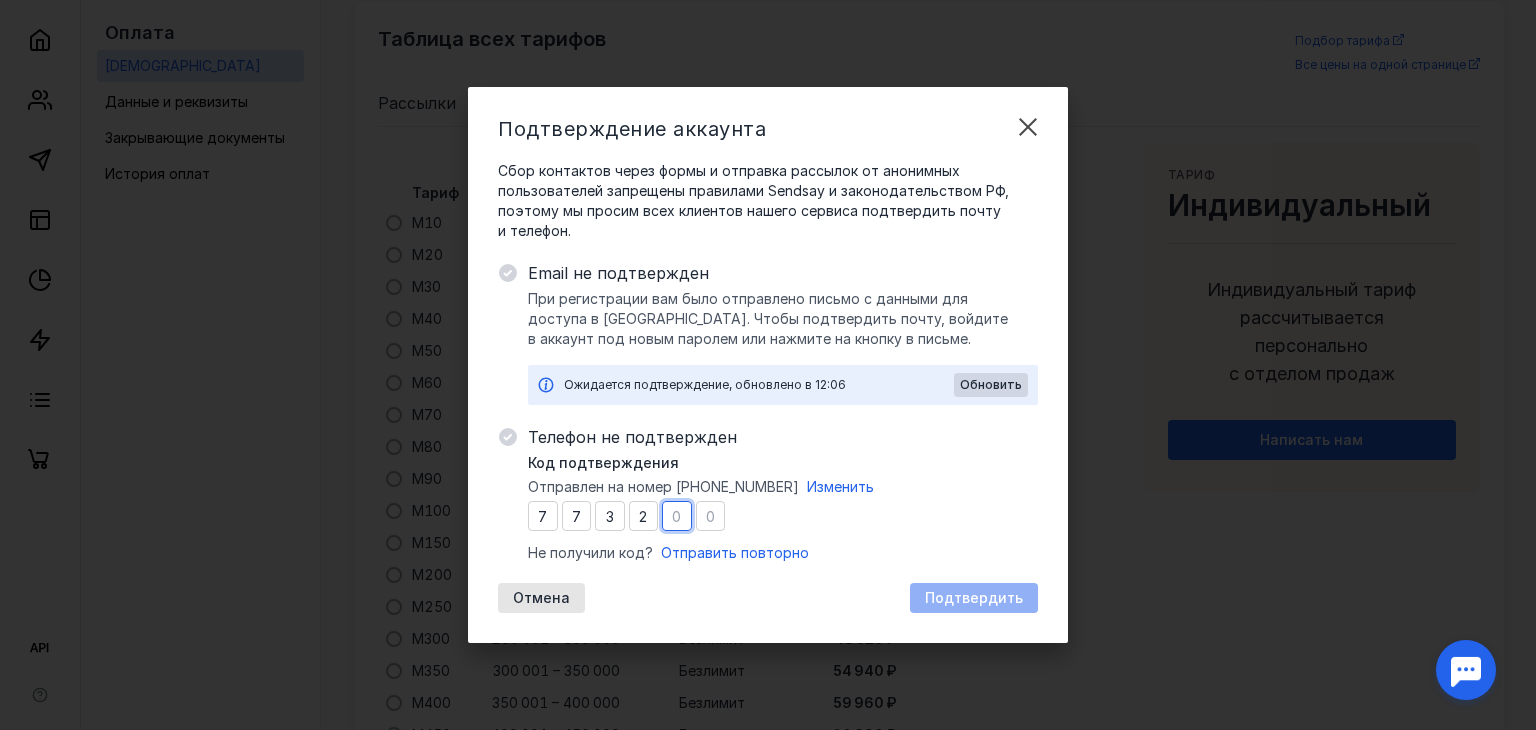 type on "8" 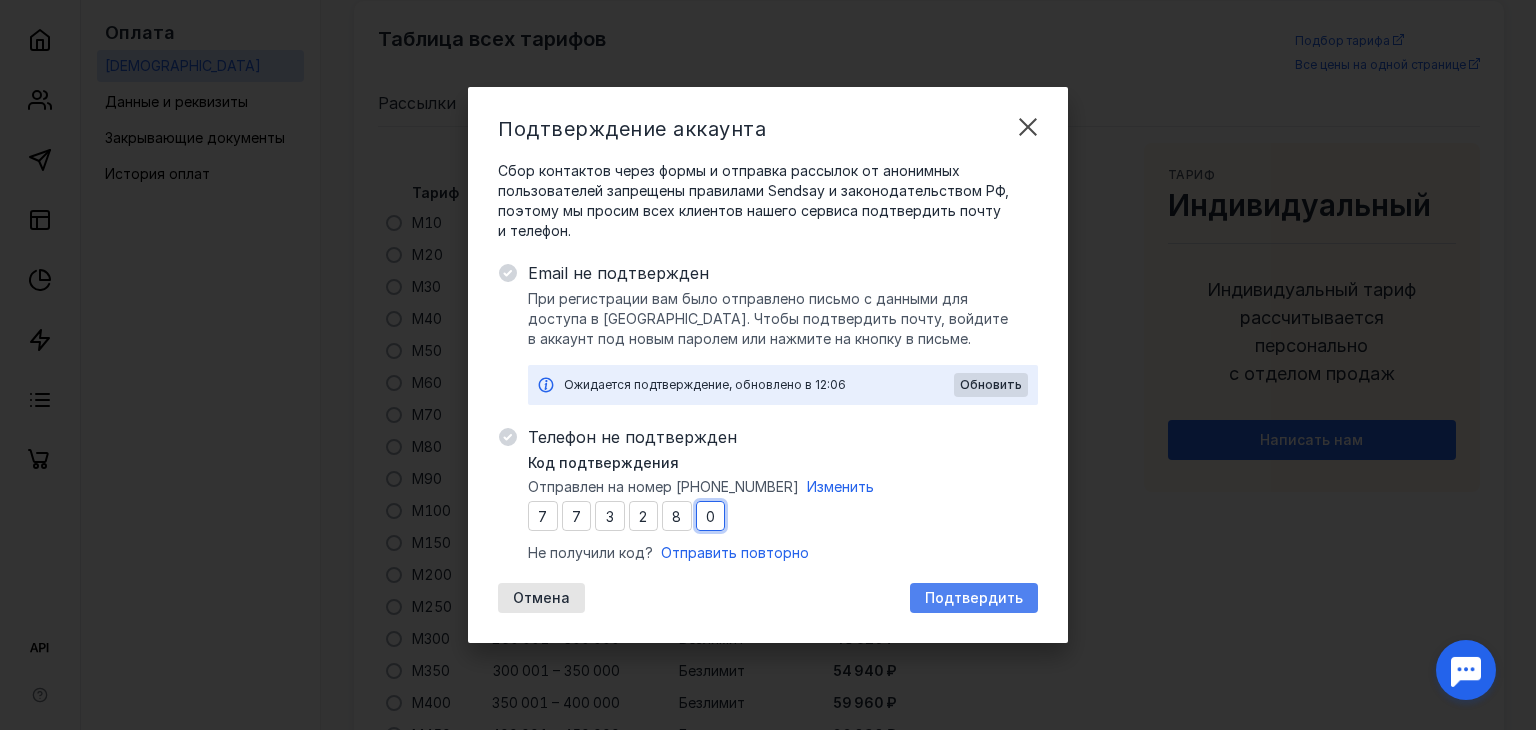 type on "0" 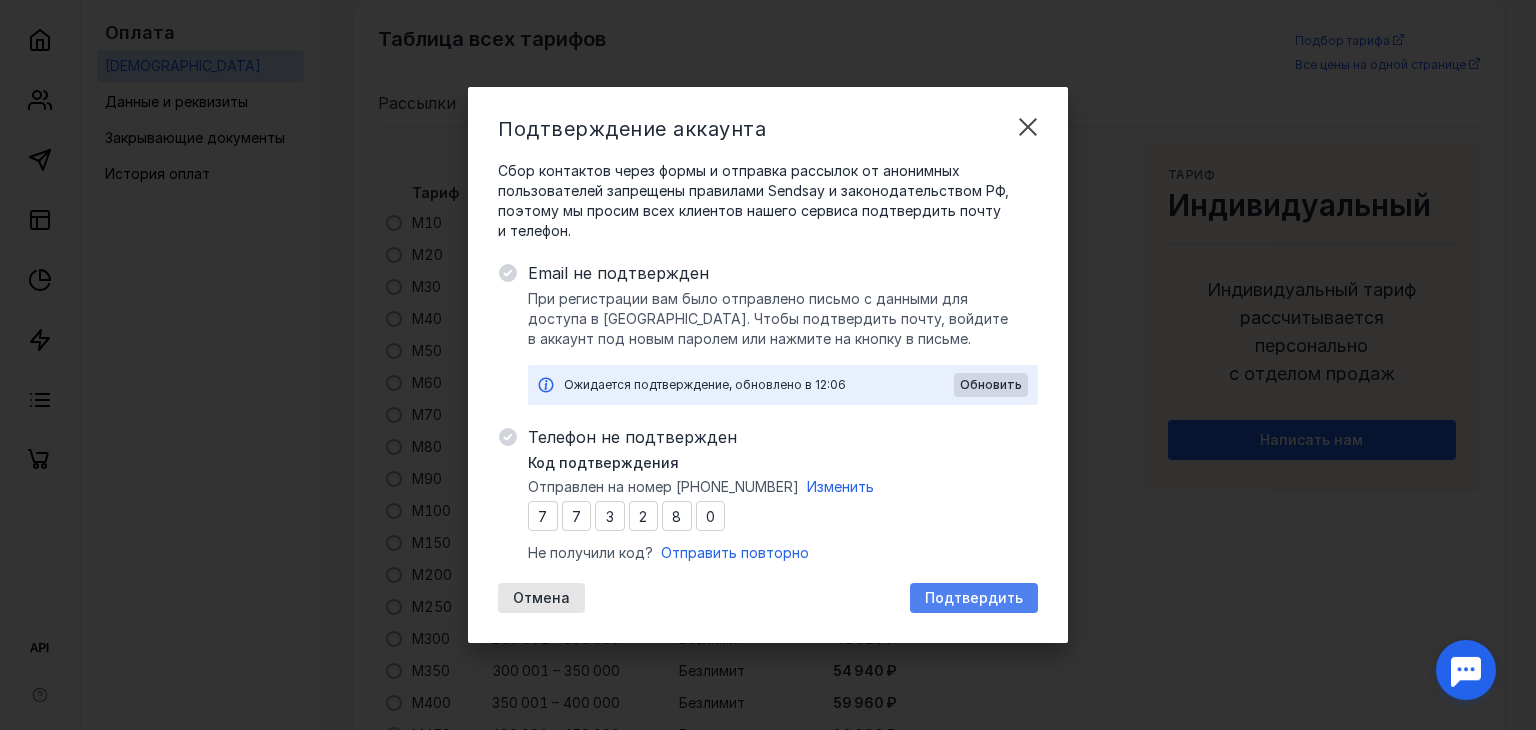 click on "Подтвердить" at bounding box center (974, 598) 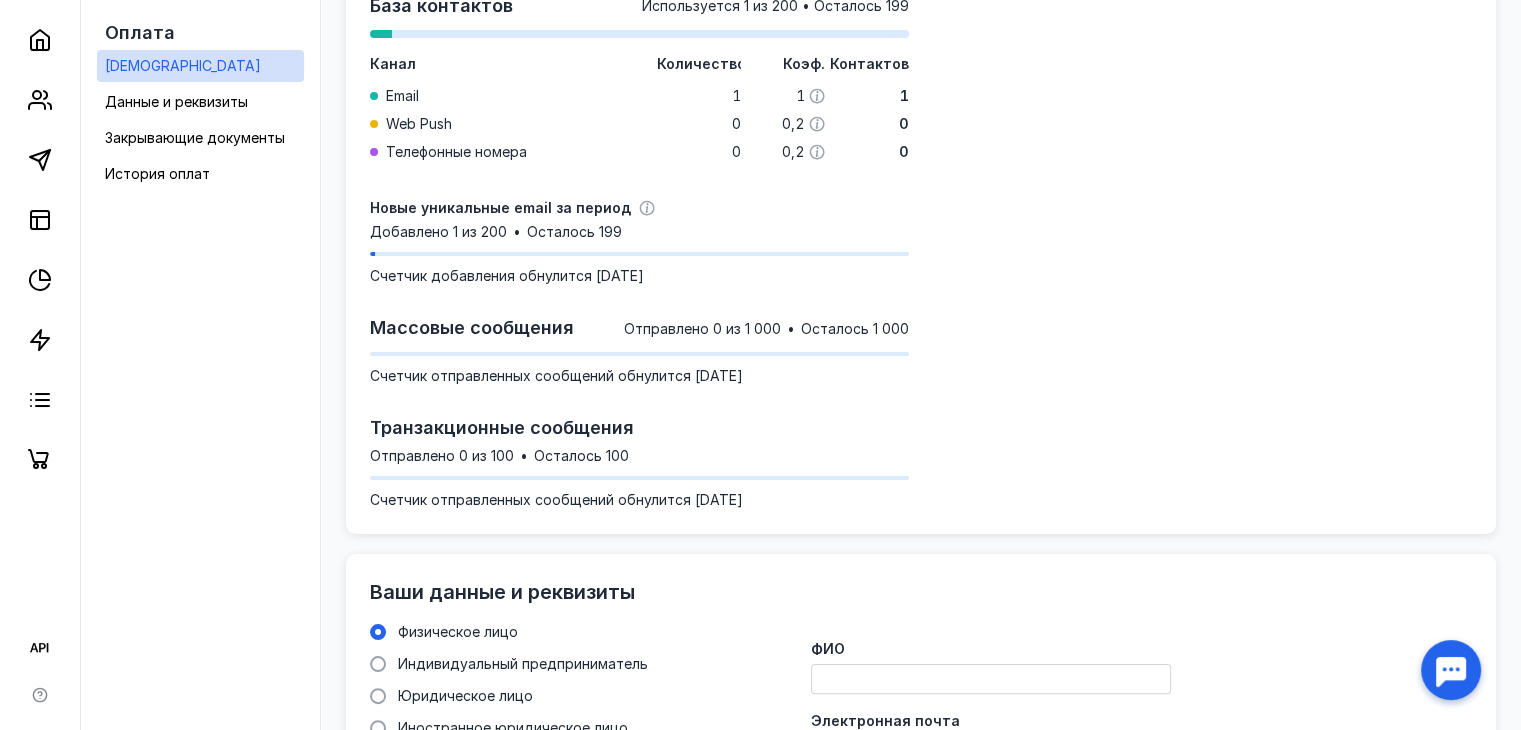 scroll, scrollTop: 554, scrollLeft: 0, axis: vertical 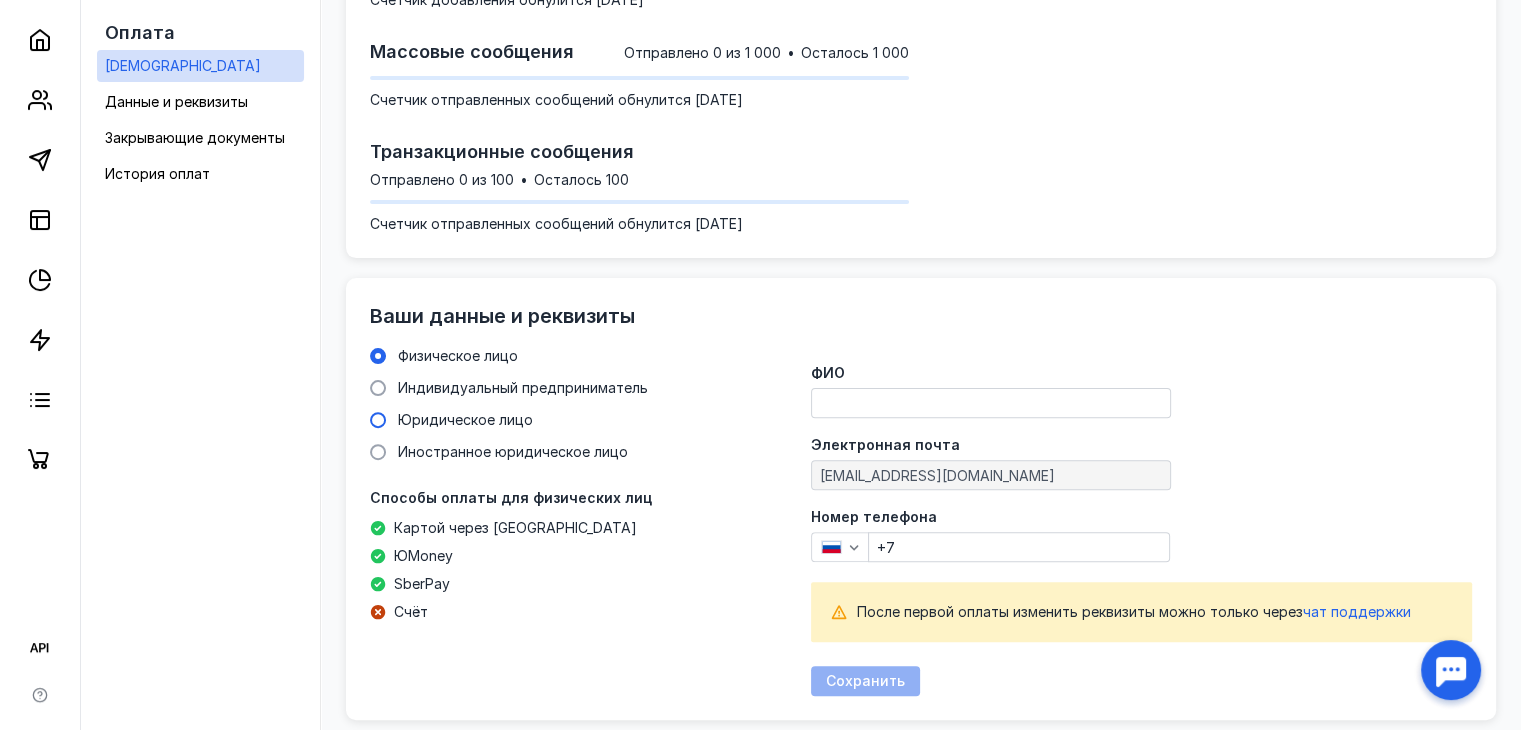 click on "Юридическое лицо" at bounding box center [465, 419] 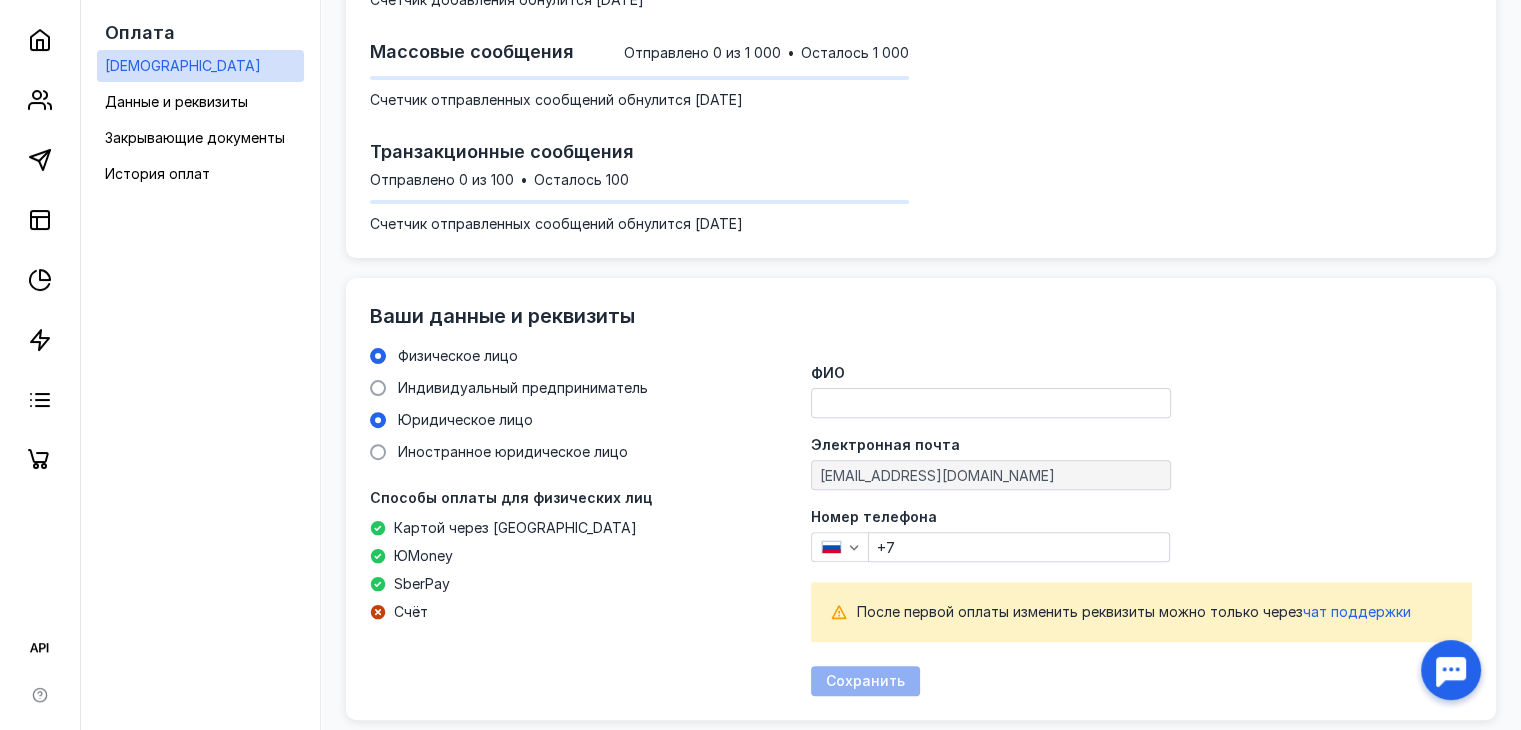 click on "Юридическое лицо" at bounding box center [0, 0] 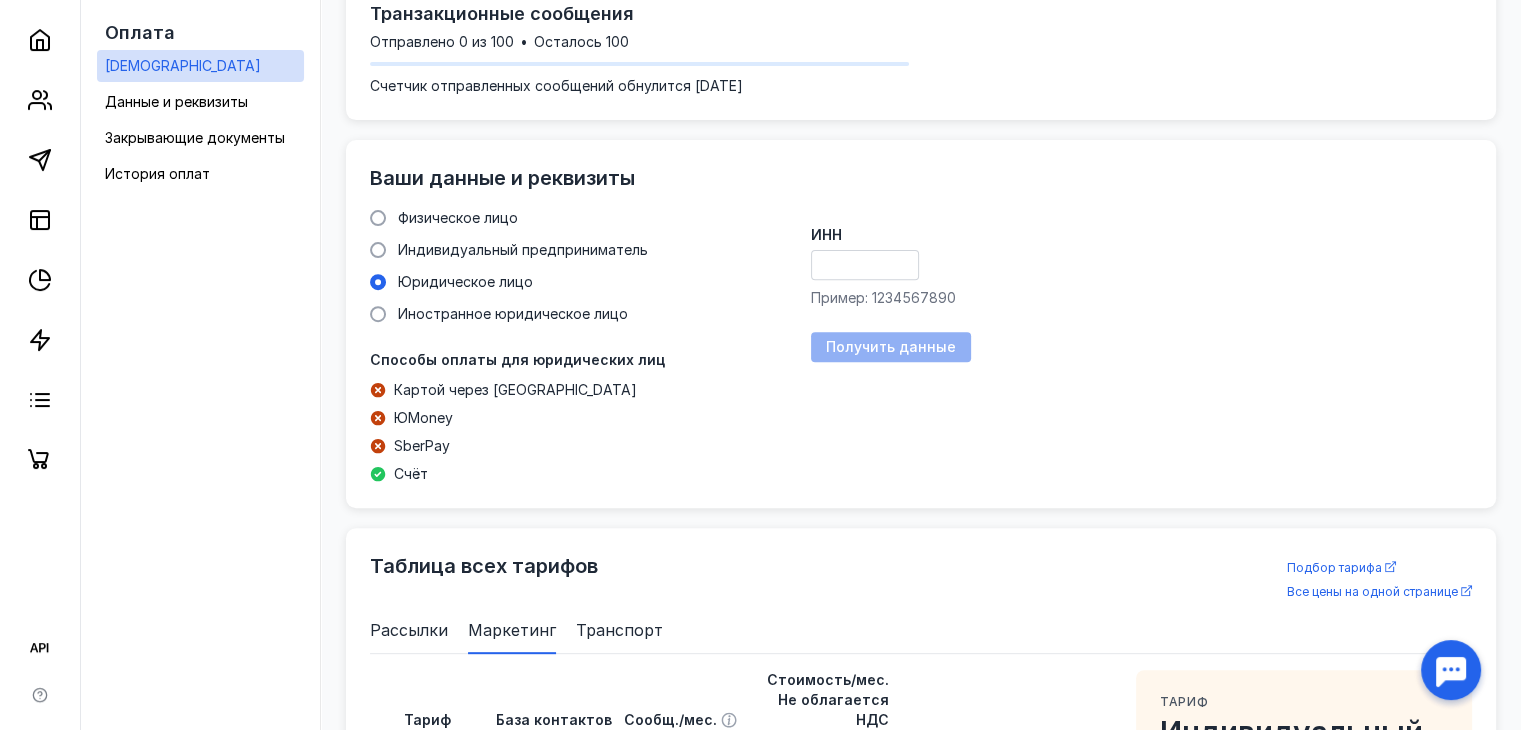 scroll, scrollTop: 694, scrollLeft: 0, axis: vertical 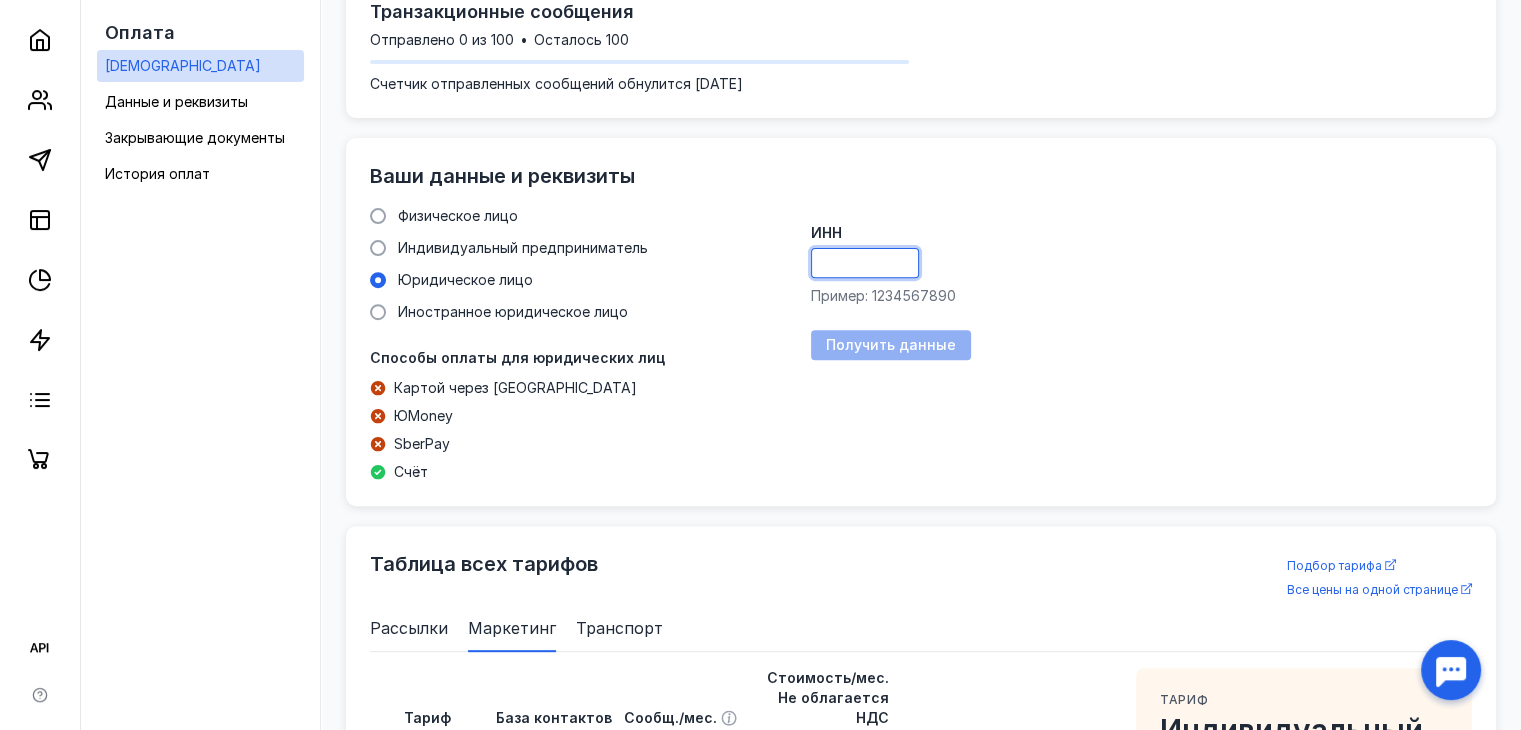 click on "ИНН" at bounding box center (865, 263) 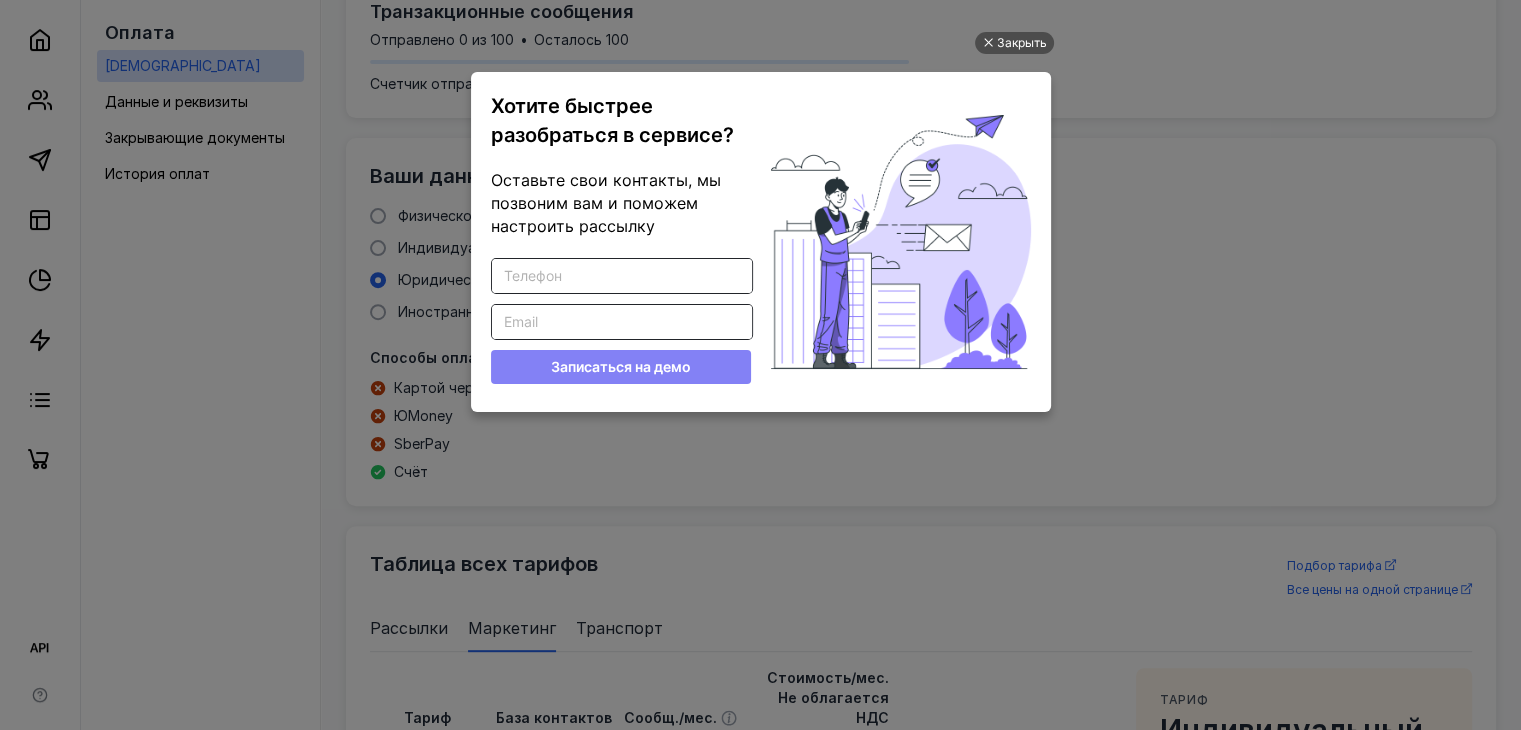 scroll, scrollTop: 0, scrollLeft: 0, axis: both 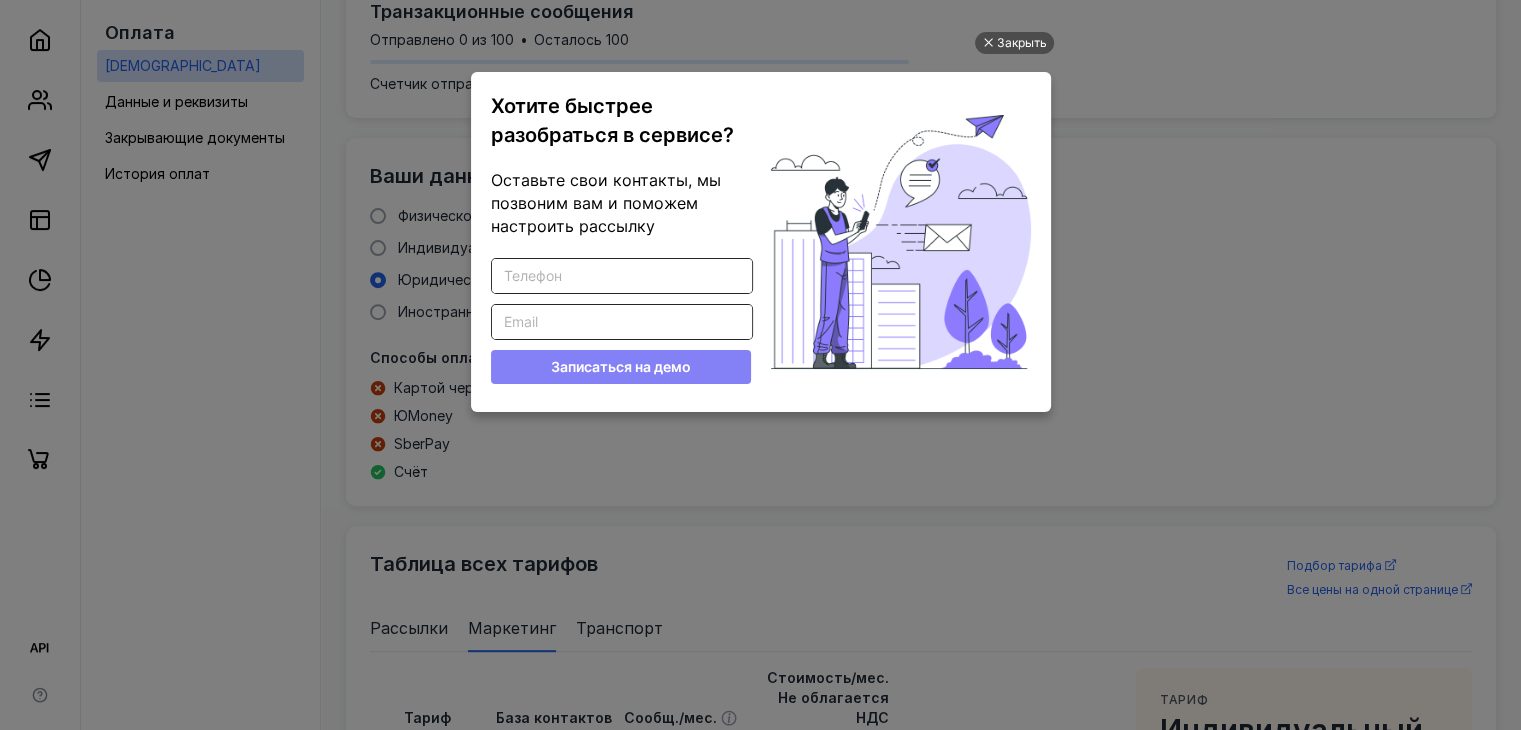 click on "Закрыть
Хотите быстрее разобраться в сервисе? Оставьте свои контакты, мы позвоним вам и поможем настроить рассылку Введите корректный телефон Введите корректный Email
Записаться на демо" at bounding box center [760, 367] 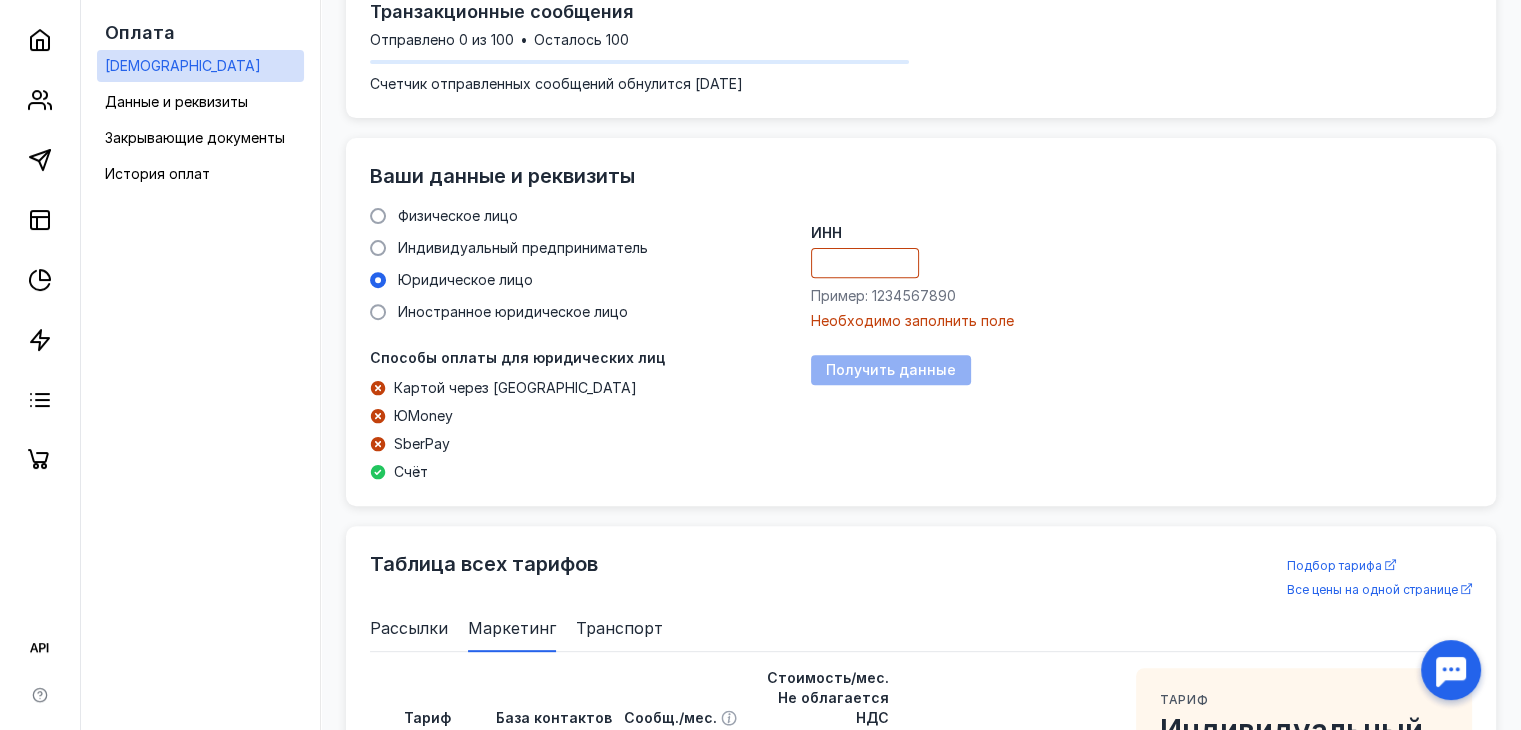 scroll, scrollTop: 0, scrollLeft: 0, axis: both 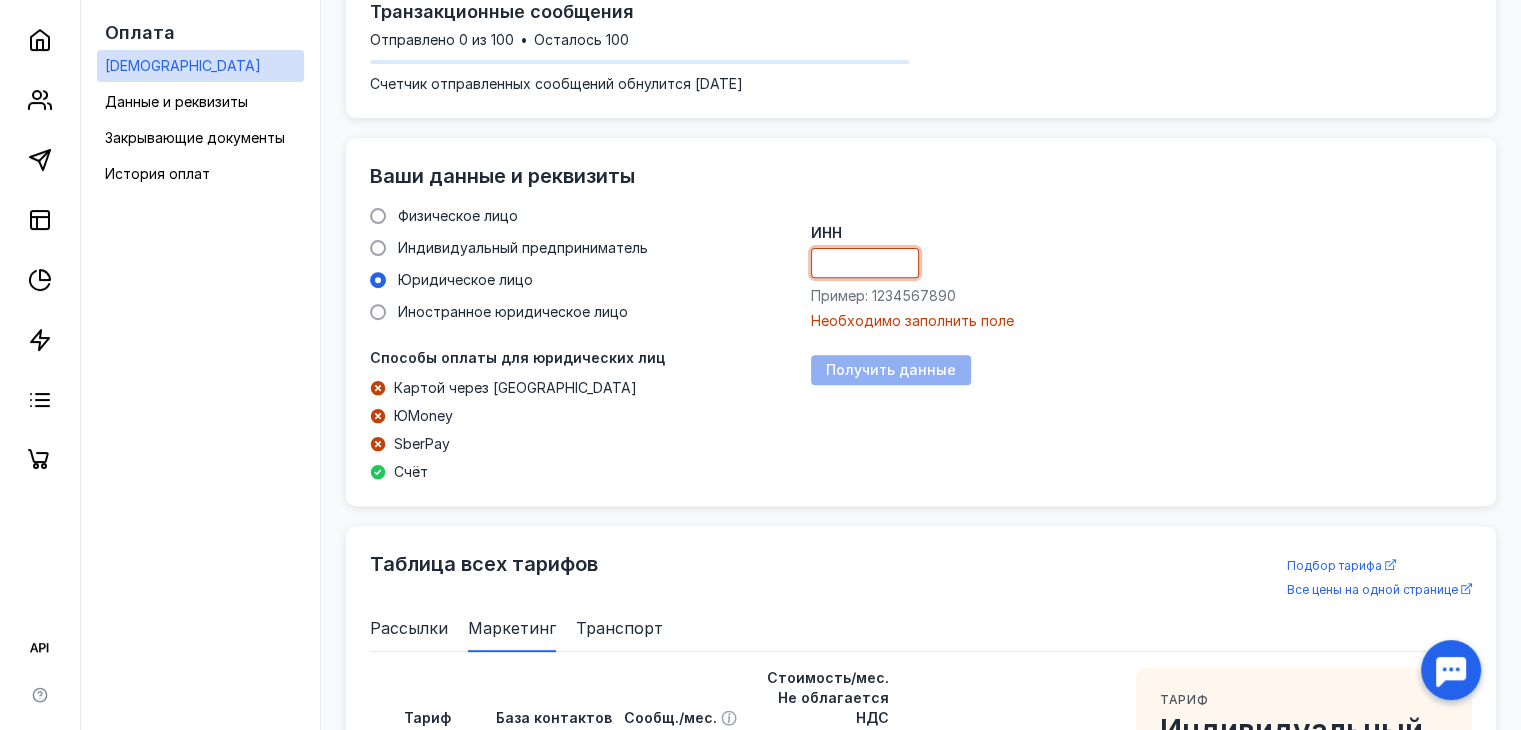 click on "ИНН" at bounding box center [865, 263] 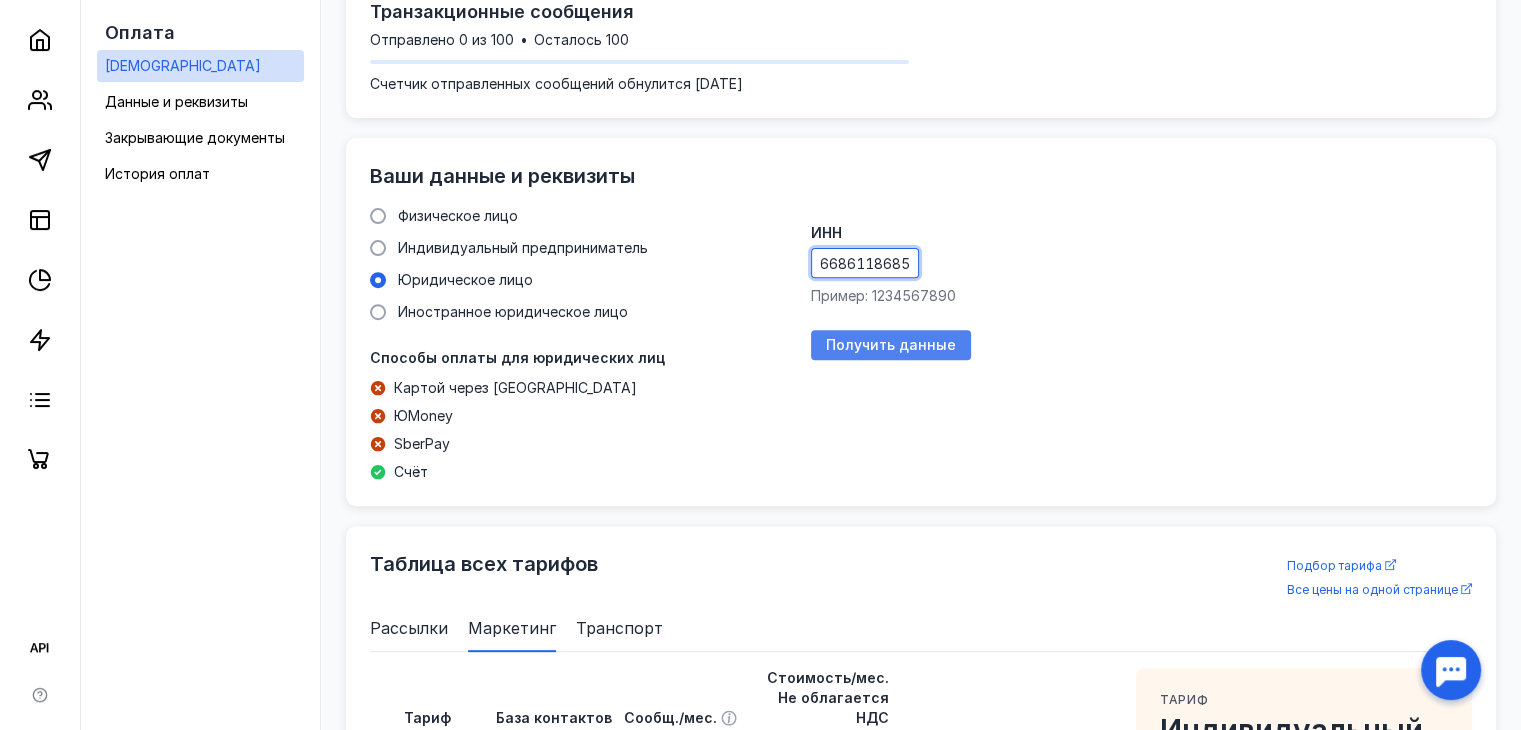 type on "6686118685" 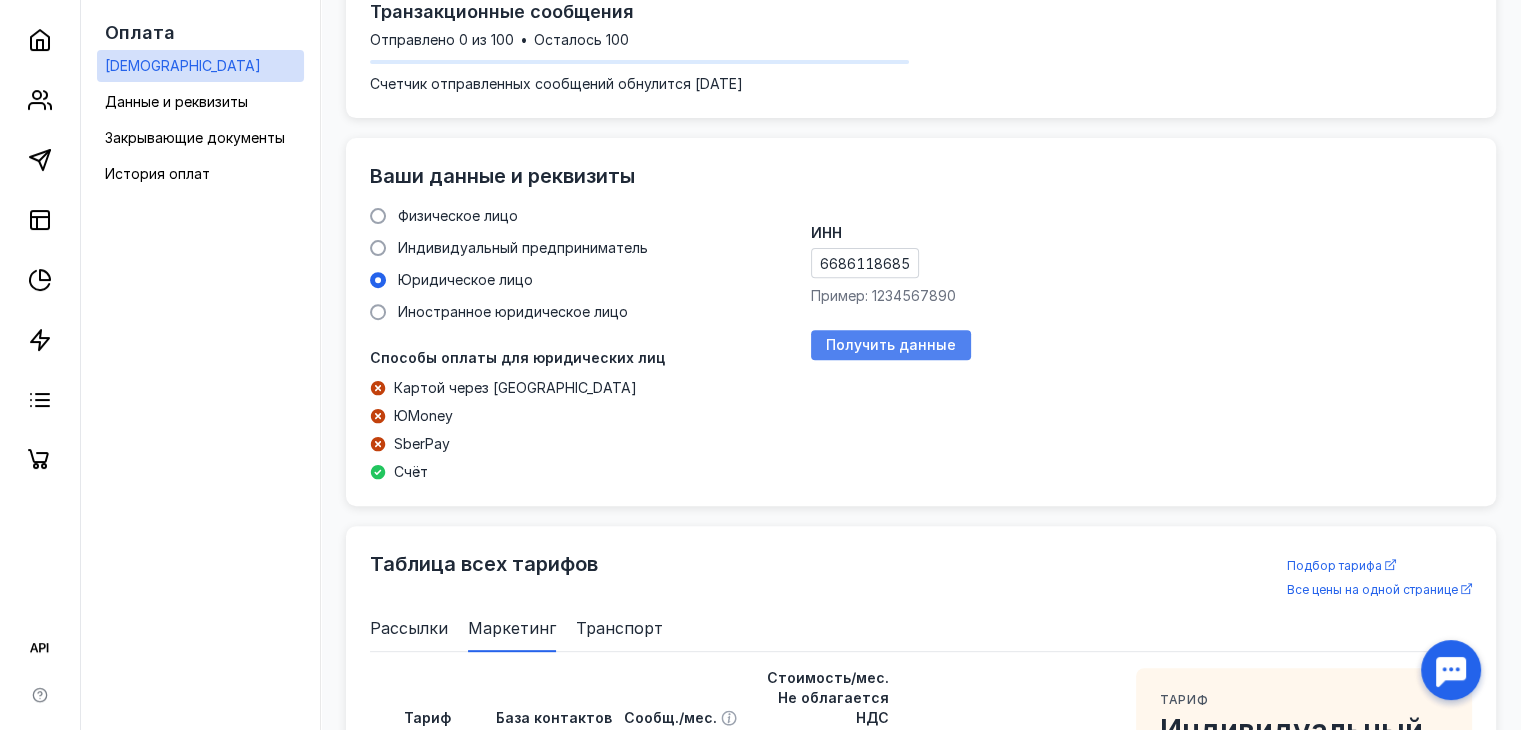click on "Получить данные" at bounding box center (891, 345) 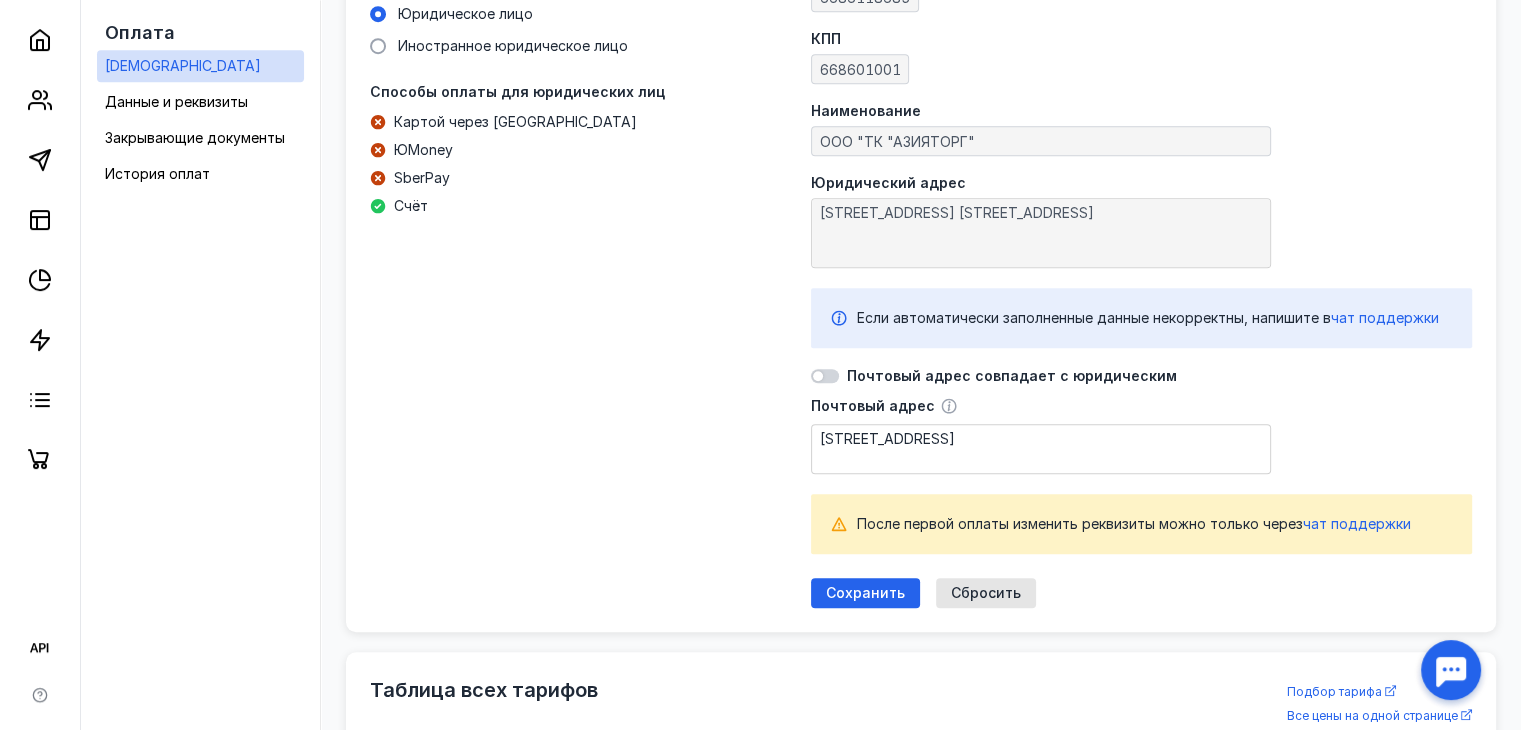 scroll, scrollTop: 960, scrollLeft: 0, axis: vertical 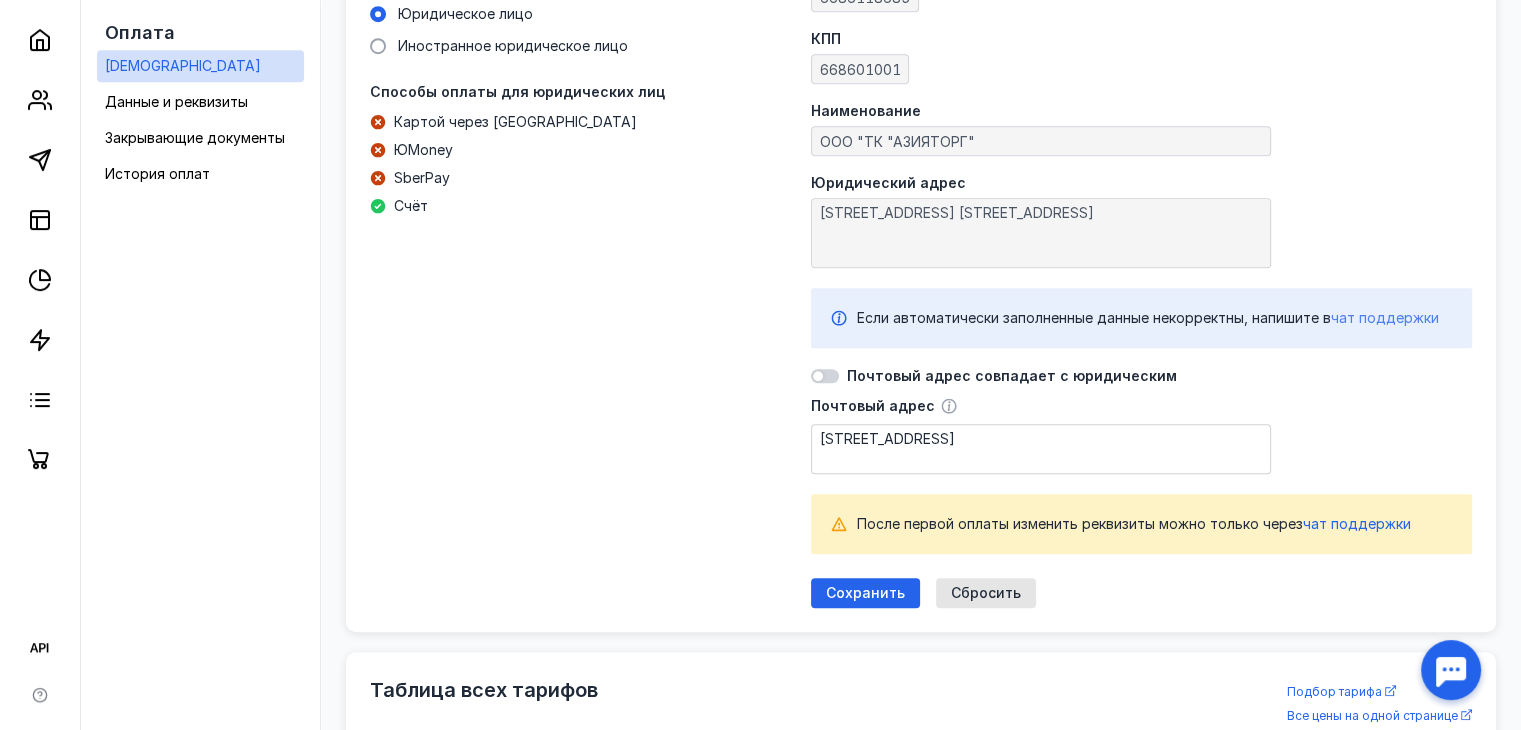 click on "чат поддержки" at bounding box center (1385, 317) 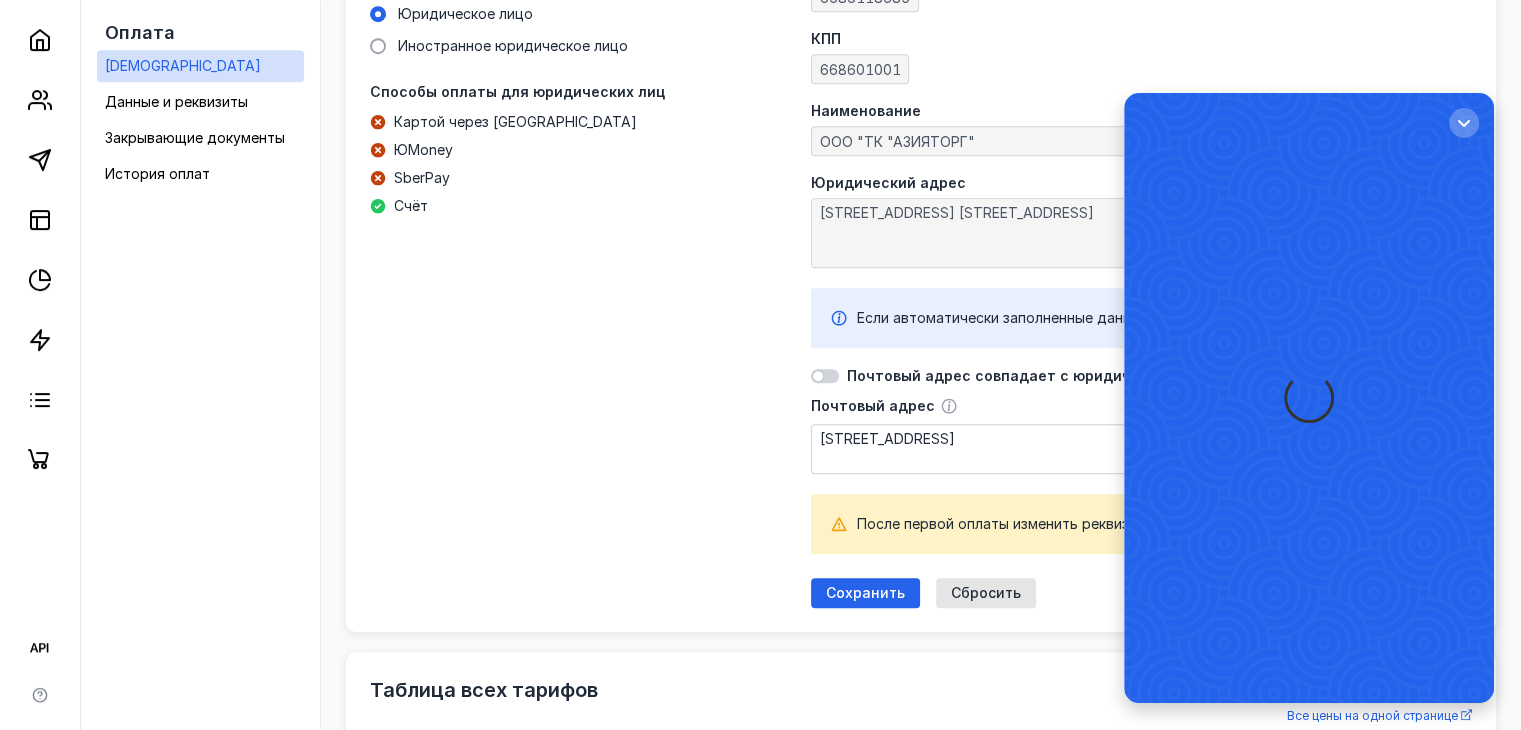 scroll, scrollTop: 0, scrollLeft: 0, axis: both 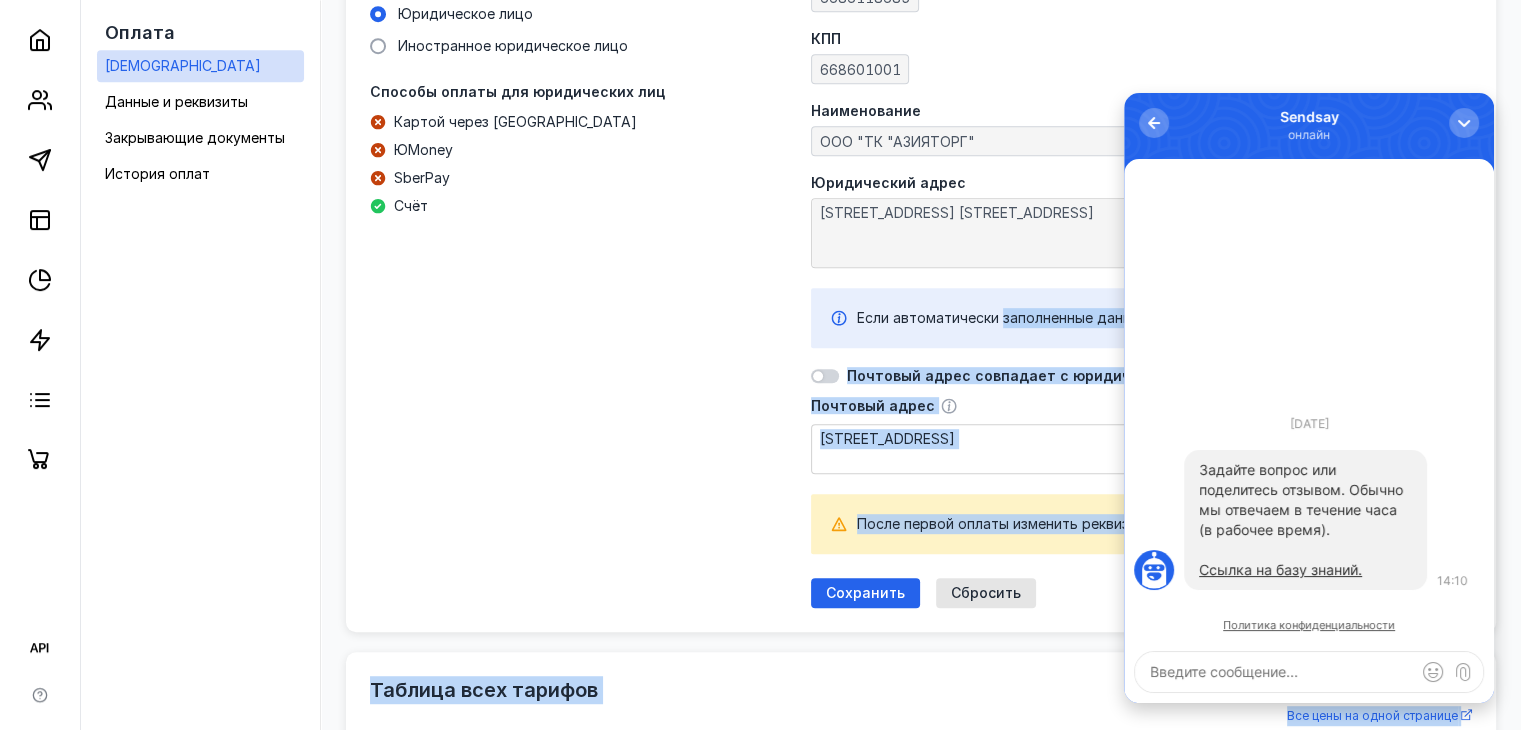 drag, startPoint x: 2126, startPoint y: 437, endPoint x: 1255, endPoint y: 625, distance: 891.05835 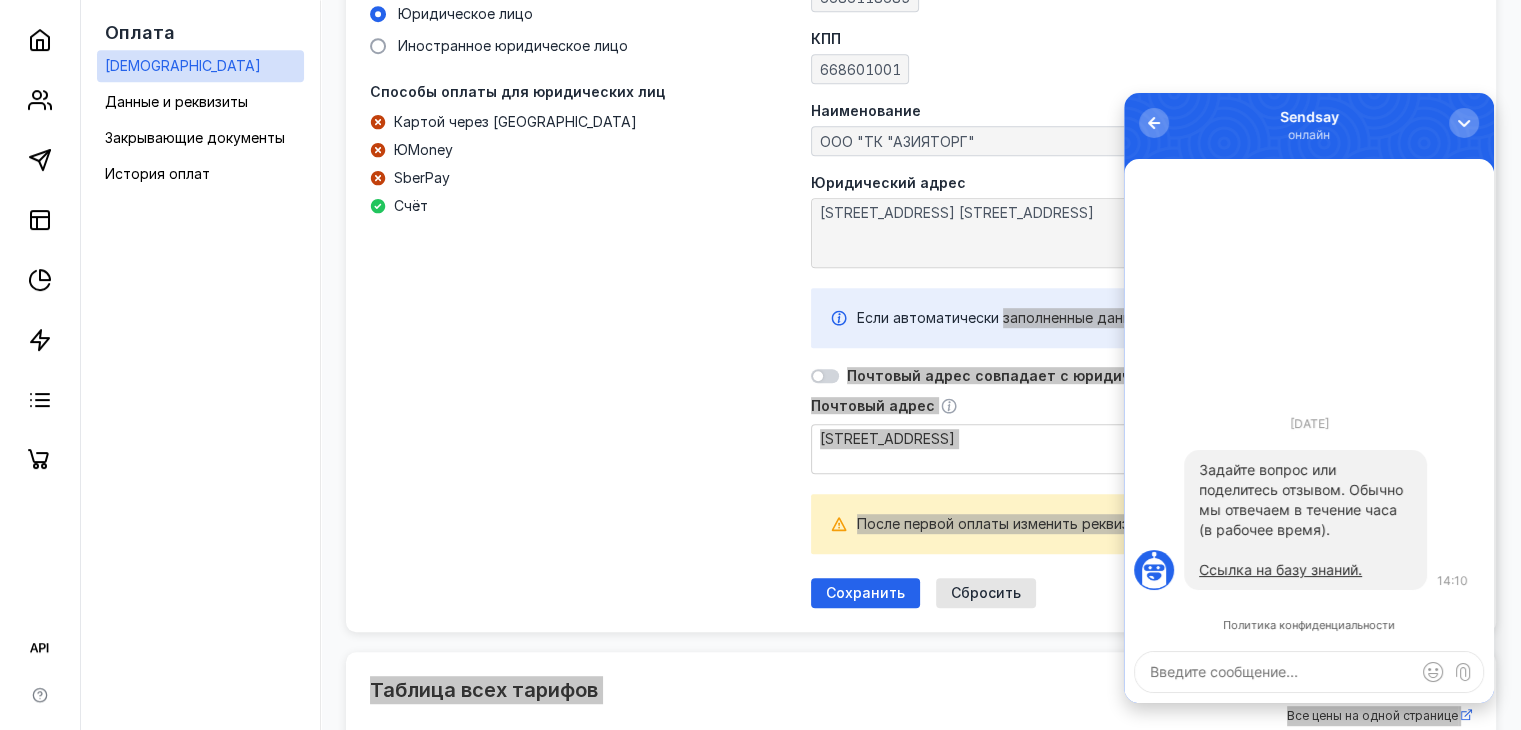 click at bounding box center (1309, 672) 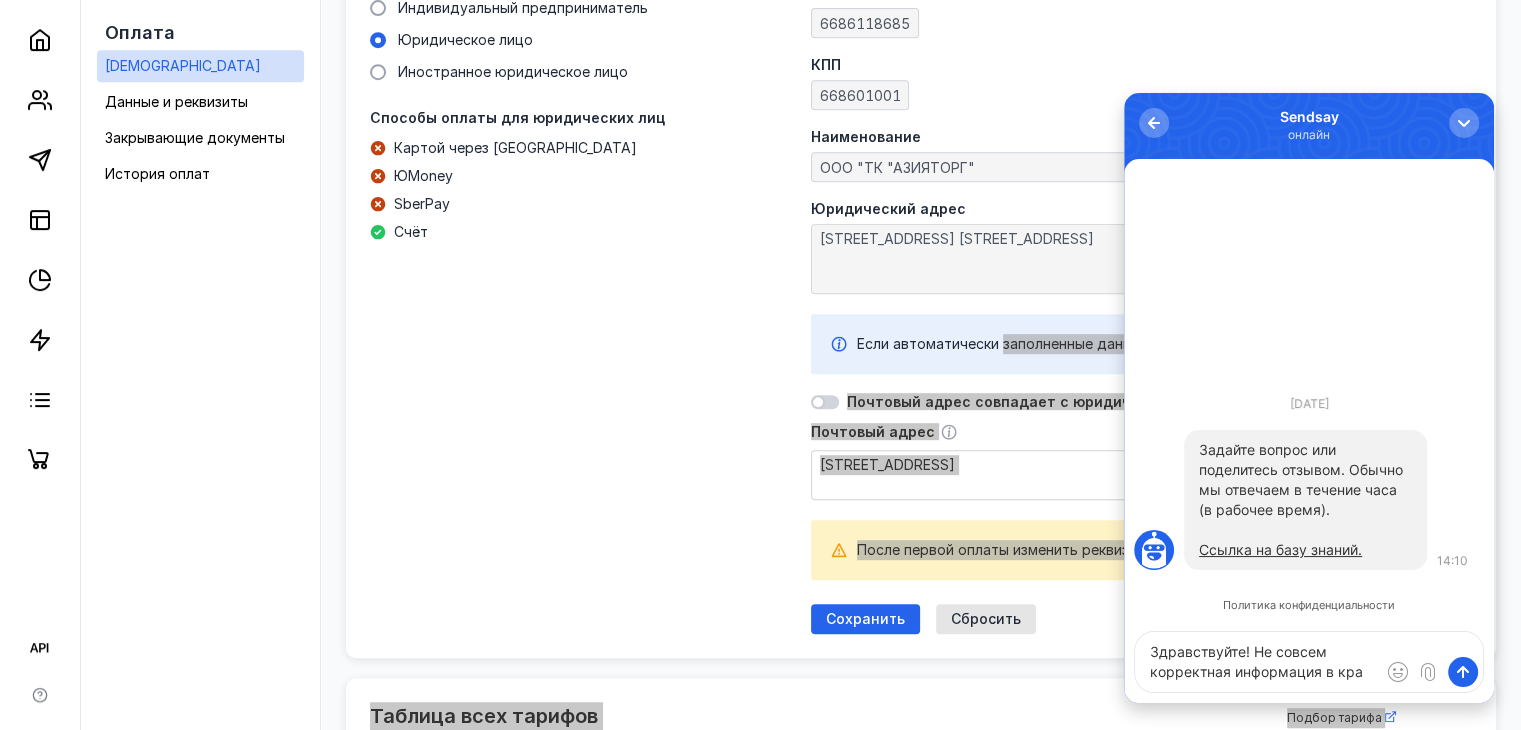 scroll, scrollTop: 935, scrollLeft: 0, axis: vertical 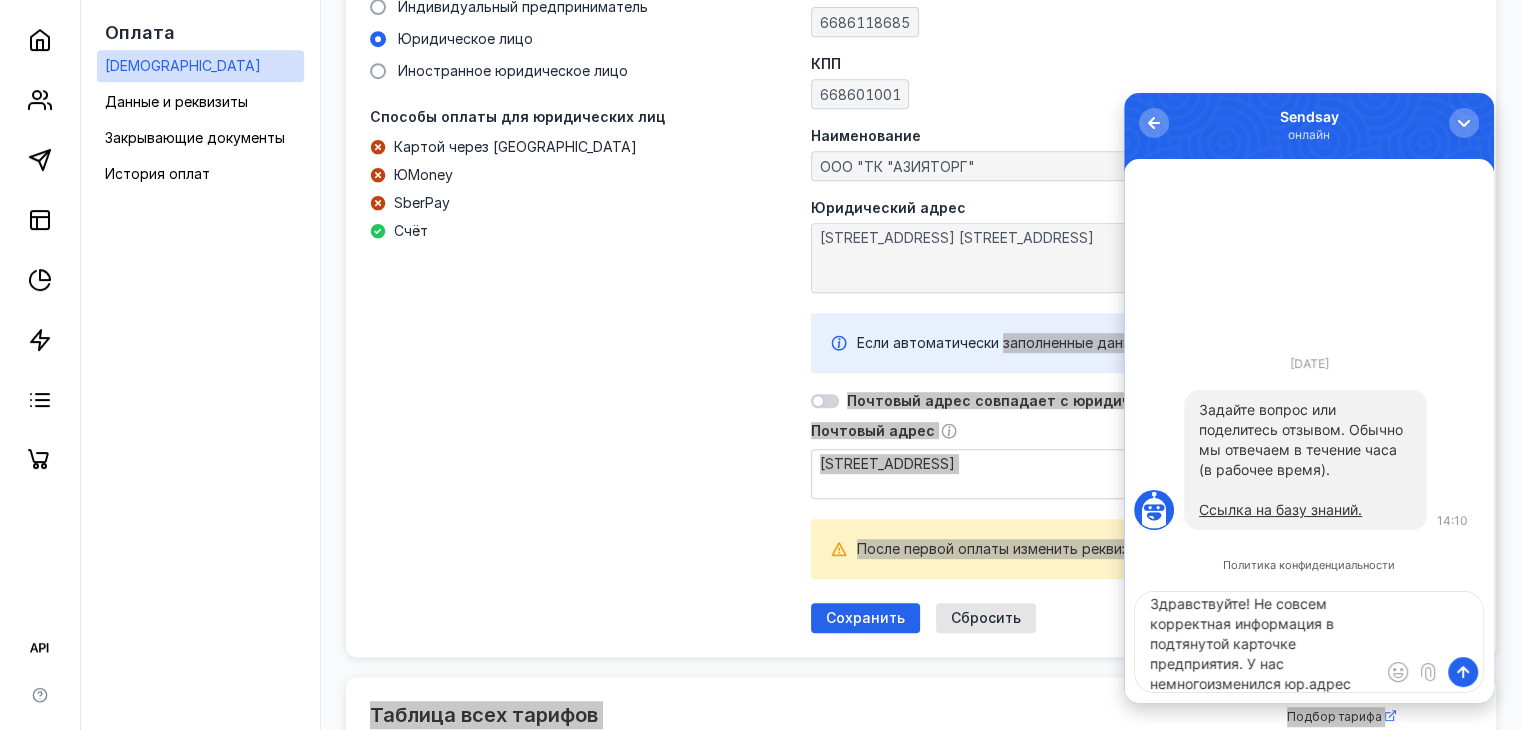 type on "Здравствуйте! Не совсем корректная информация в подтянутой карточке предприятия. У нас немного изменился юр.адрес" 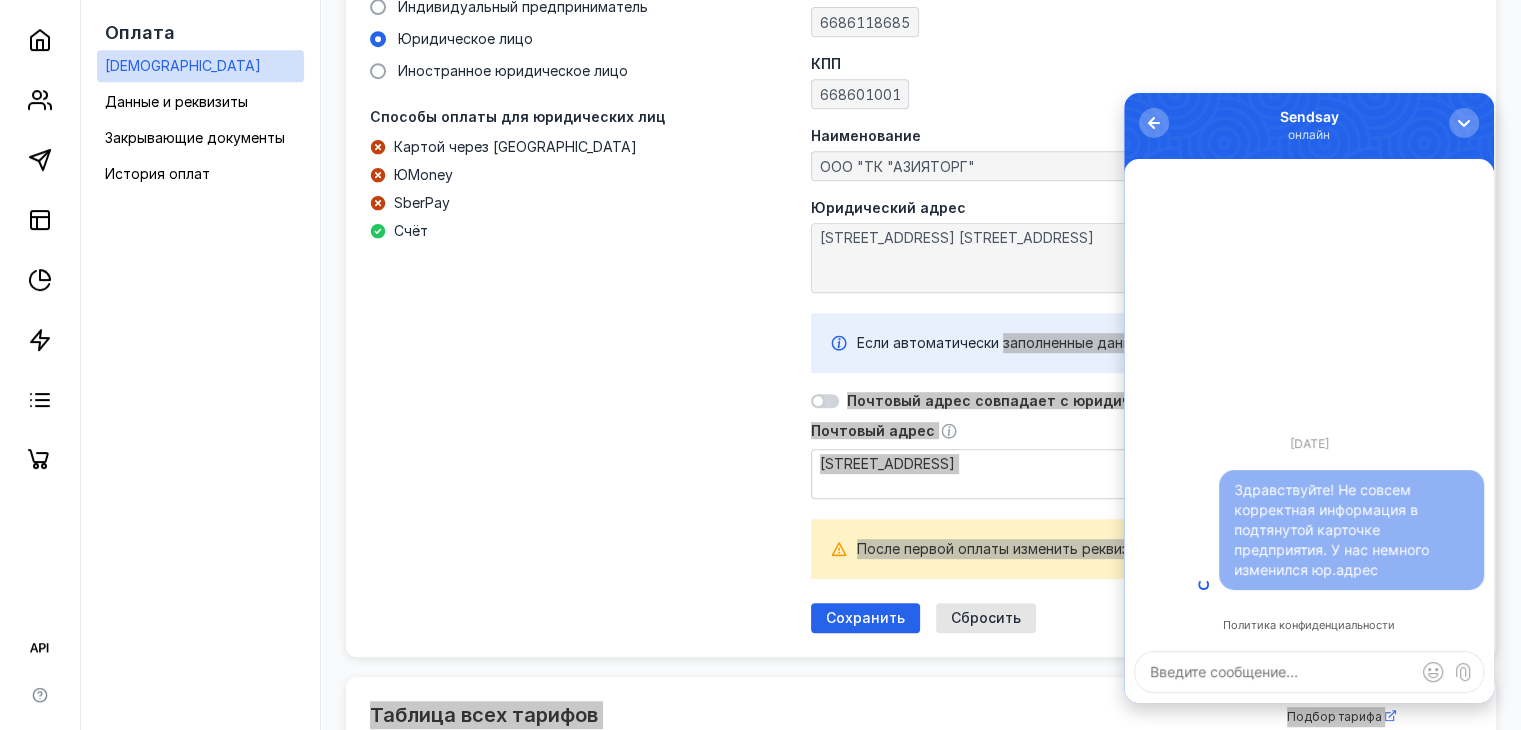 scroll, scrollTop: 0, scrollLeft: 0, axis: both 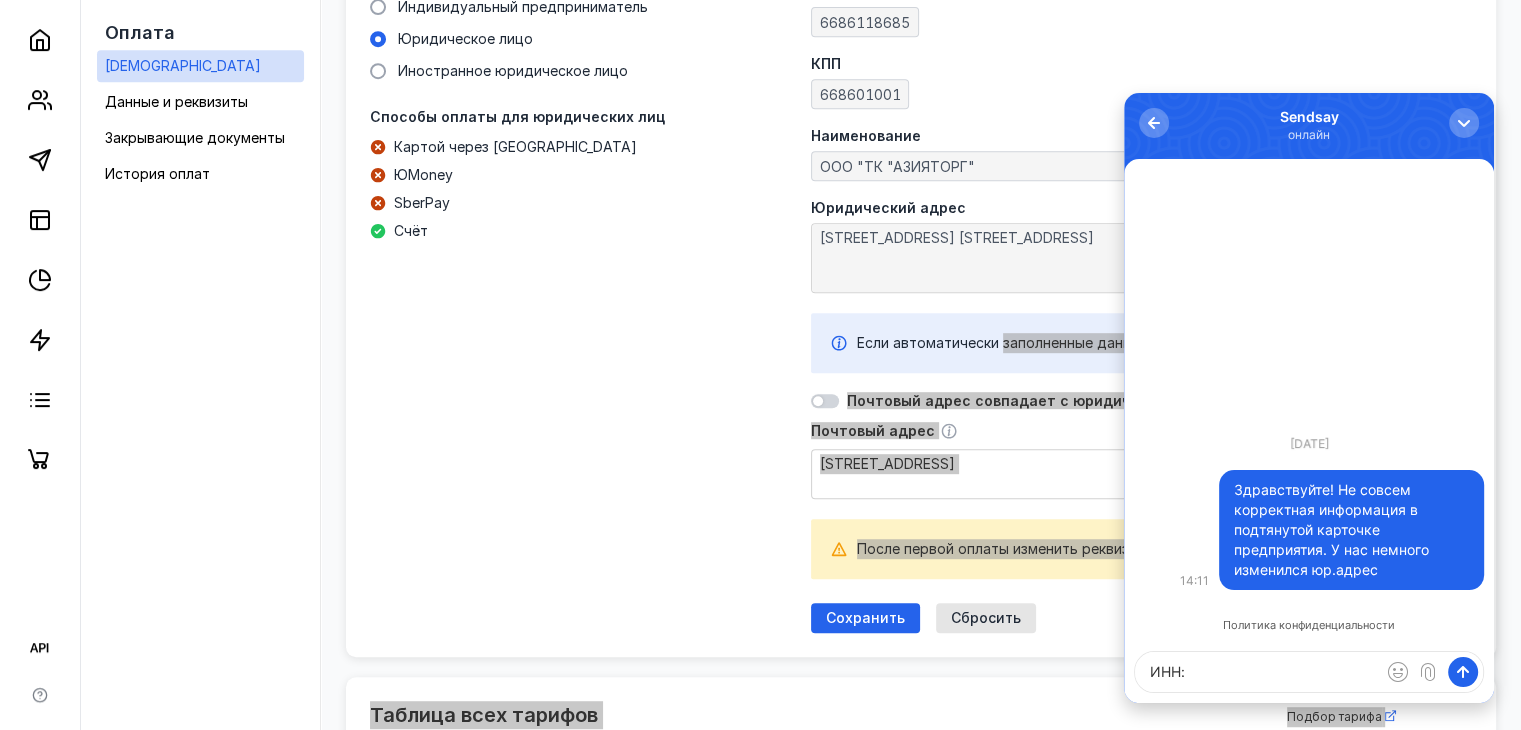 paste on "6686118685" 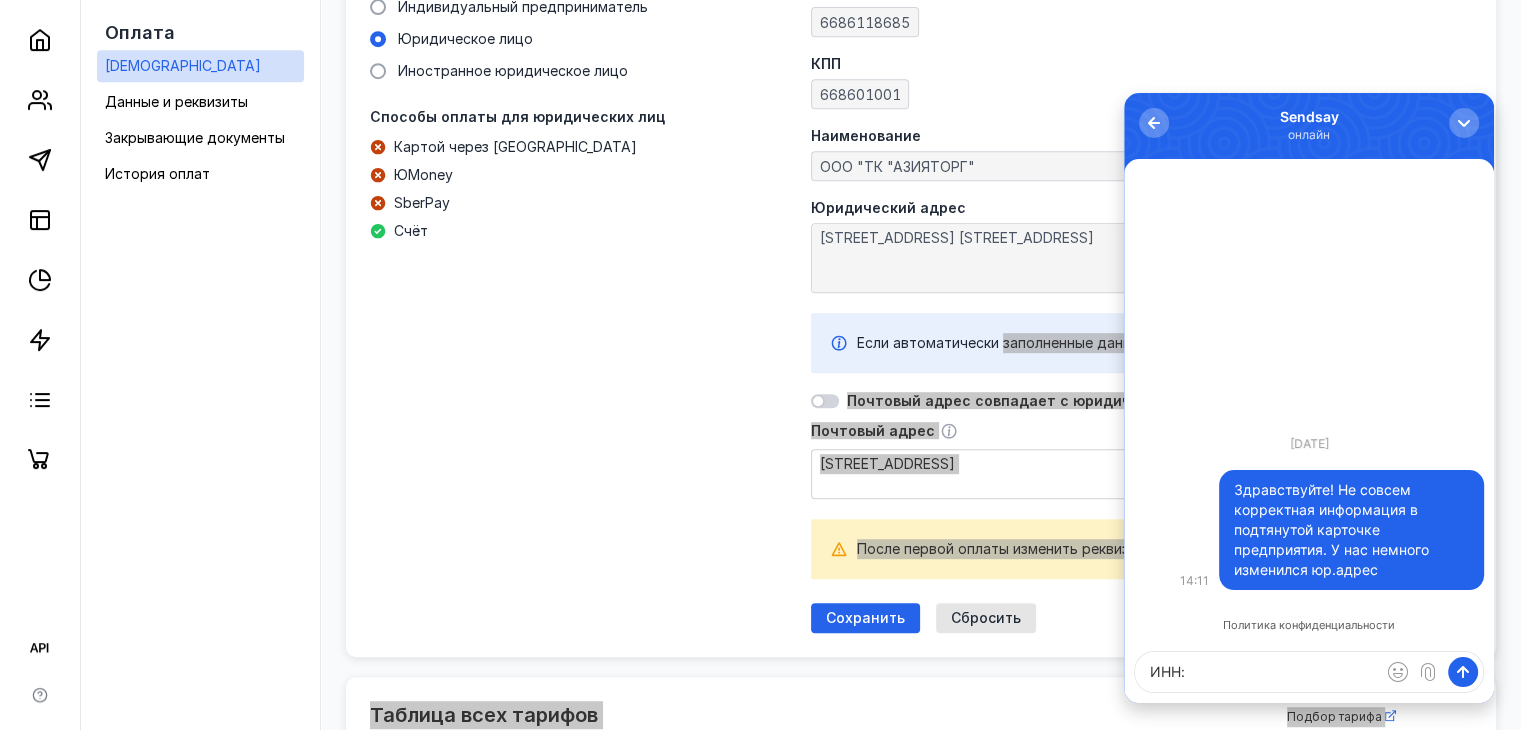 type on "ИНН: 6686118685" 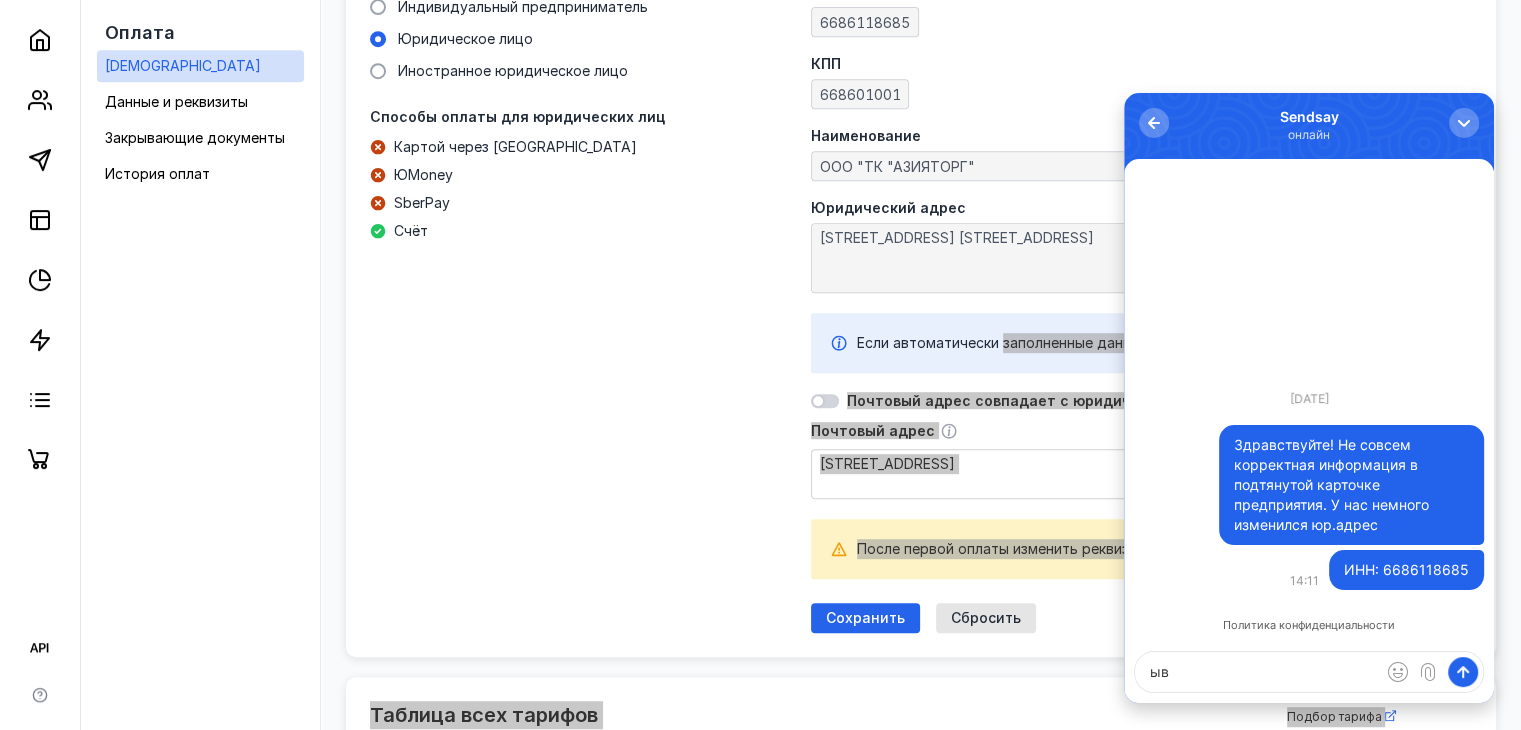 type on "ы" 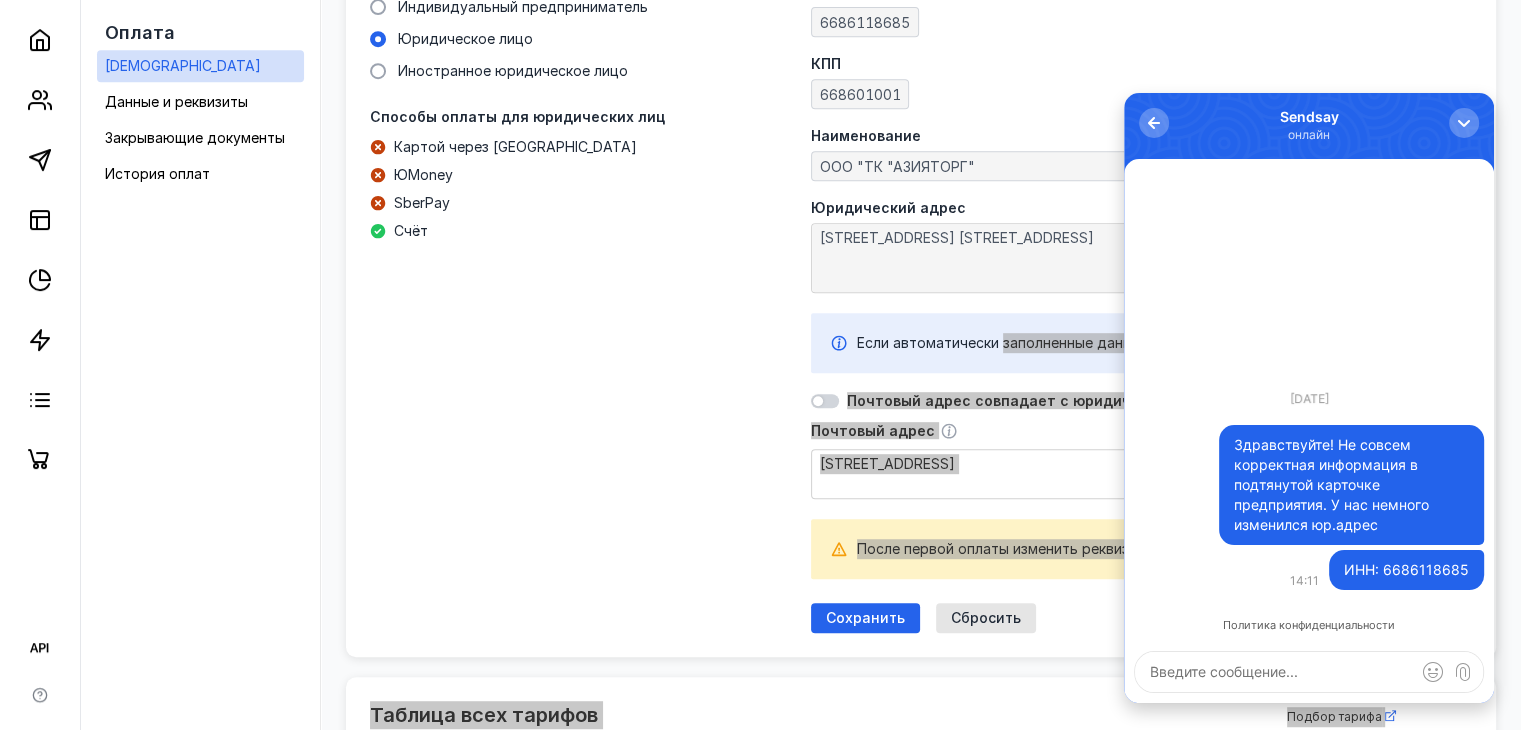 scroll, scrollTop: 936, scrollLeft: 0, axis: vertical 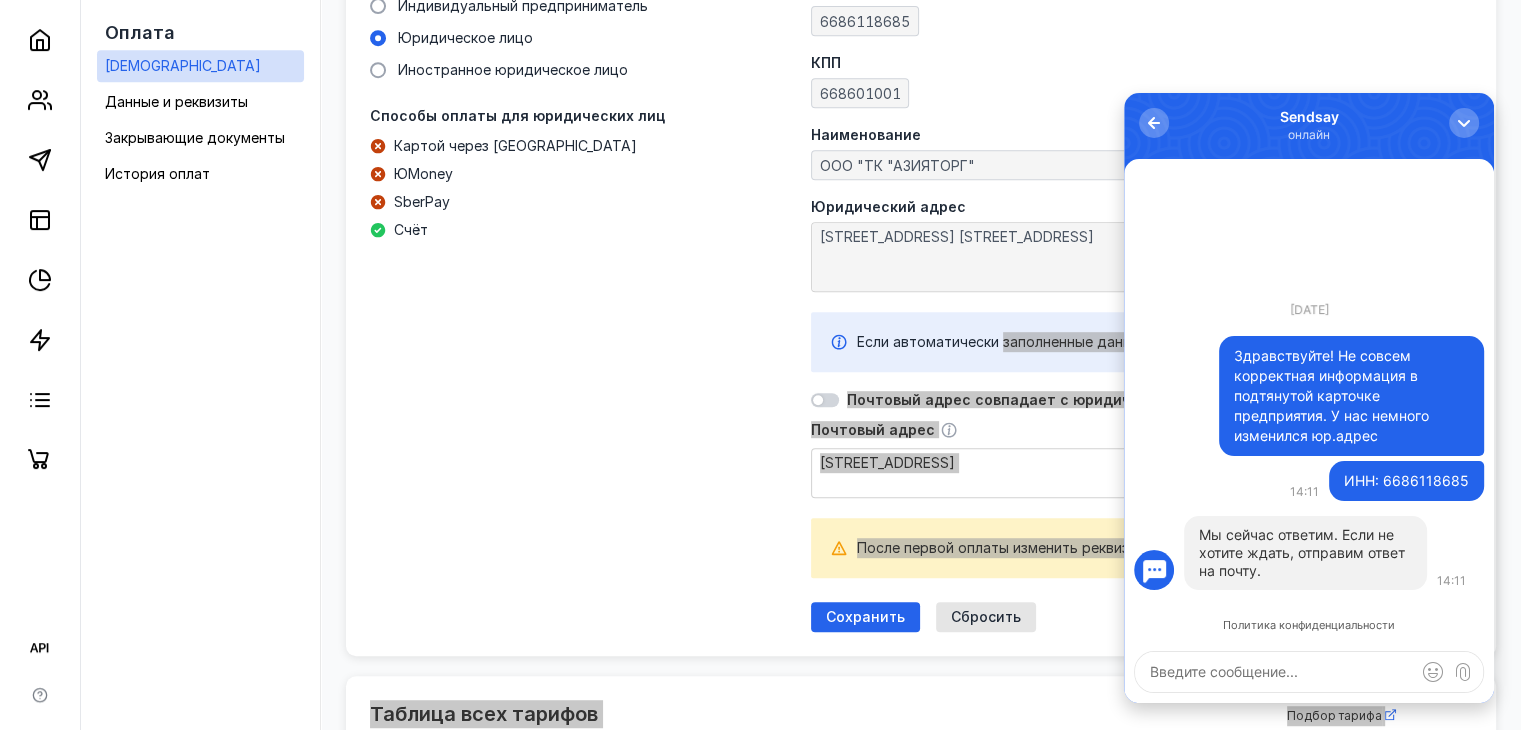 drag, startPoint x: 1389, startPoint y: 121, endPoint x: 1384, endPoint y: 141, distance: 20.615528 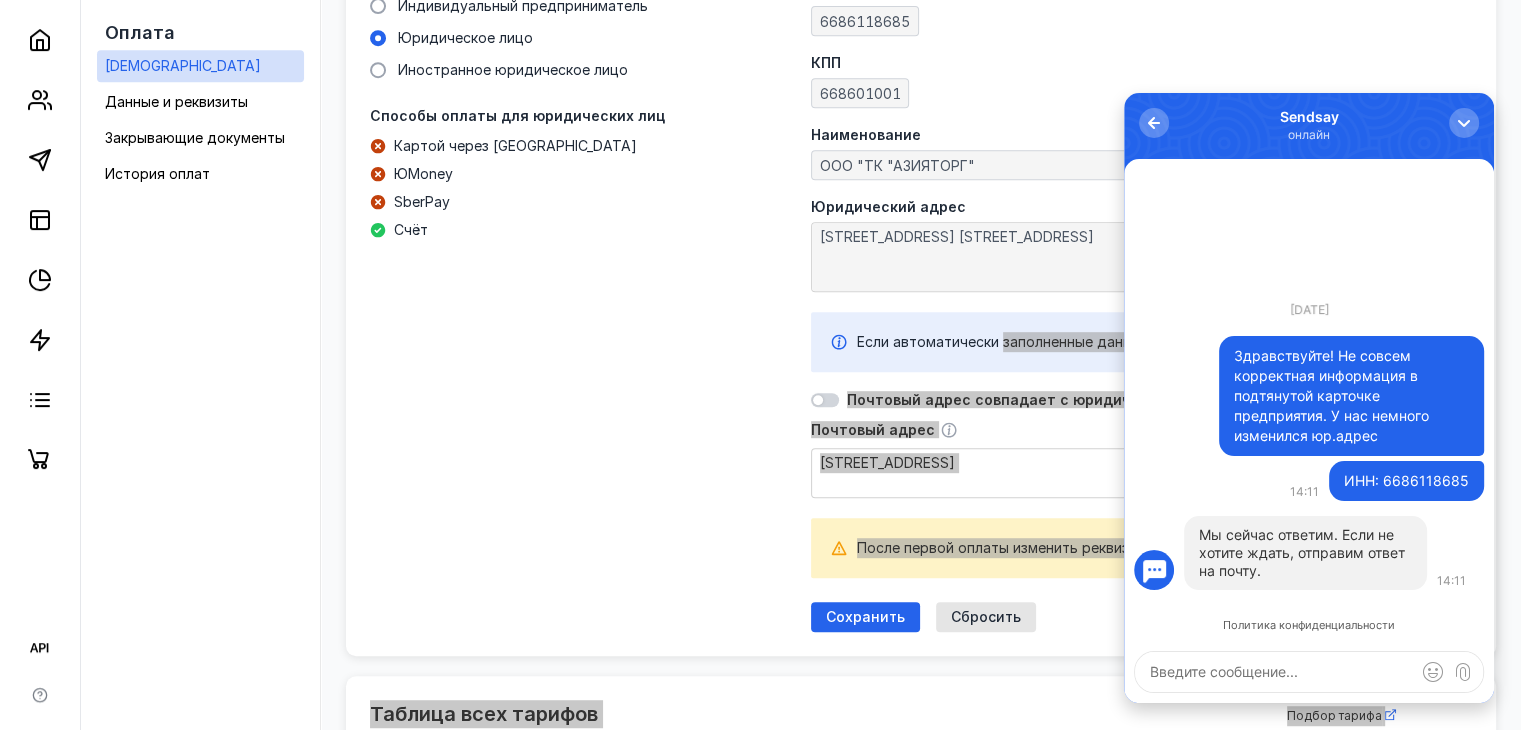 click on "0   Sendsay   онлайн" at bounding box center (1309, 126) 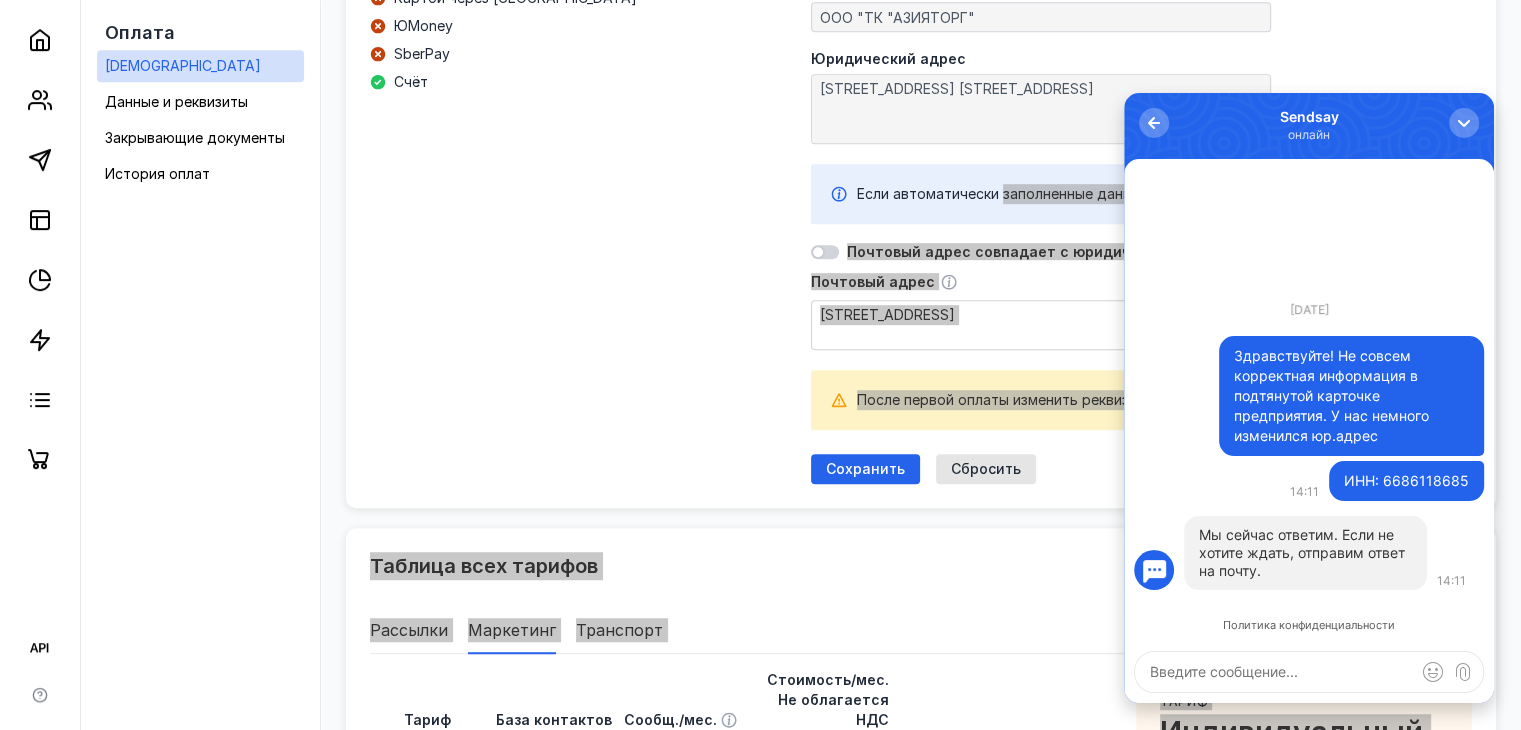scroll, scrollTop: 1072, scrollLeft: 0, axis: vertical 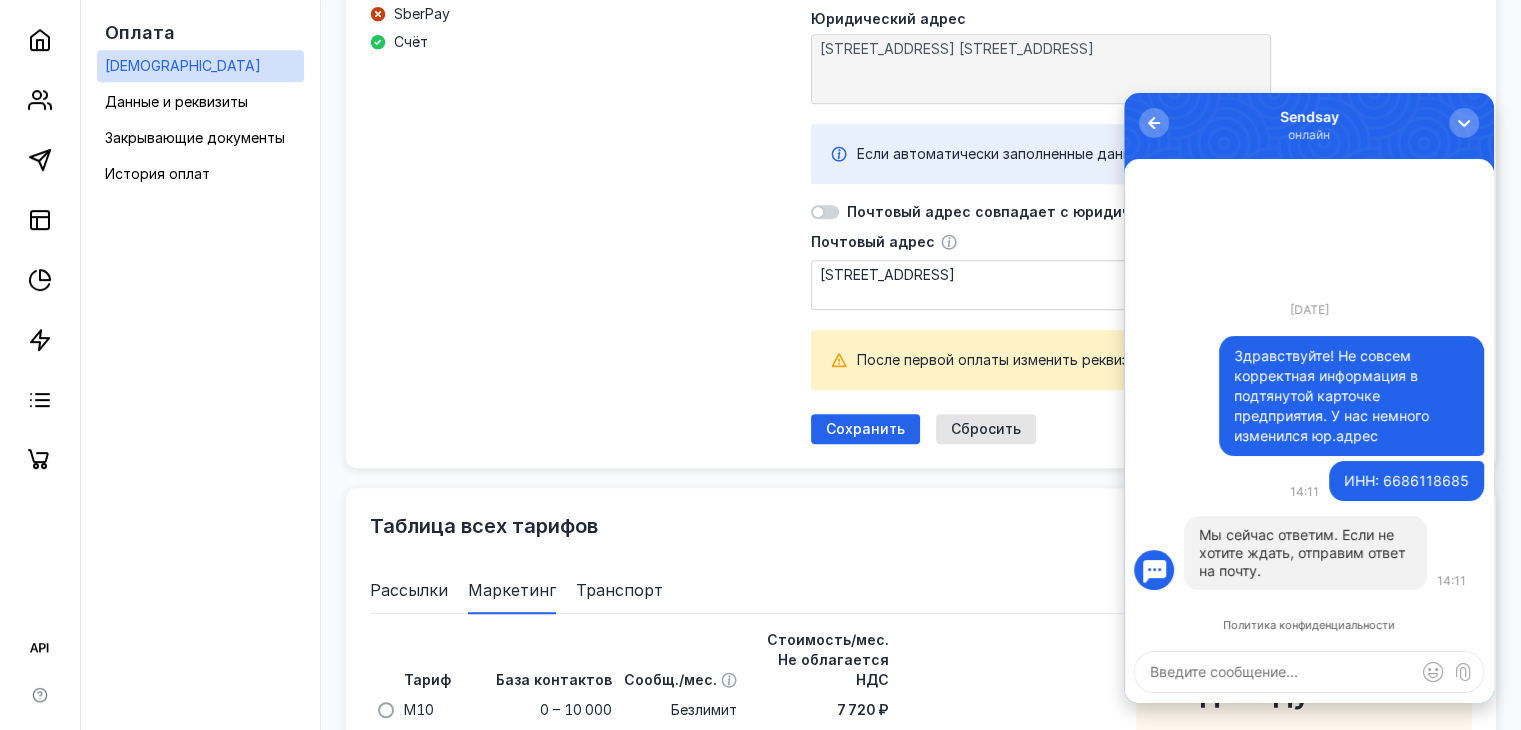click at bounding box center [1309, 672] 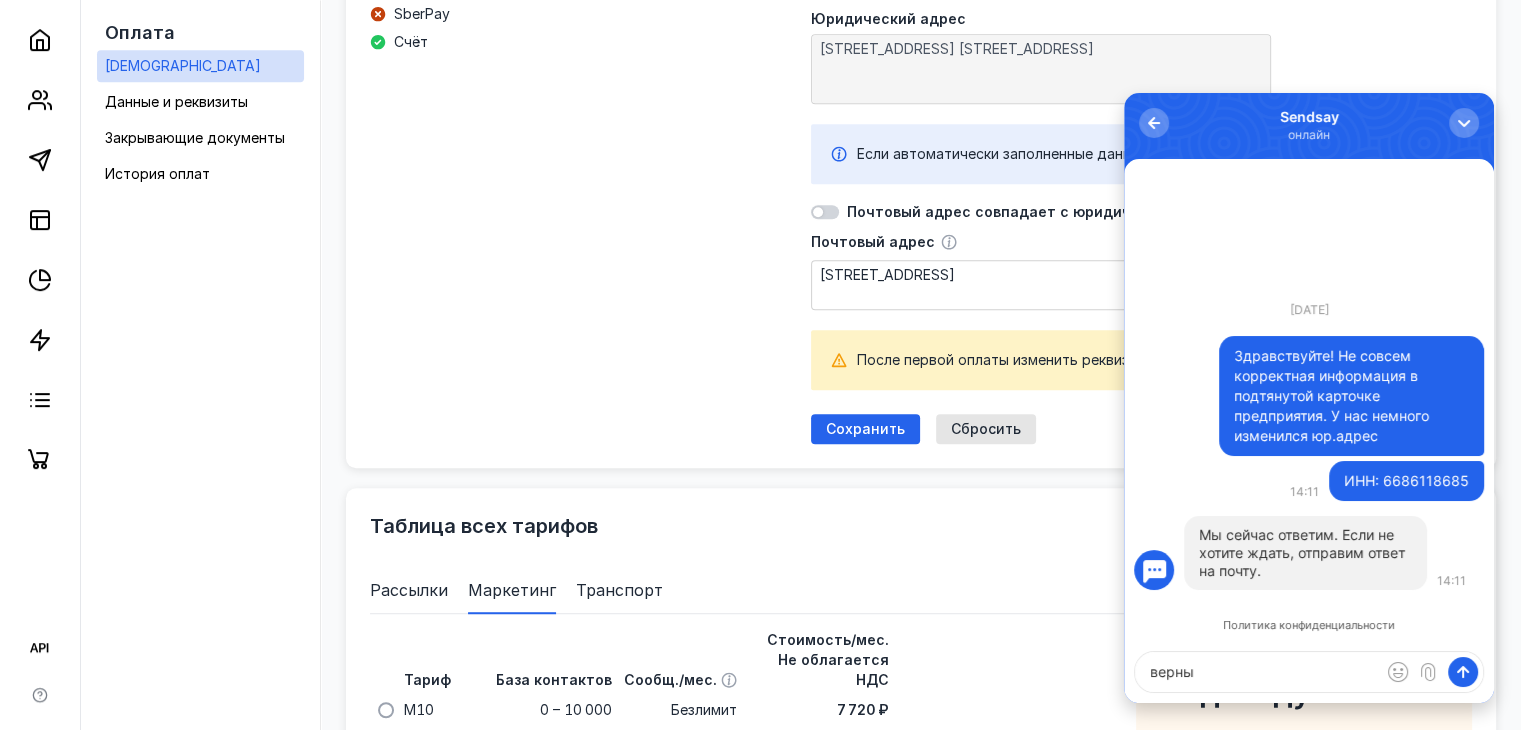 type on "верный" 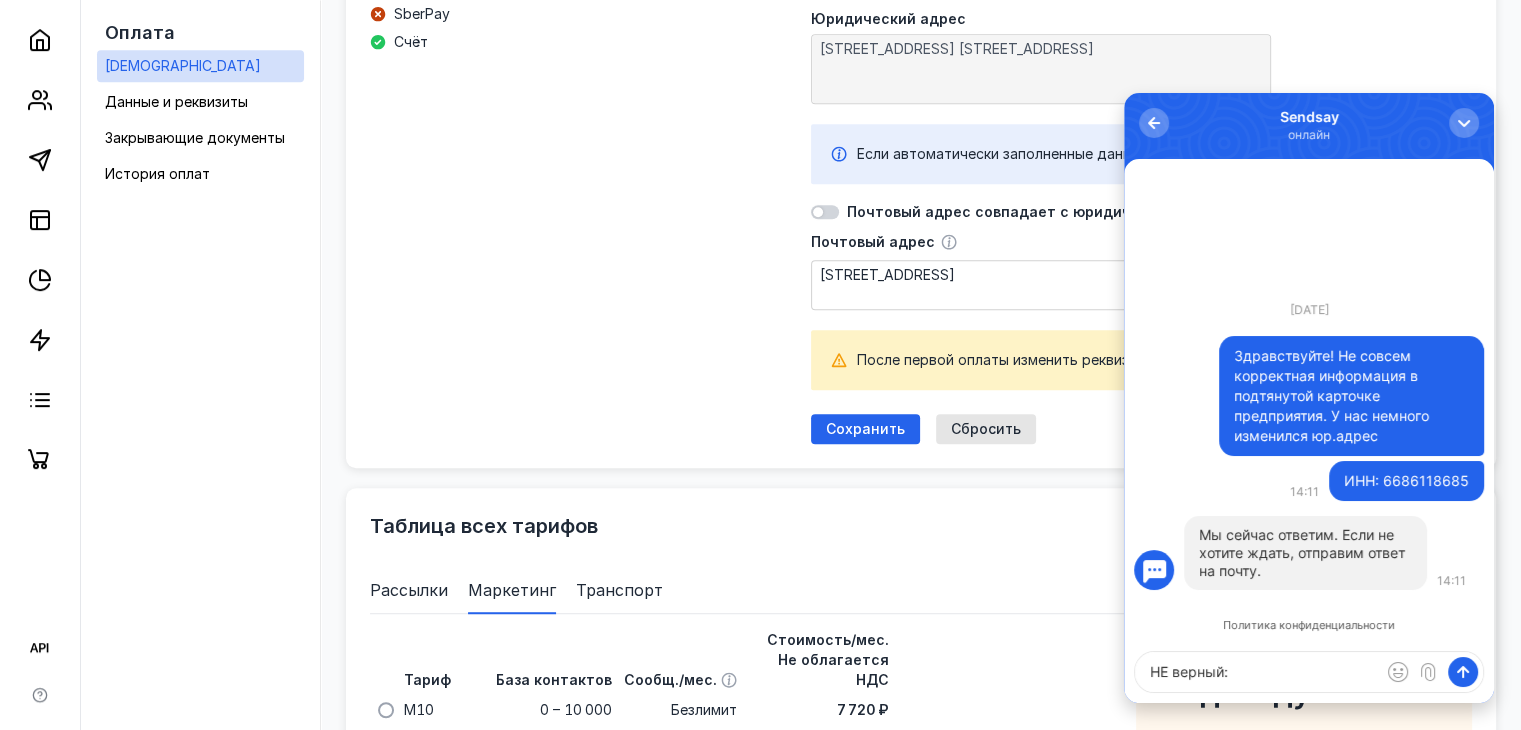 paste on "[STREET_ADDRESS] [STREET_ADDRESS]" 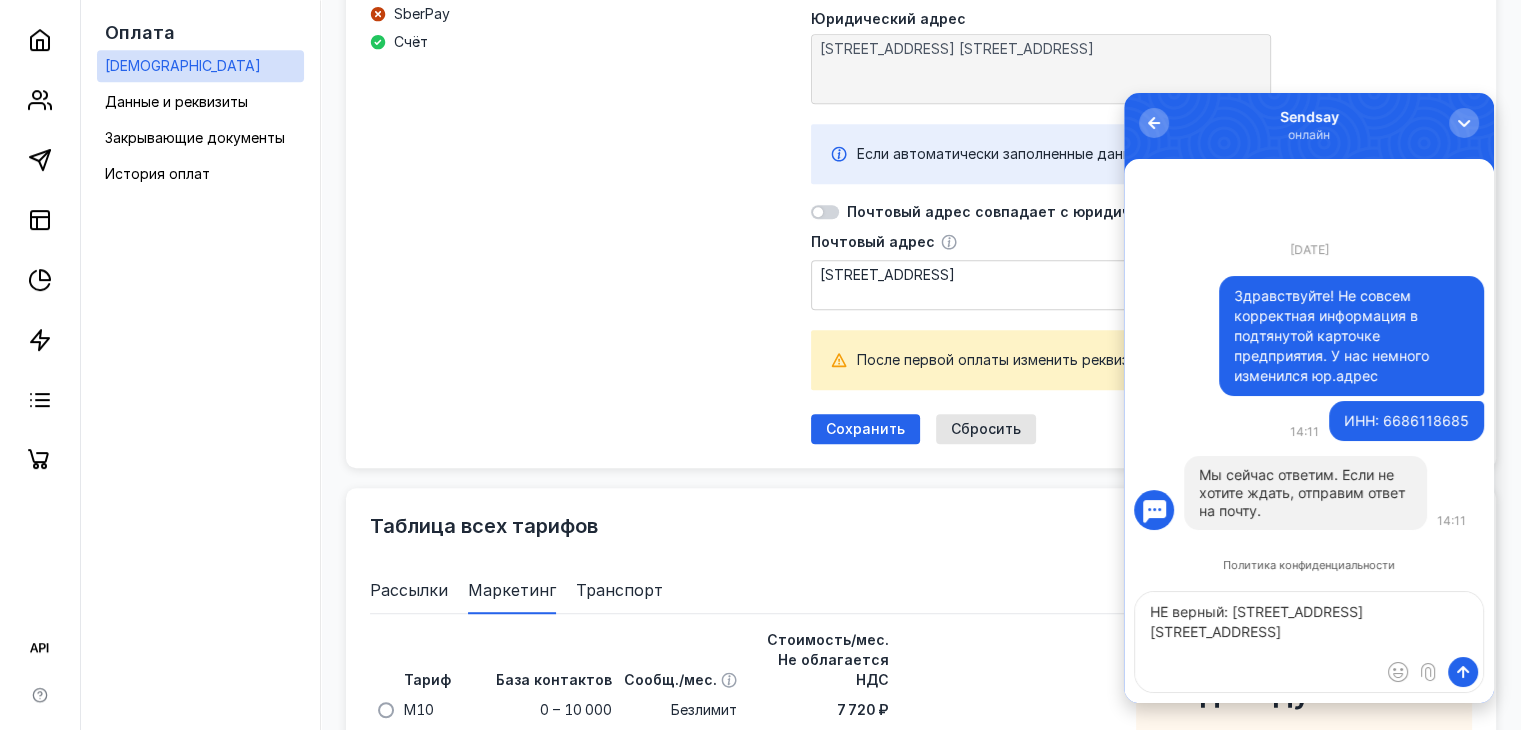 scroll, scrollTop: 68, scrollLeft: 0, axis: vertical 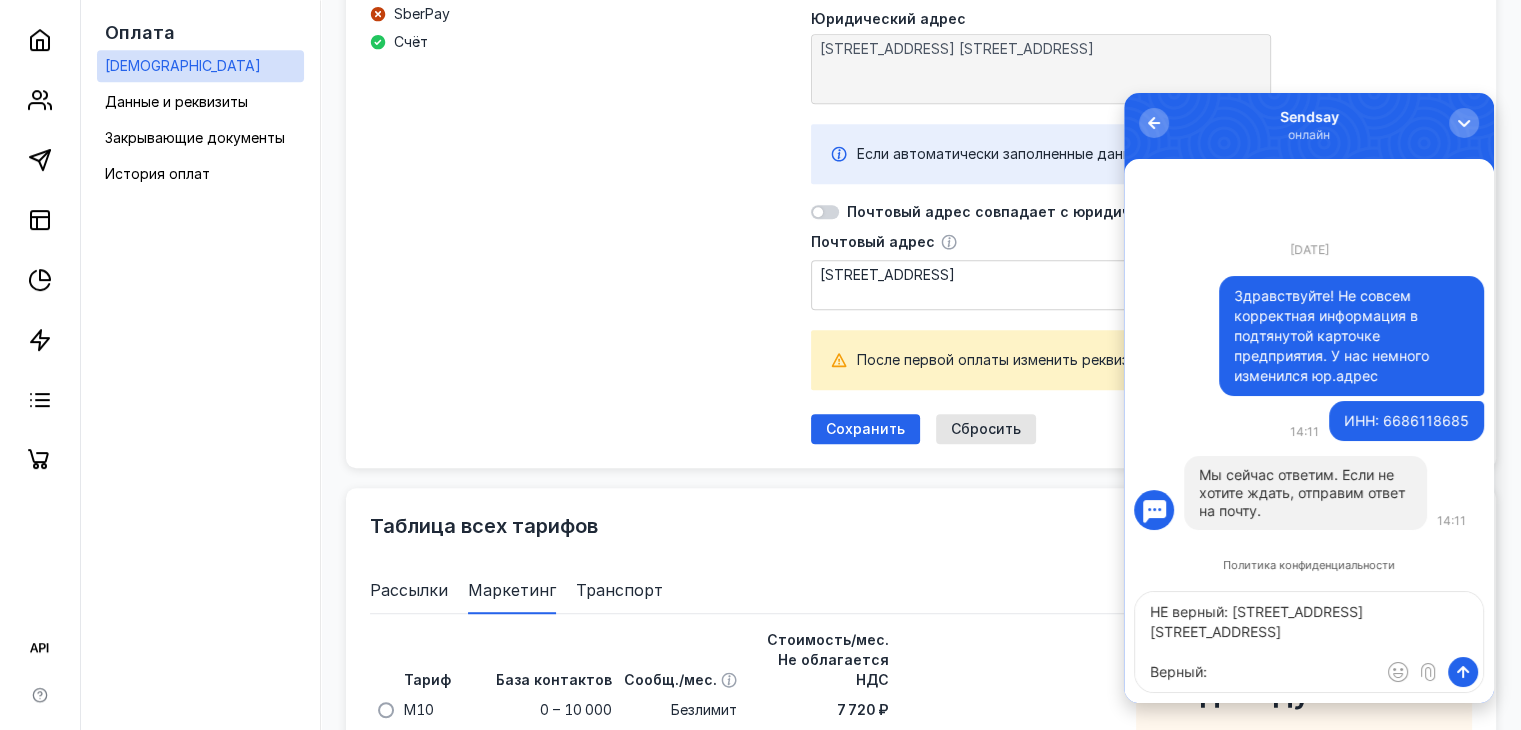 paste on "[STREET_ADDRESS] [STREET_ADDRESS]" 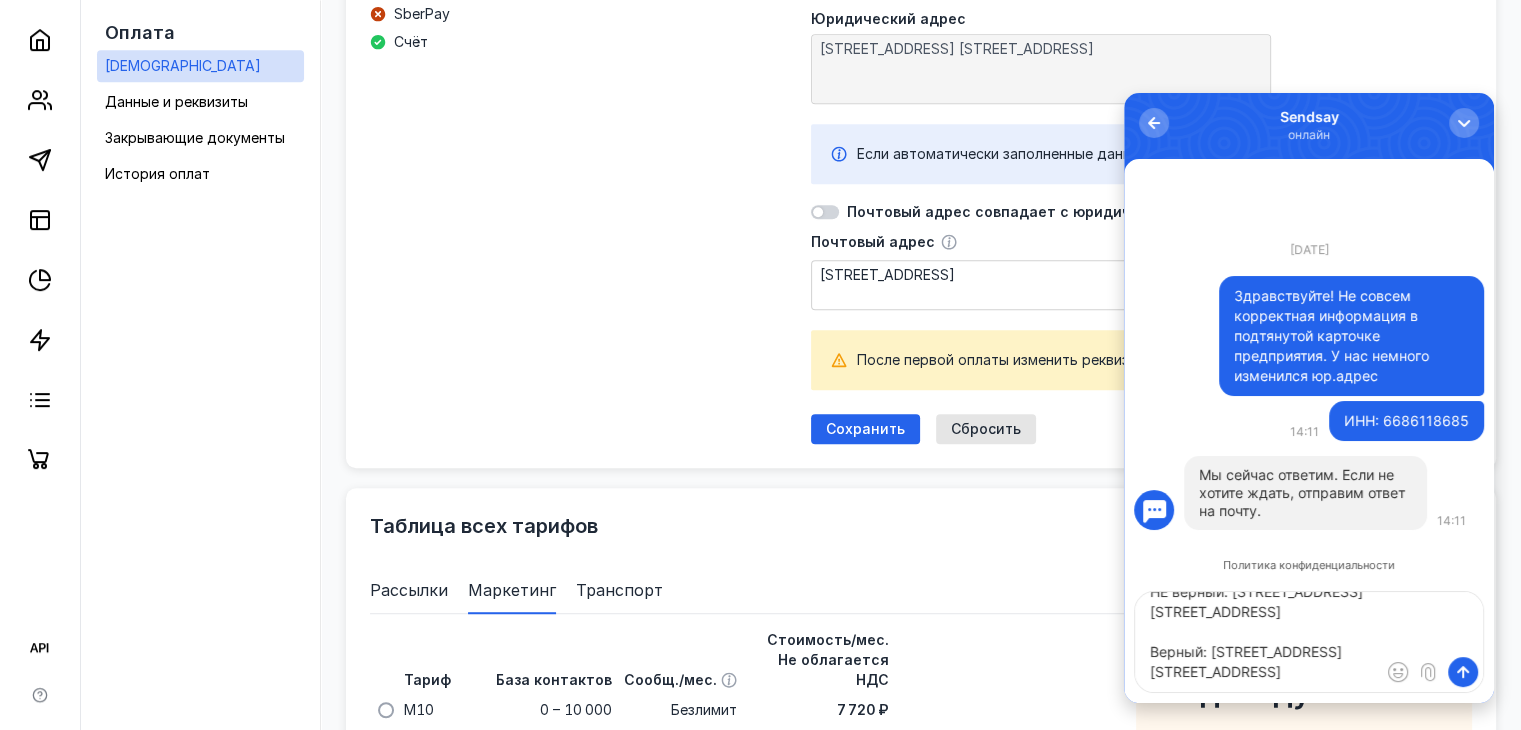 scroll, scrollTop: 168, scrollLeft: 0, axis: vertical 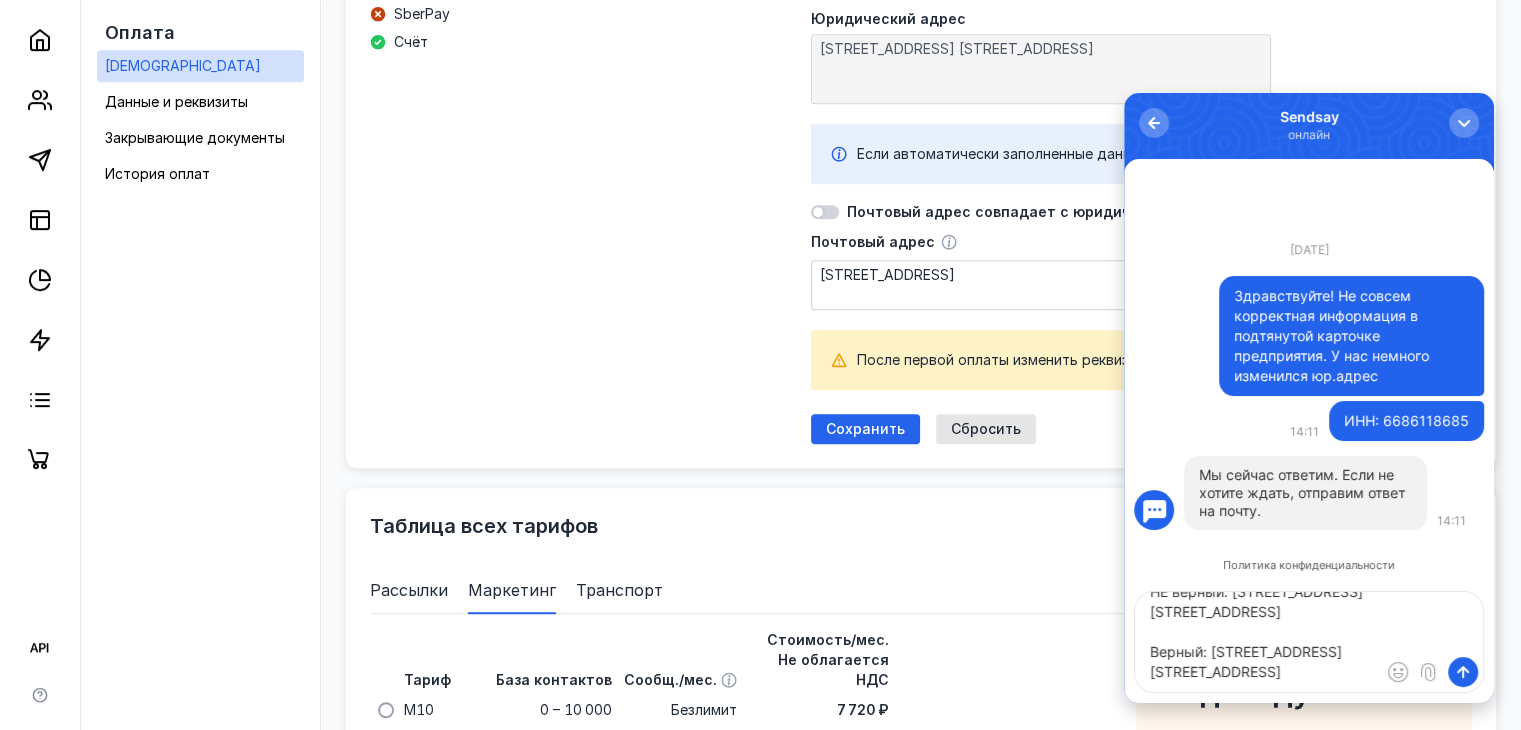 click on "НЕ верный: [STREET_ADDRESS] [STREET_ADDRESS]
Верный: [STREET_ADDRESS] [STREET_ADDRESS]" at bounding box center [1309, 642] 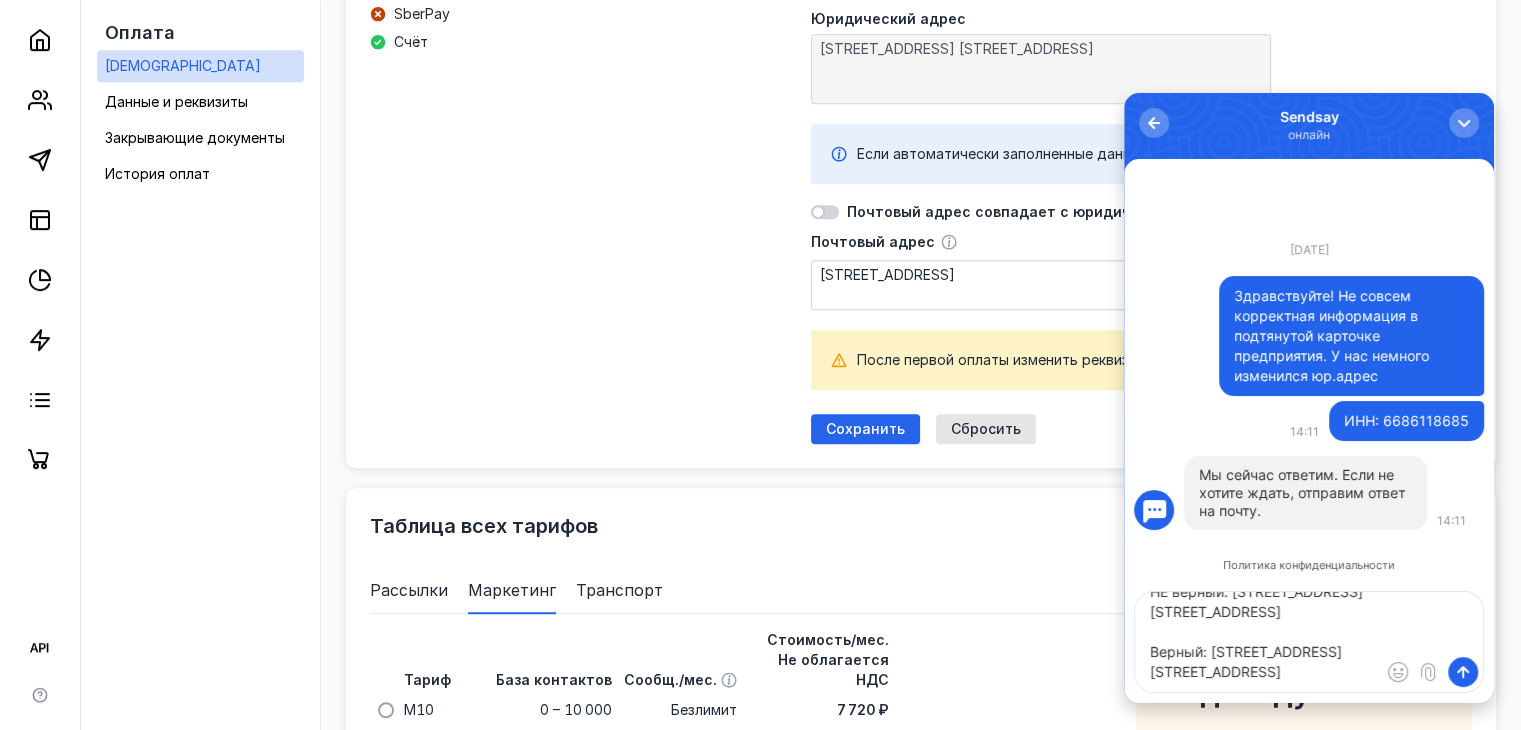 type on "НЕ верный: [STREET_ADDRESS] [STREET_ADDRESS]
Верный: [STREET_ADDRESS] 10, ОФИС 318" 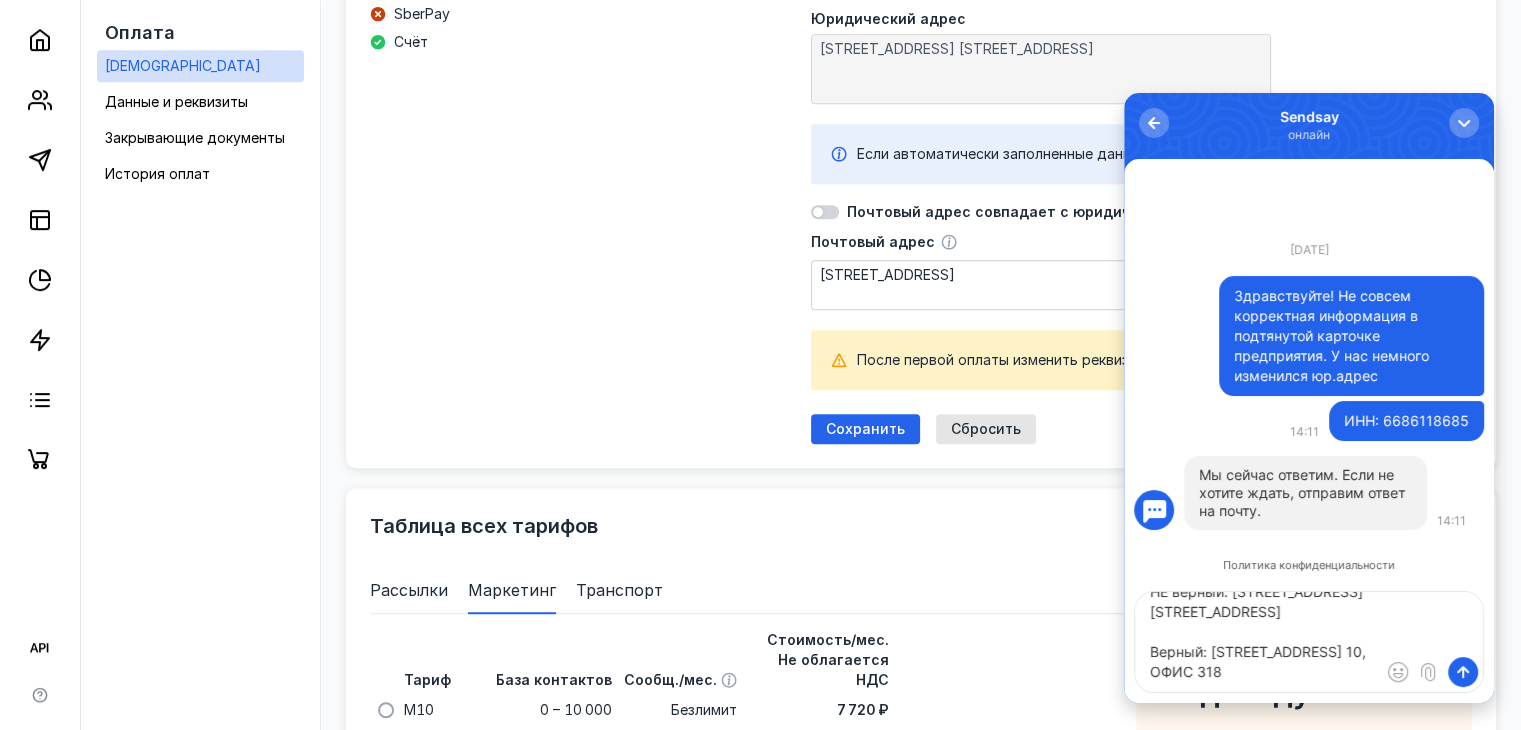 type 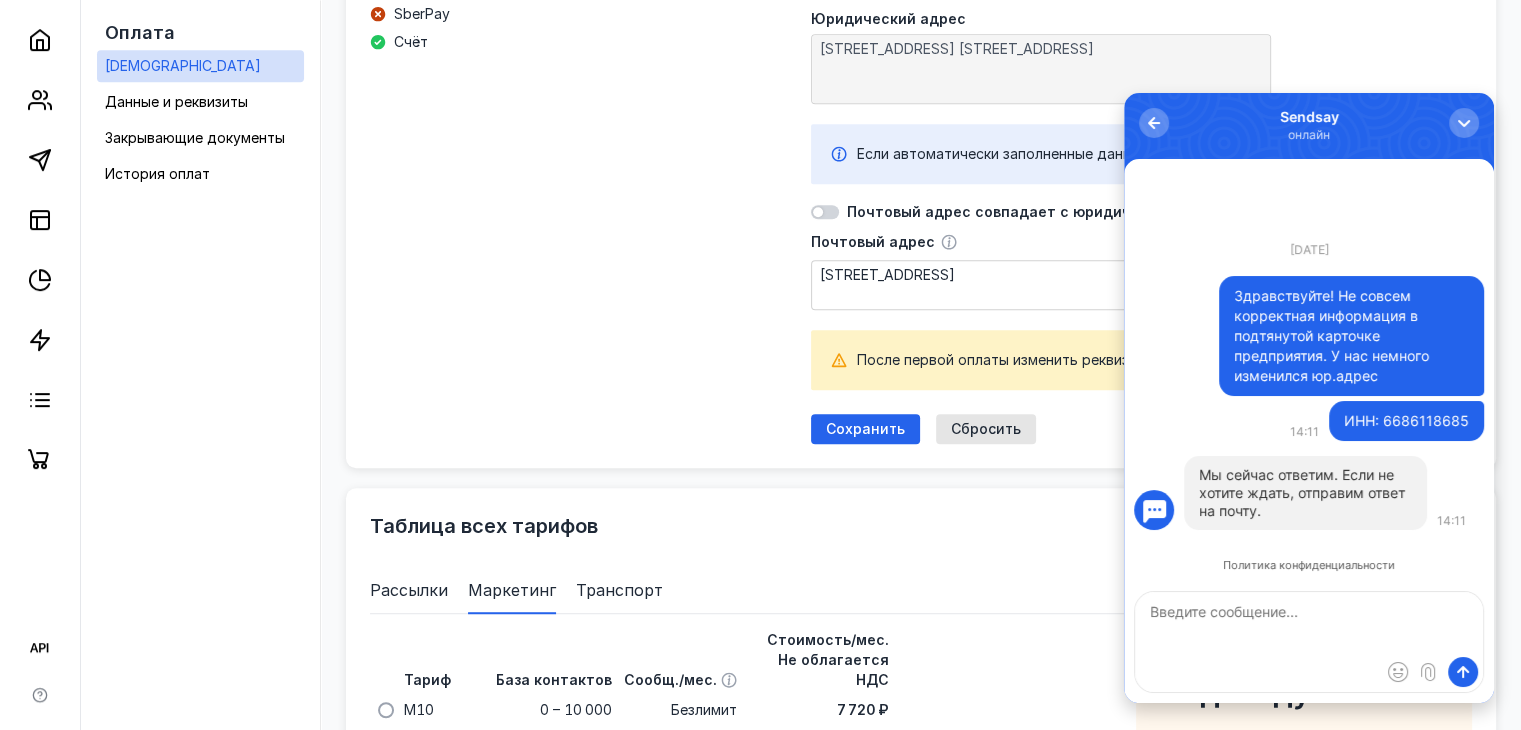 scroll, scrollTop: 0, scrollLeft: 0, axis: both 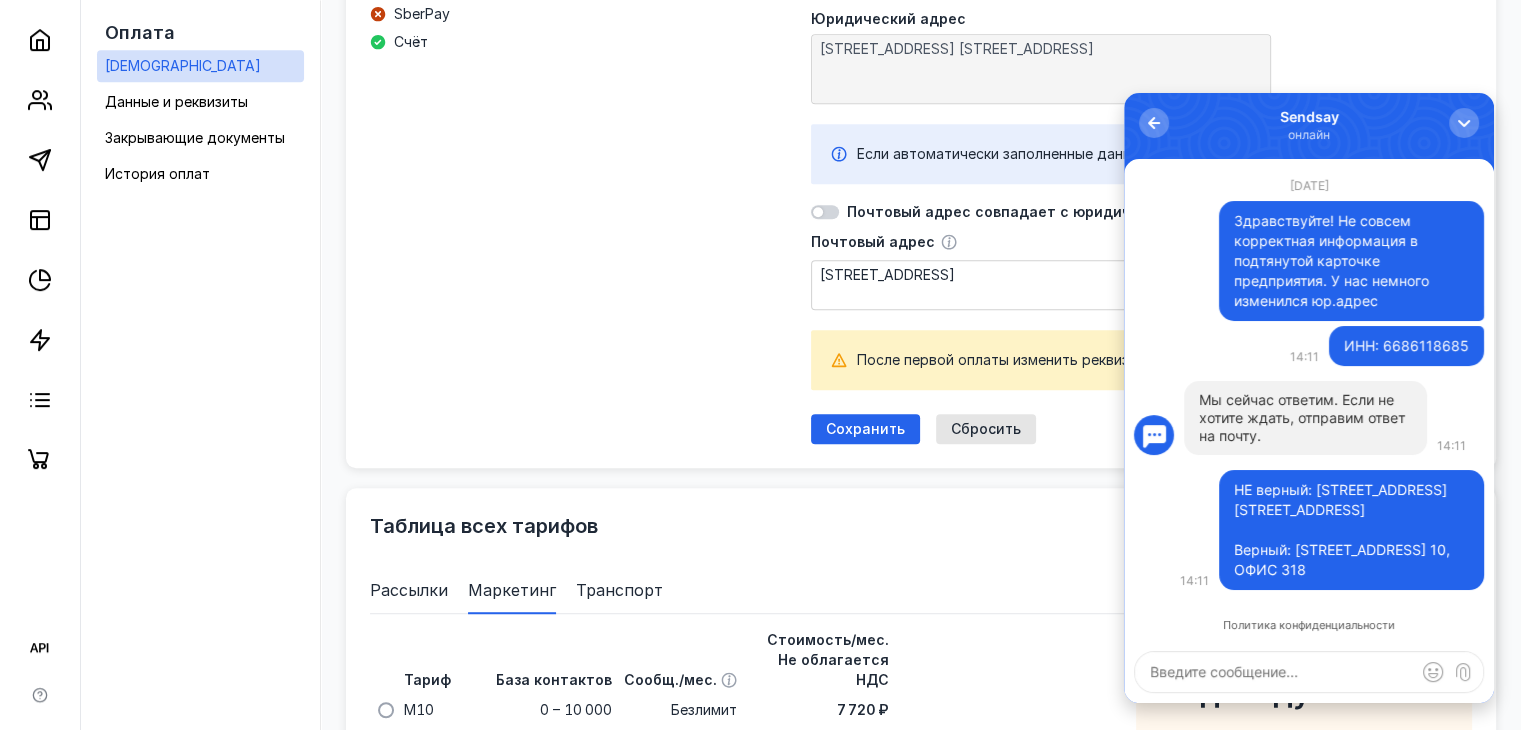 click on "Физическое лицо Индивидуальный предприниматель Юридическое лицо Иностранное юридическое лицо Способы оплаты для юридических лиц Картой через ЮKassa ЮMoney SberPay Счёт" at bounding box center [578, 110] 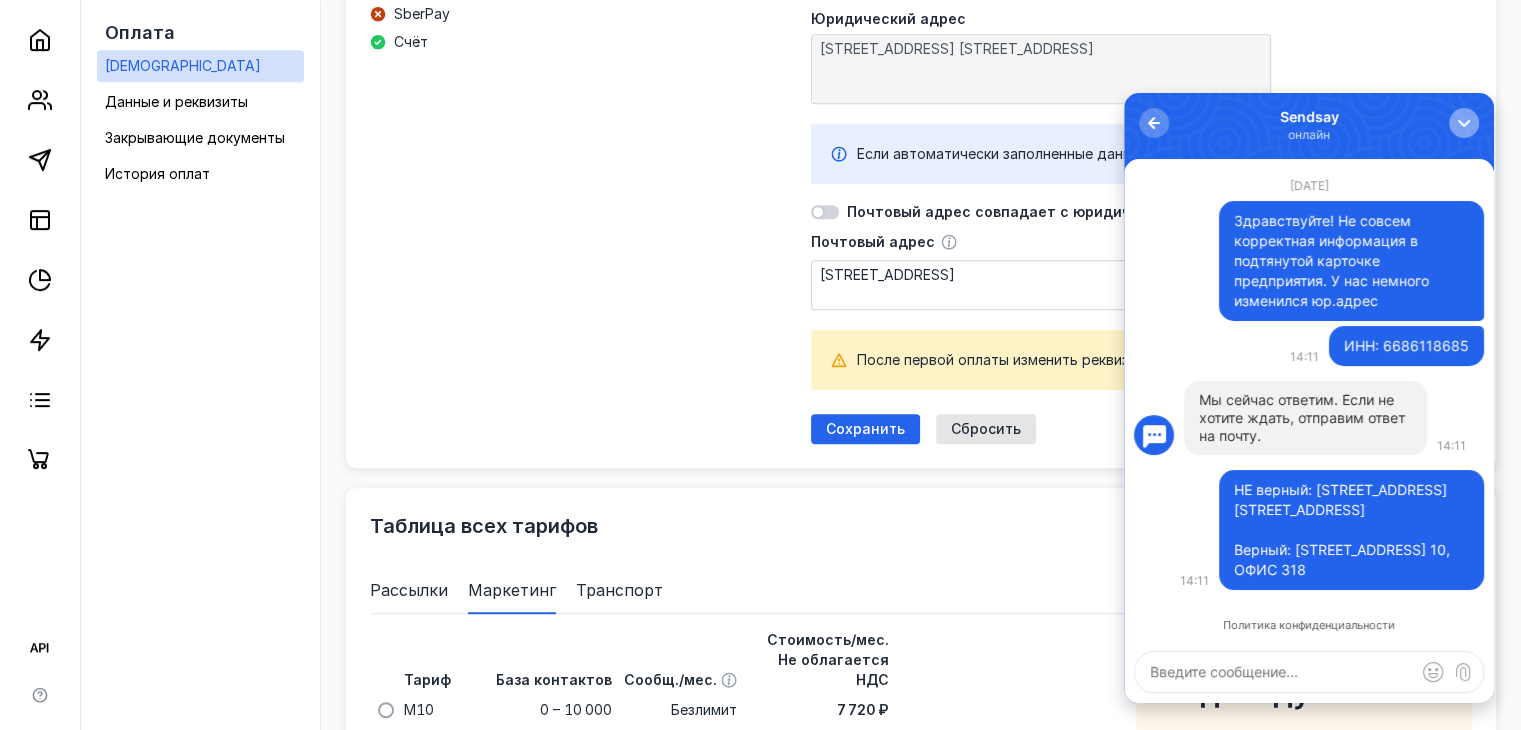 click at bounding box center (1464, 123) 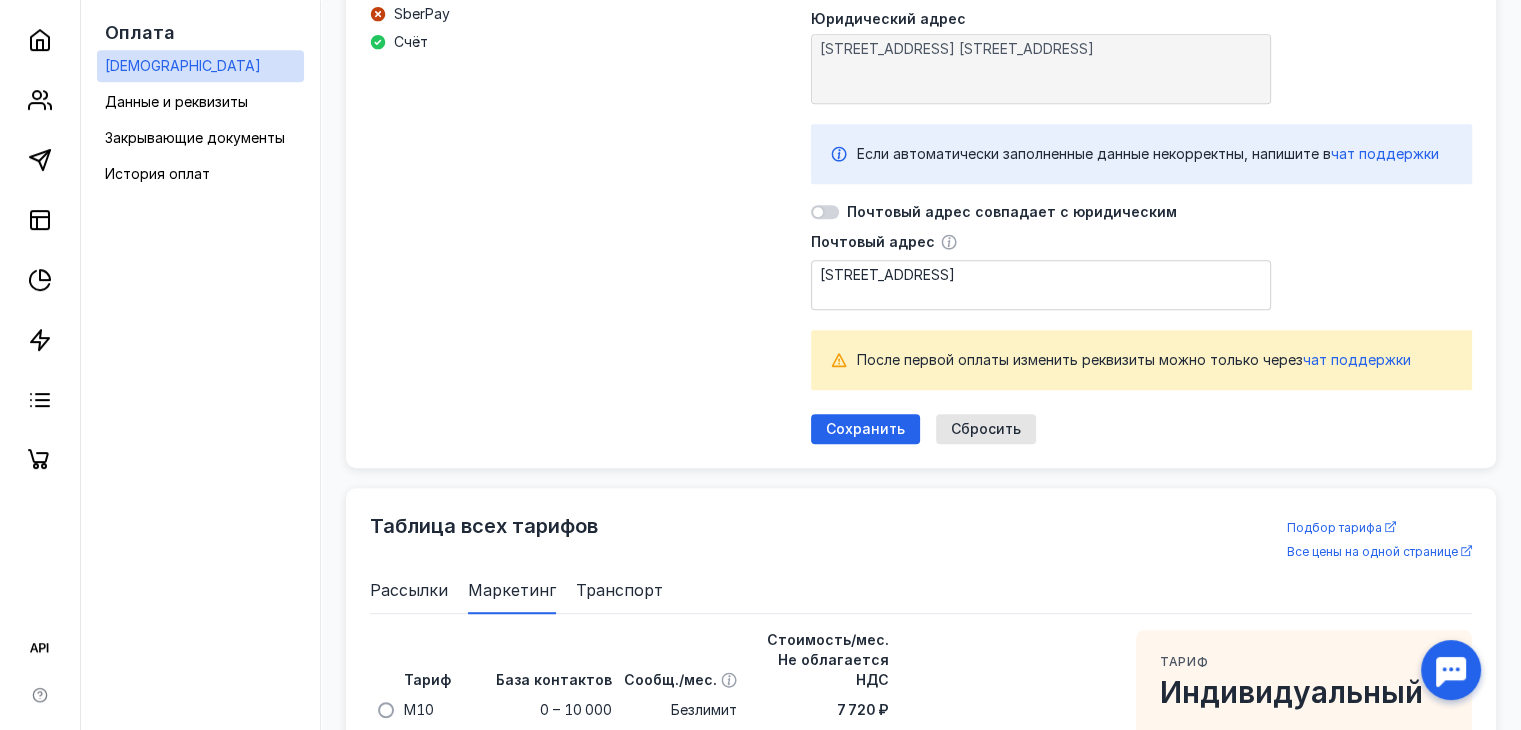 scroll, scrollTop: 0, scrollLeft: 0, axis: both 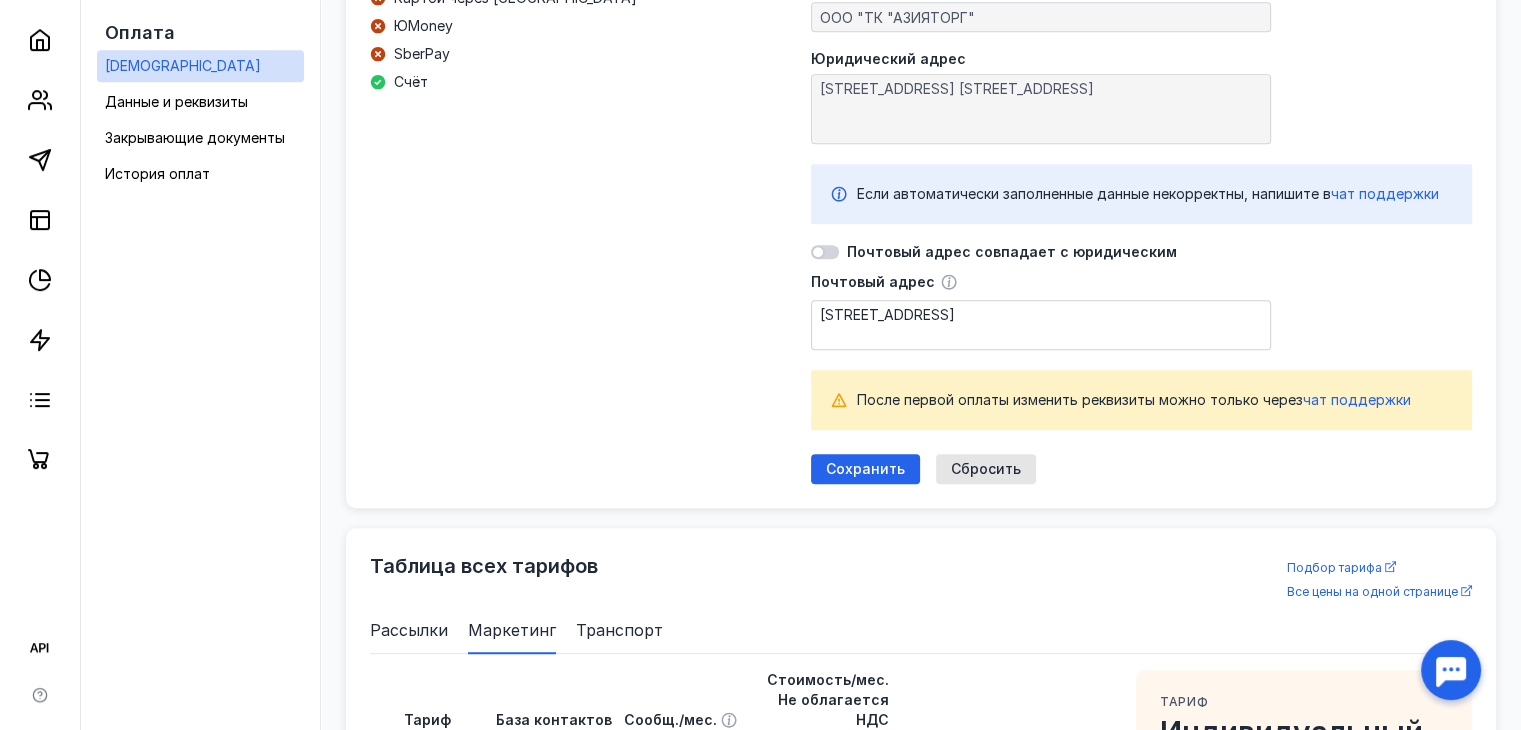 click on "ИНН 6686118685 КПП 668601001 Наименование ООО "ТК "АЗИЯТОРГ" Юридический адрес [STREET_ADDRESS] 10/3, ОФИС 318 Если автоматически заполненные данные некорректны, напишите в  чат поддержки Почтовый адрес совпадает с юридическим Почтовый адрес [STREET_ADDRESS] После первой оплаты изменить реквизиты можно только через  чат поддержки Сохранить Сбросить" at bounding box center (1141, 160) 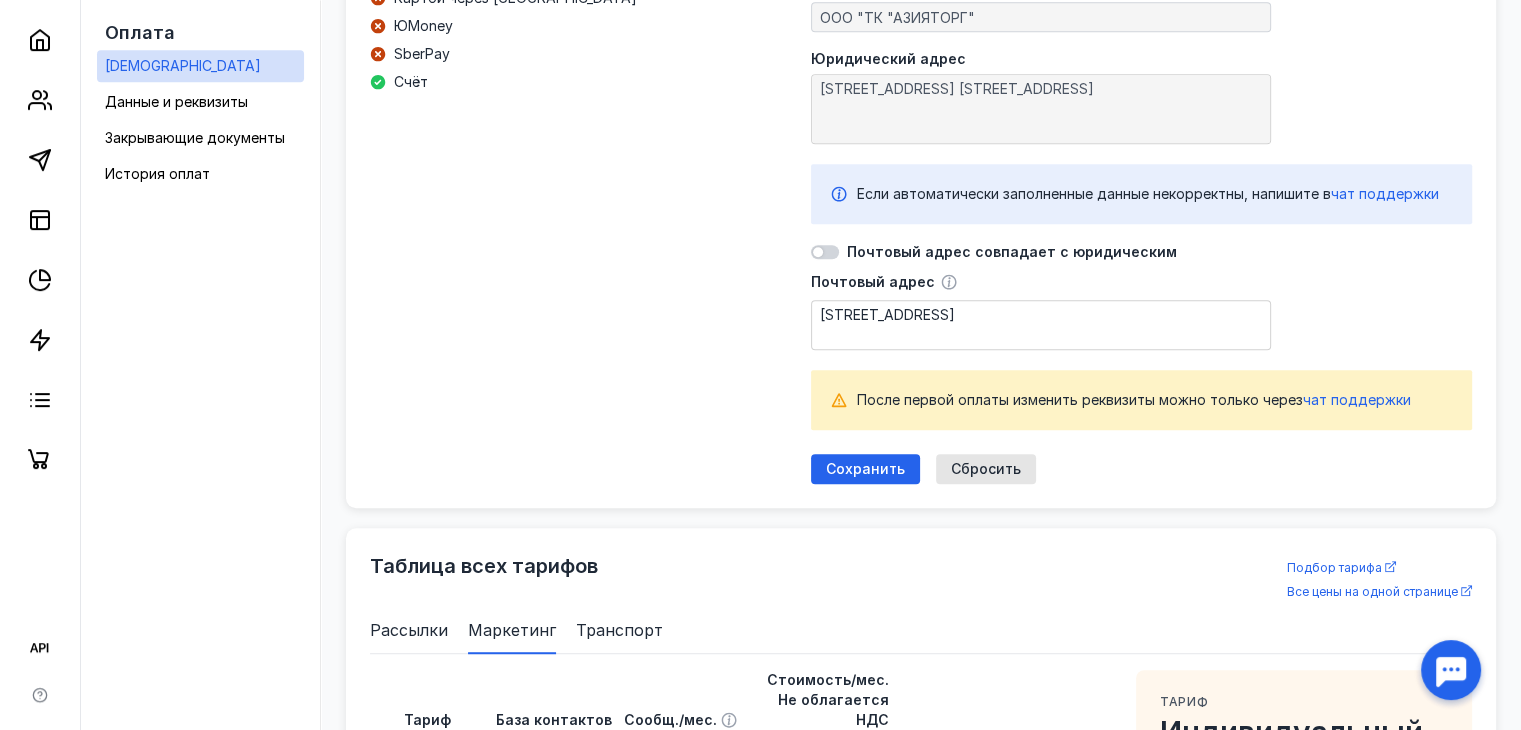 click on "ИНН 6686118685 КПП 668601001 Наименование ООО "ТК "АЗИЯТОРГ" Юридический адрес [STREET_ADDRESS] 10/3, ОФИС 318 Если автоматически заполненные данные некорректны, напишите в  чат поддержки Почтовый адрес совпадает с юридическим Почтовый адрес [STREET_ADDRESS] После первой оплаты изменить реквизиты можно только через  чат поддержки Сохранить Сбросить" at bounding box center [1141, 160] 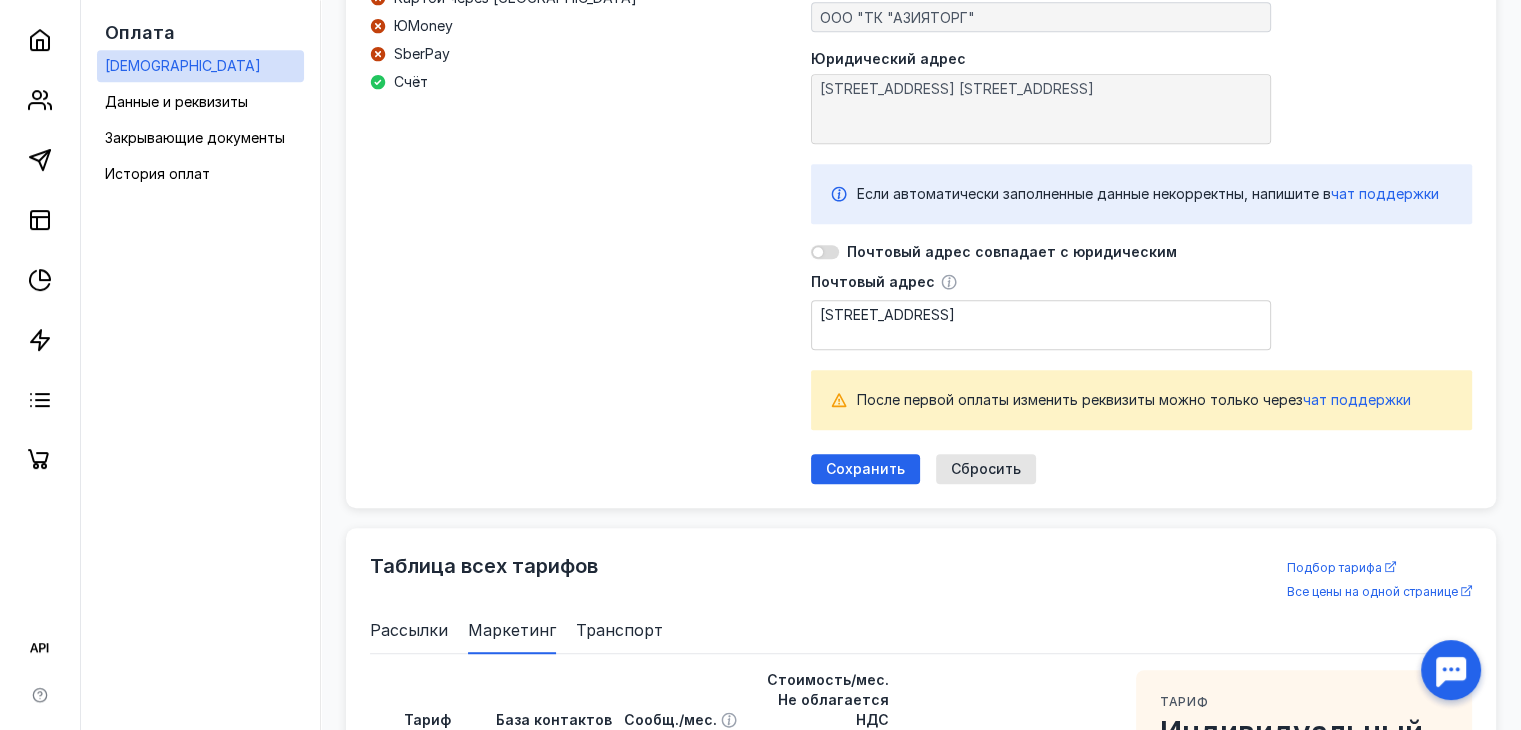 click at bounding box center (825, 252) 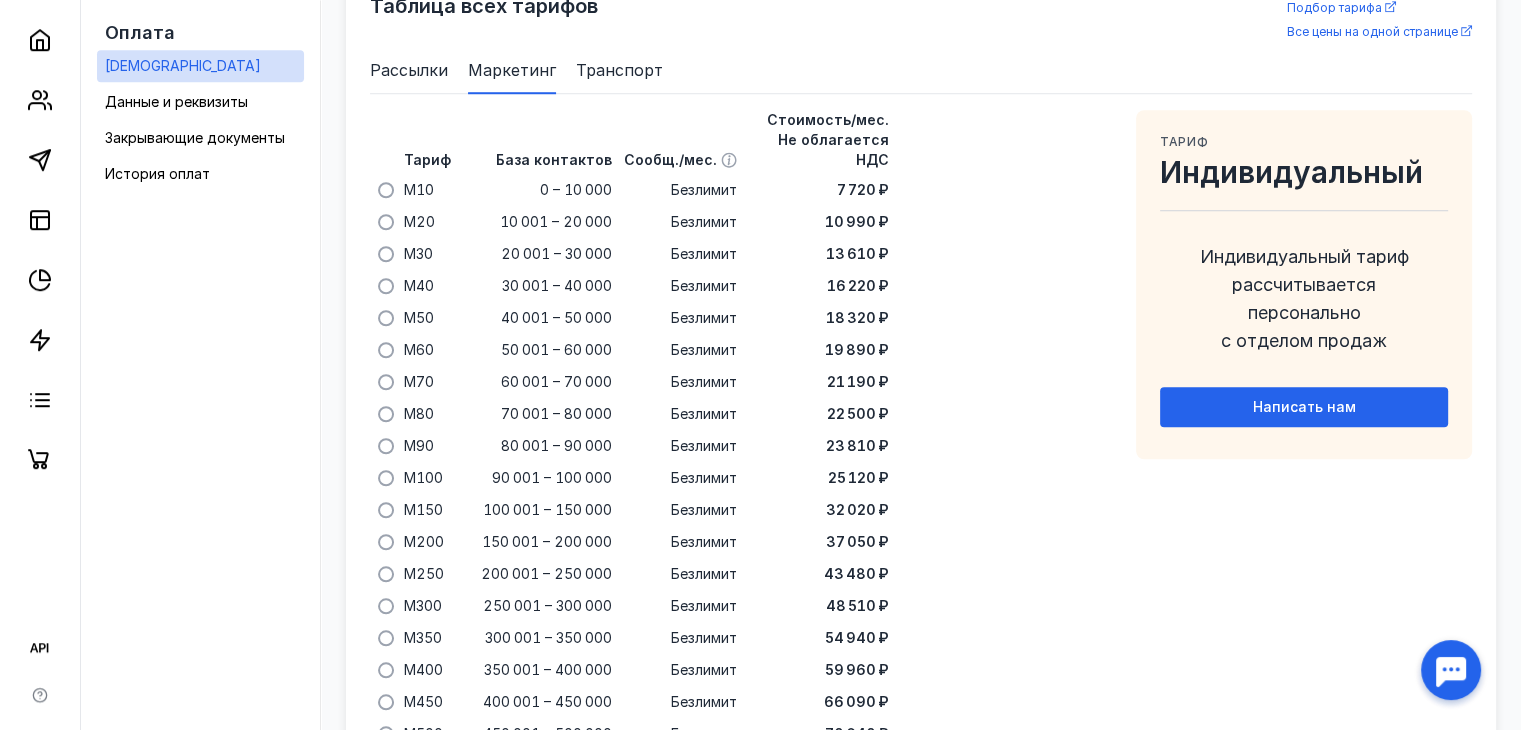 scroll, scrollTop: 1584, scrollLeft: 0, axis: vertical 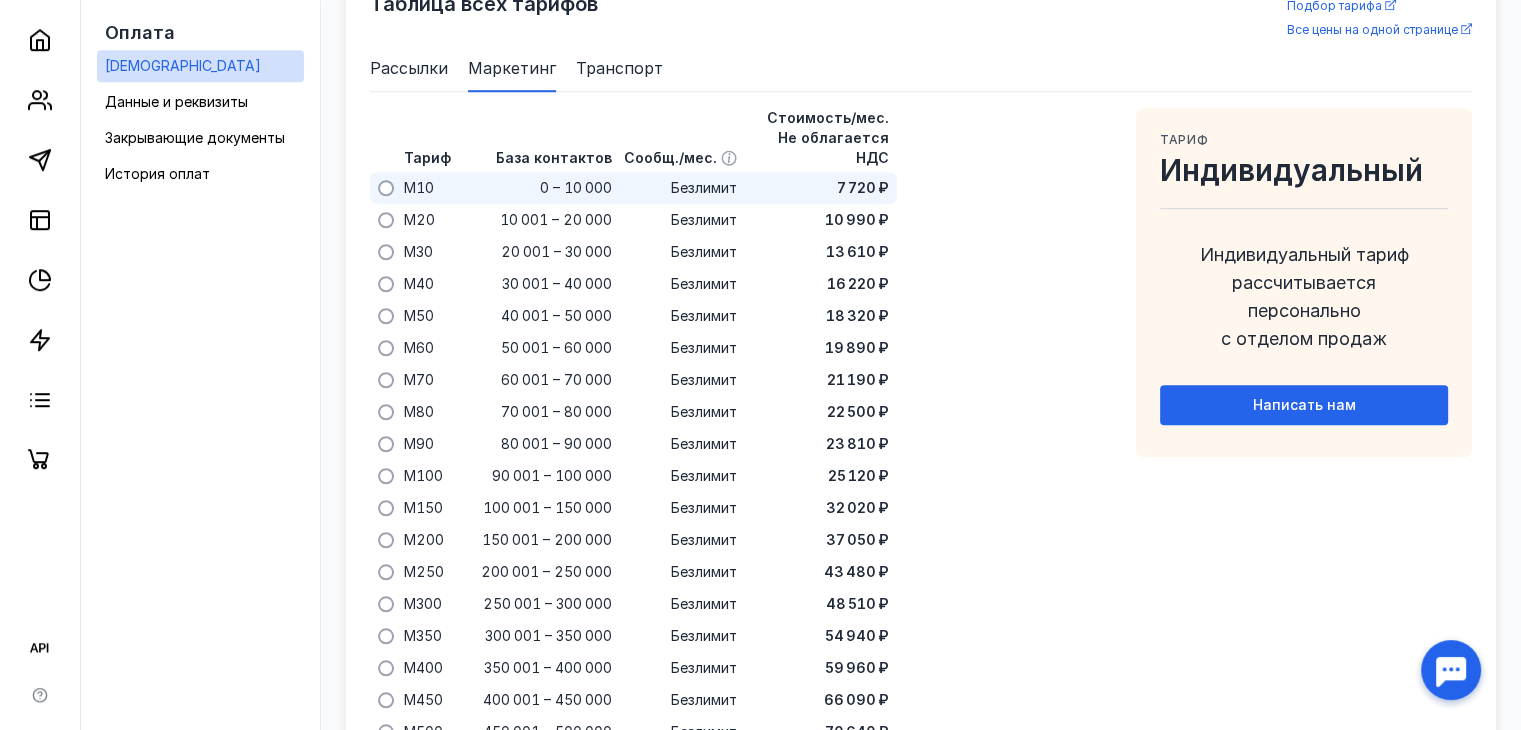 drag, startPoint x: 670, startPoint y: 181, endPoint x: 384, endPoint y: 194, distance: 286.2953 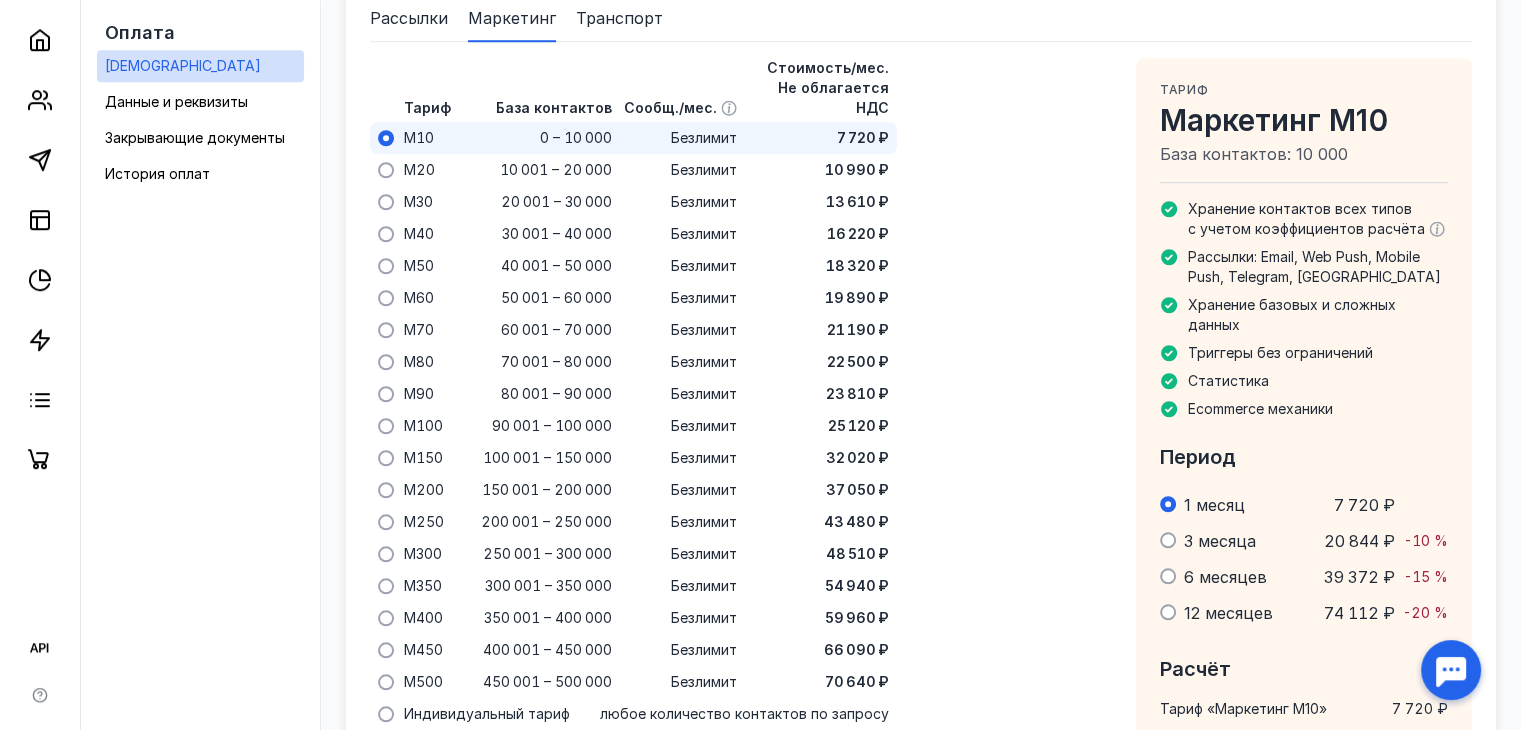 scroll, scrollTop: 1635, scrollLeft: 0, axis: vertical 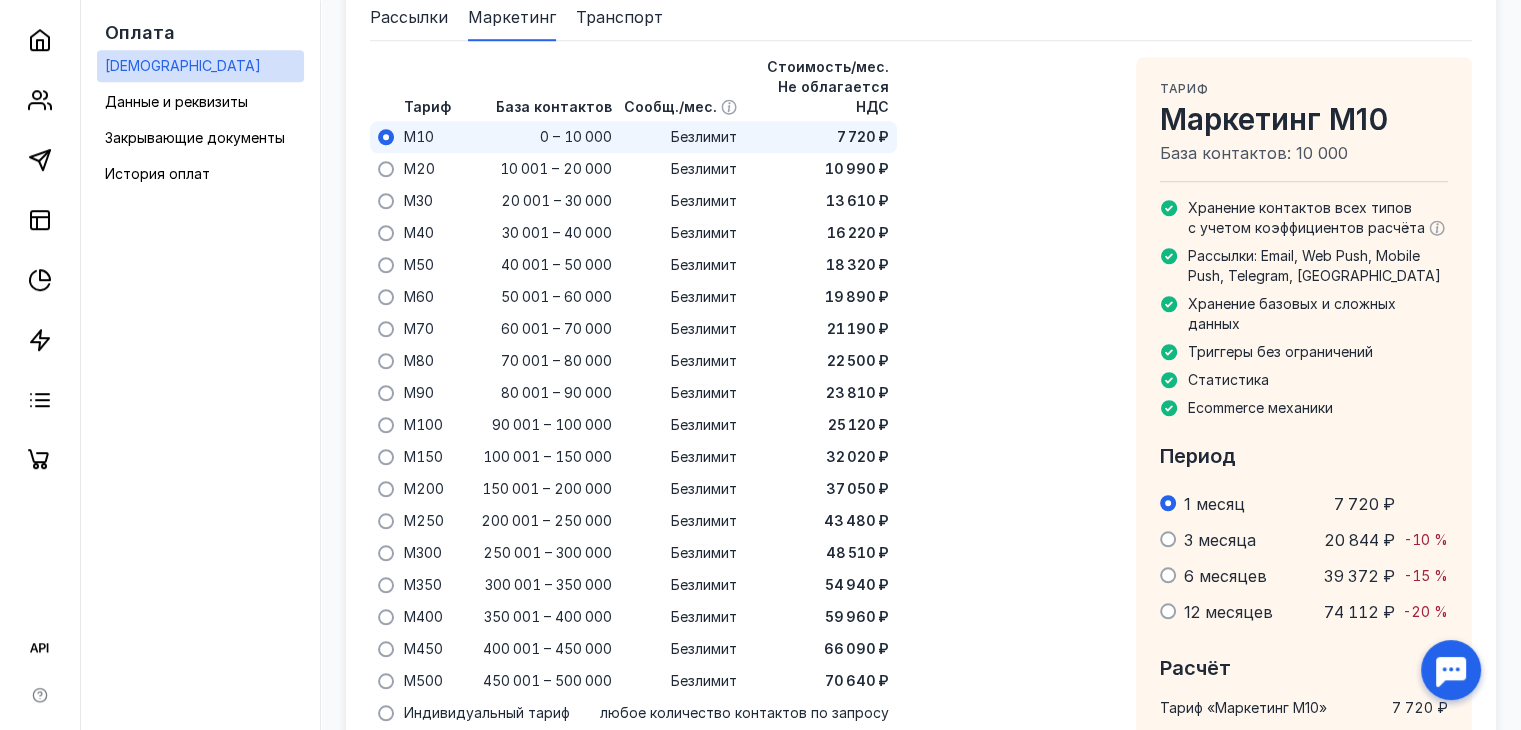 click on "Тариф База контактов Сообщ./мес.   Стоимость/мес. Не облагается НДС M10 0 – 10 000 Безлимит 7 720 ₽ M20 10 001 – 20 000 Безлимит 10 990 ₽ M30 20 001 – 30 000 Безлимит 13 610 ₽ M40 30 001 – 40 000 Безлимит 16 220 ₽ M50 40 001 – 50 000 Безлимит 18 320 ₽ M60 50 001 – 60 000 Безлимит 19 890 ₽ M70 60 001 – 70 000 Безлимит 21 190 ₽ M80 70 001 – 80 000 Безлимит 22 500 ₽ M90 80 001 – 90 000 Безлимит 23 810 ₽ M100 90 001 – 100 000 Безлимит 25 120 ₽ M150 100 001 – 150 000 Безлимит 32 020 ₽ M200 150 001 – 200 000 Безлимит 37 050 ₽ M250 200 001 – 250 000 Безлимит 43 480 ₽ M300 250 001 – 300 000 Безлимит 48 510 ₽ M350 300 001 – 350 000 Безлимит 54 940 ₽ M400 59 960 ₽" at bounding box center [745, 558] 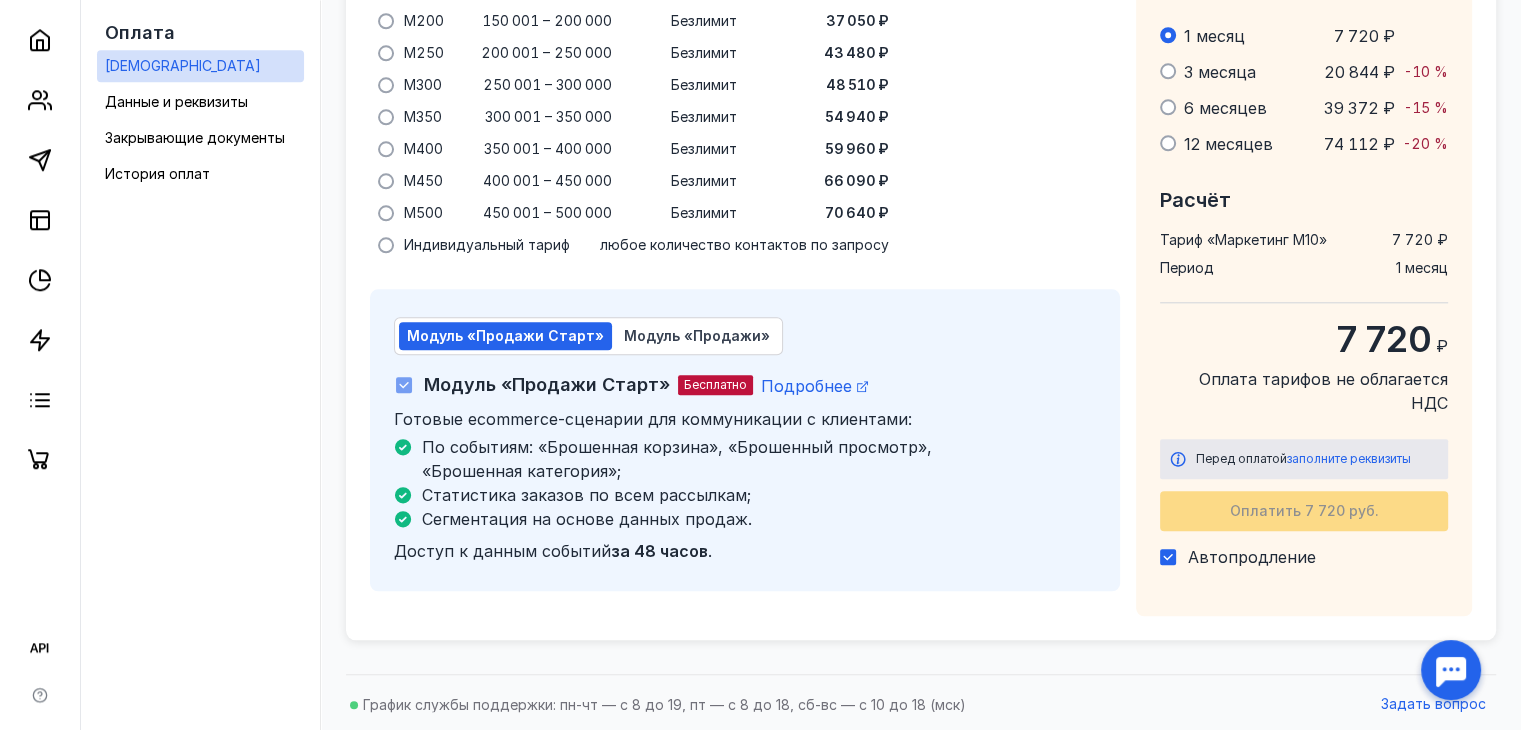 scroll, scrollTop: 2055, scrollLeft: 0, axis: vertical 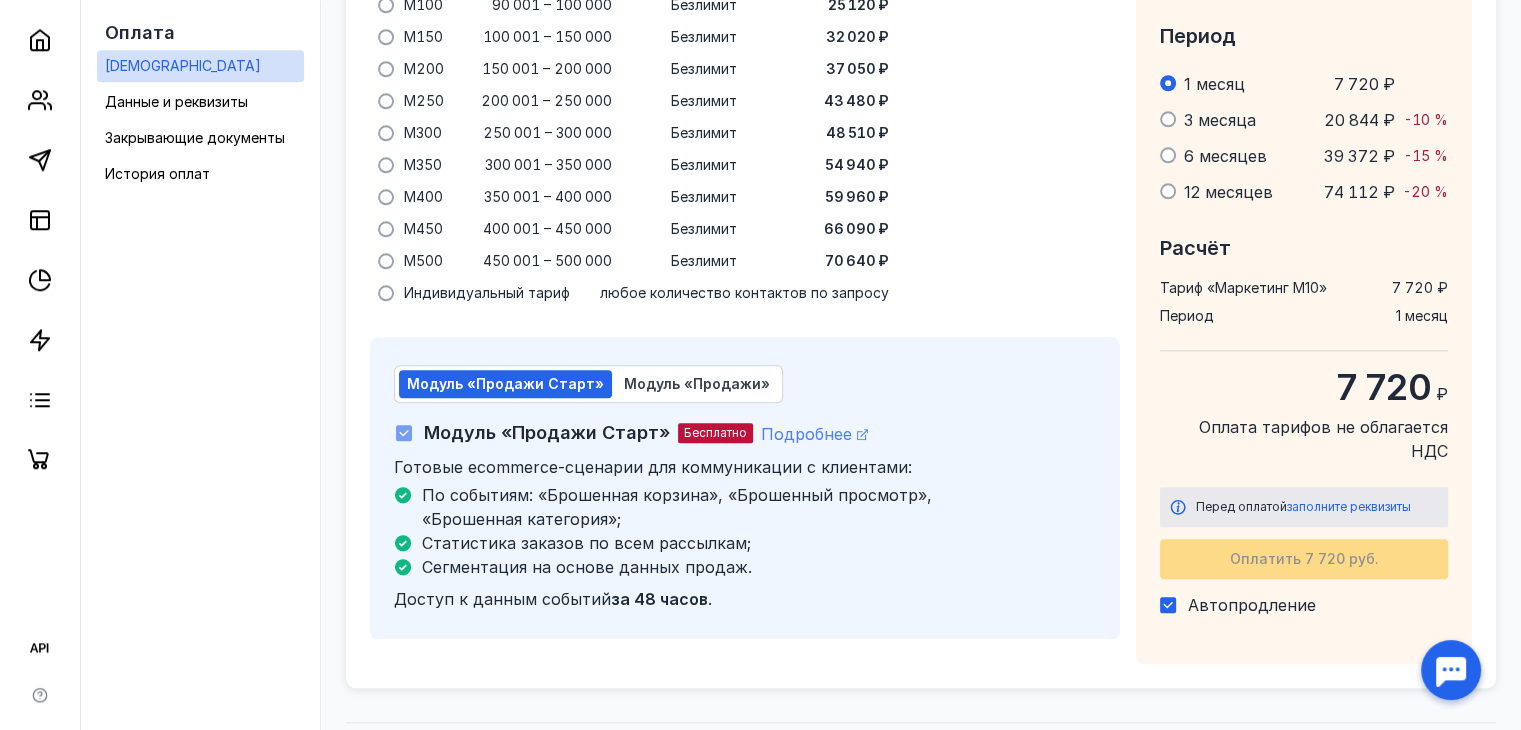 click on "Подробнее" at bounding box center (806, 434) 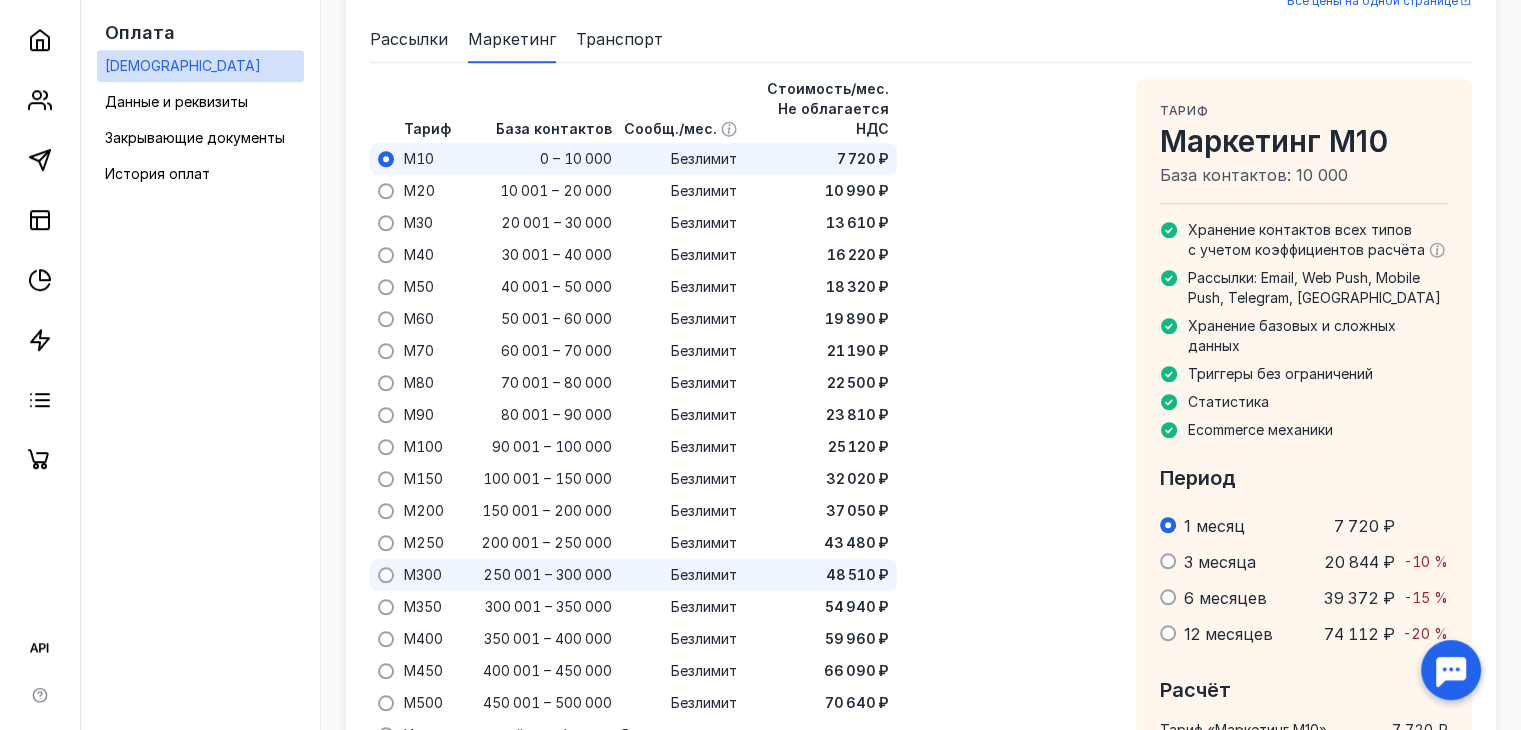 scroll, scrollTop: 1611, scrollLeft: 0, axis: vertical 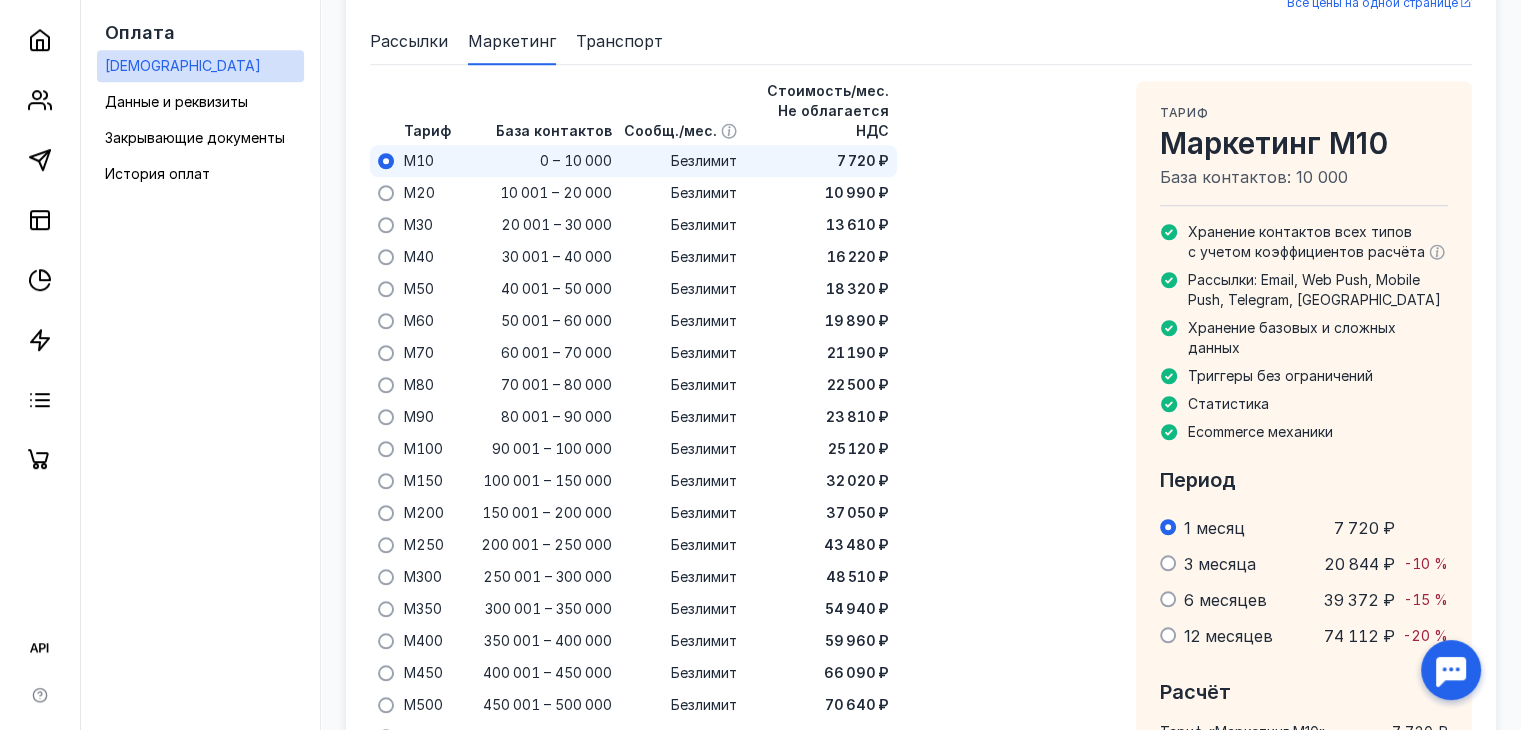 click on "Тариф Маркетинг M10 База контактов: 10 000 Хранение контактов всех типов с учетом коэффициентов расчёта   Рассылки: Email, Web Push, Mobile Push, Telegram, VK Хранение базовых и сложных данных Триггеры без ограничений Статистика Ecommerce механики Период 1 месяц 7 720 ₽ 3 месяца 20 844 ₽ -10 % 6 месяцев 39 372 ₽ -15 % 12 месяцев 74 112 ₽ -20 % Расчёт Тариф « Маркетинг M10 » 7 720 ₽ Период 1 месяц 7 720 ₽ Оплата тарифов не облагается НДС Перед оплатой  заполните реквизиты Оплатить 7 720 руб. Автопродление" at bounding box center (1304, 594) 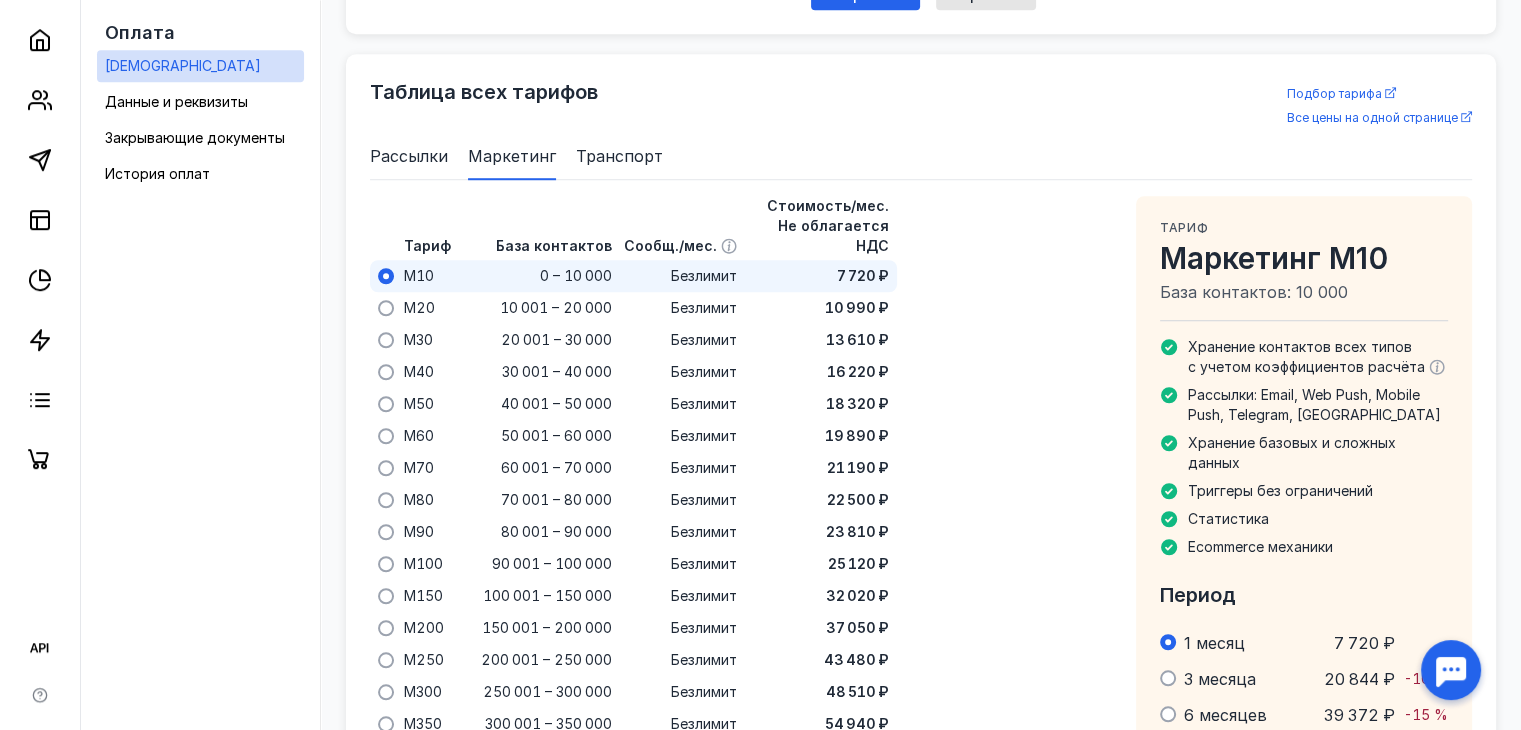 scroll, scrollTop: 2103, scrollLeft: 0, axis: vertical 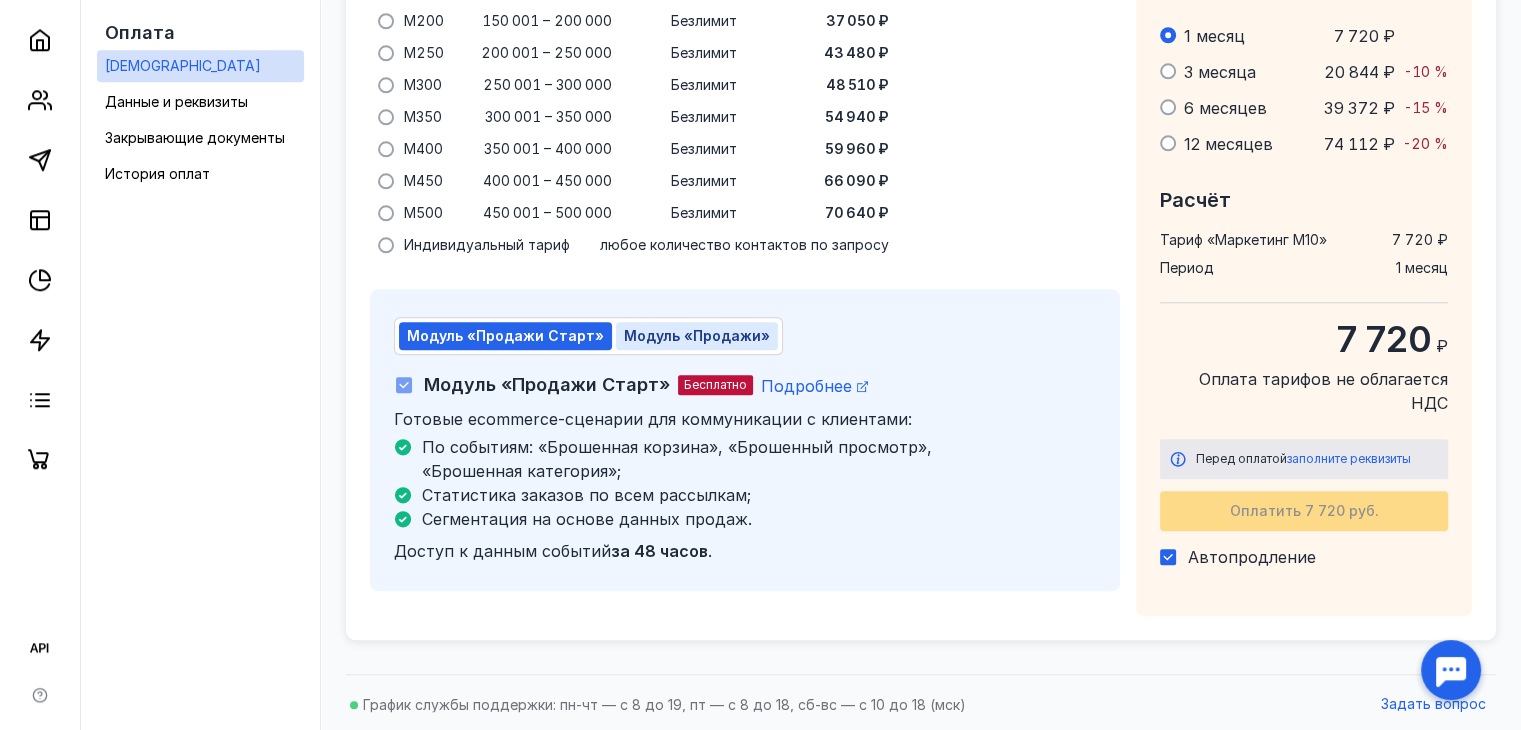 click on "Модуль «Продажи»" at bounding box center [697, 335] 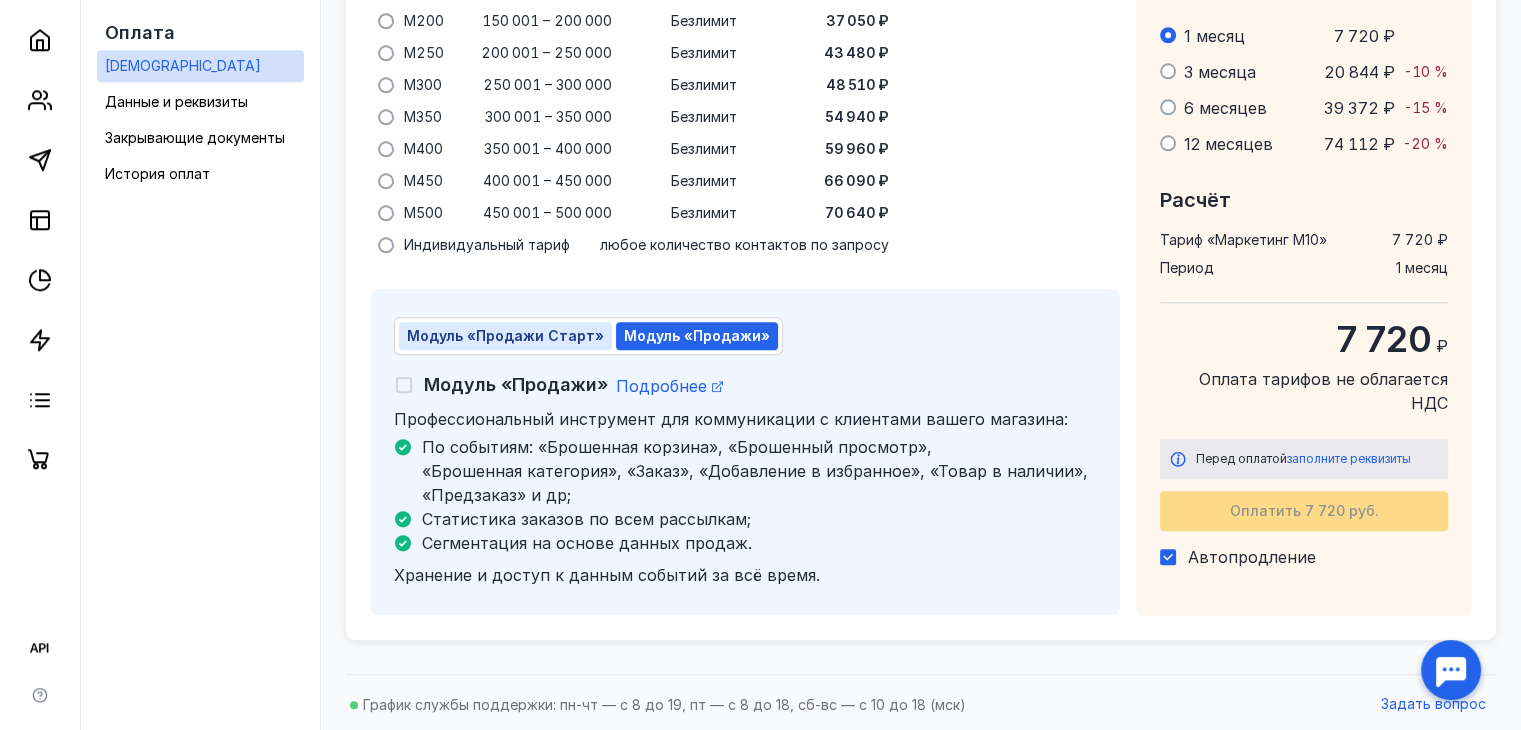 click on "Модуль «Продажи Старт»" at bounding box center (505, 335) 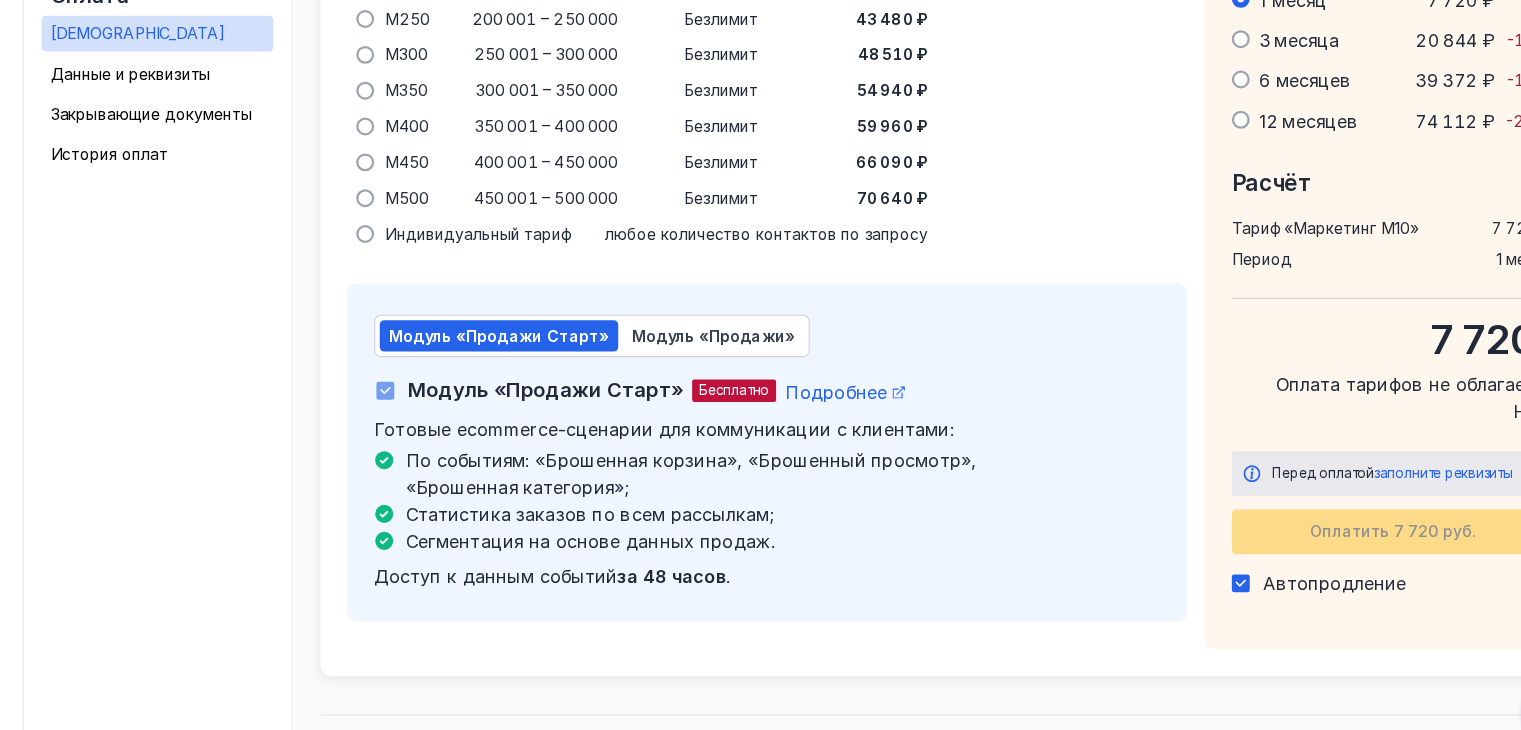 scroll, scrollTop: 2103, scrollLeft: 0, axis: vertical 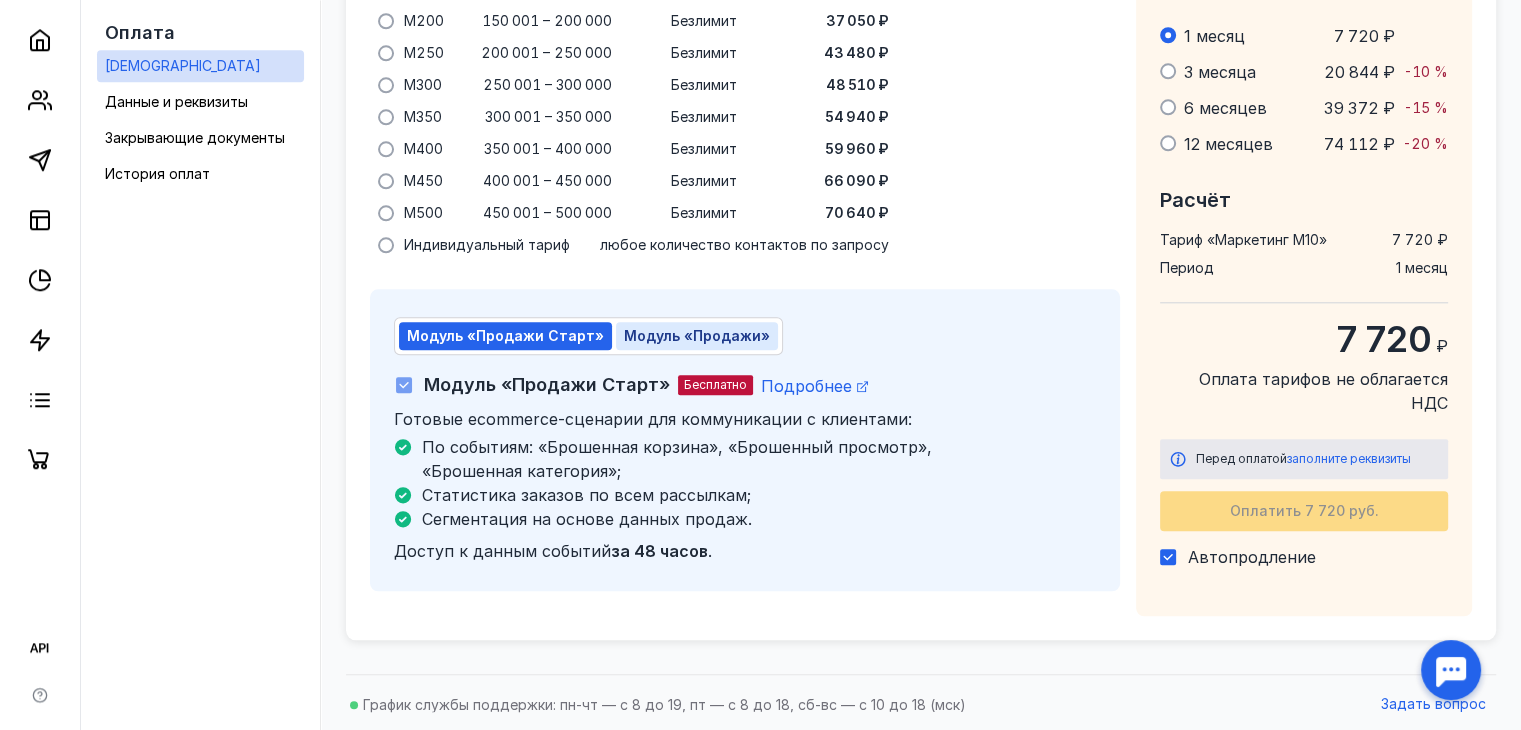 click on "Модуль «Продажи»" at bounding box center (697, 336) 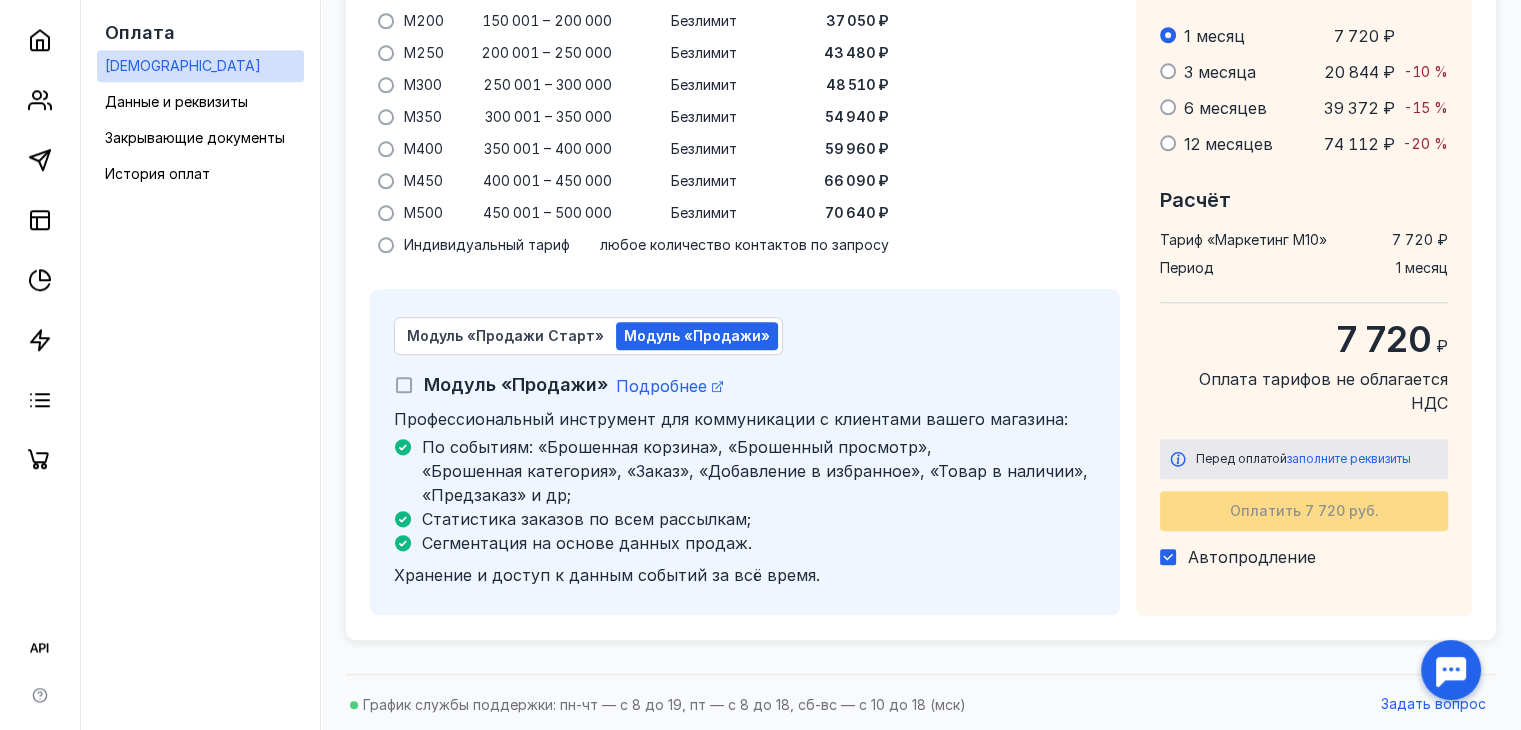 click at bounding box center (404, 385) 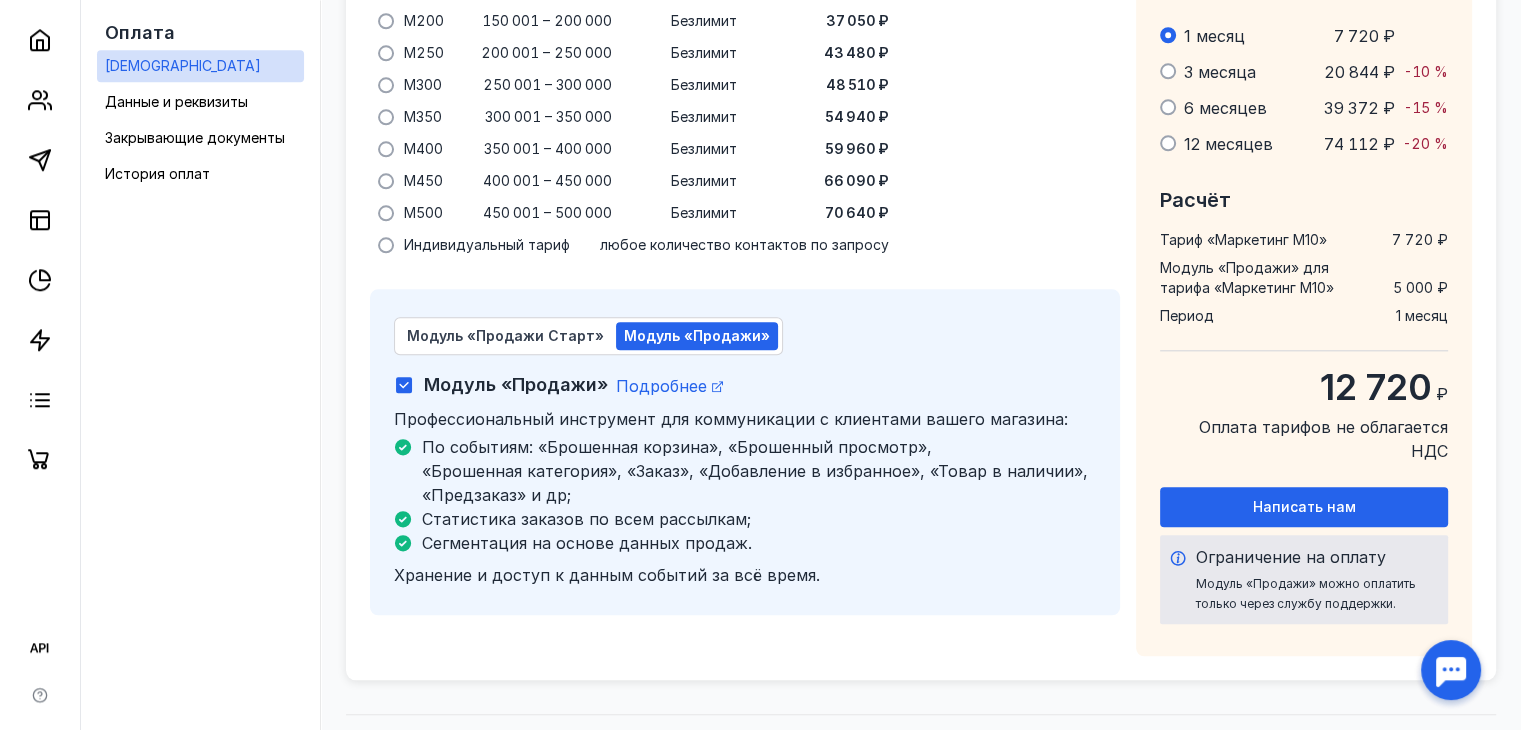 click at bounding box center (404, 385) 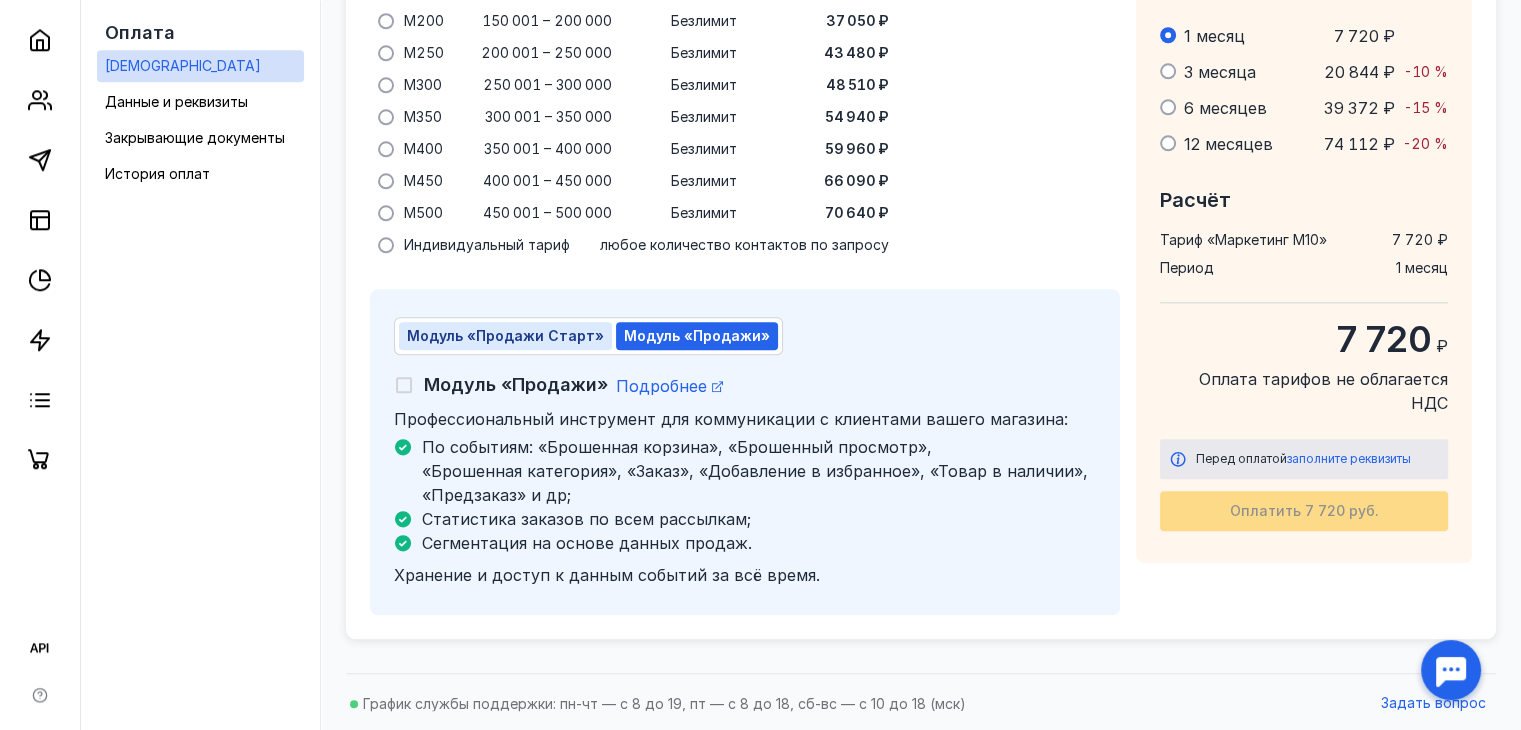 click on "Модуль «Продажи Старт»" at bounding box center [505, 335] 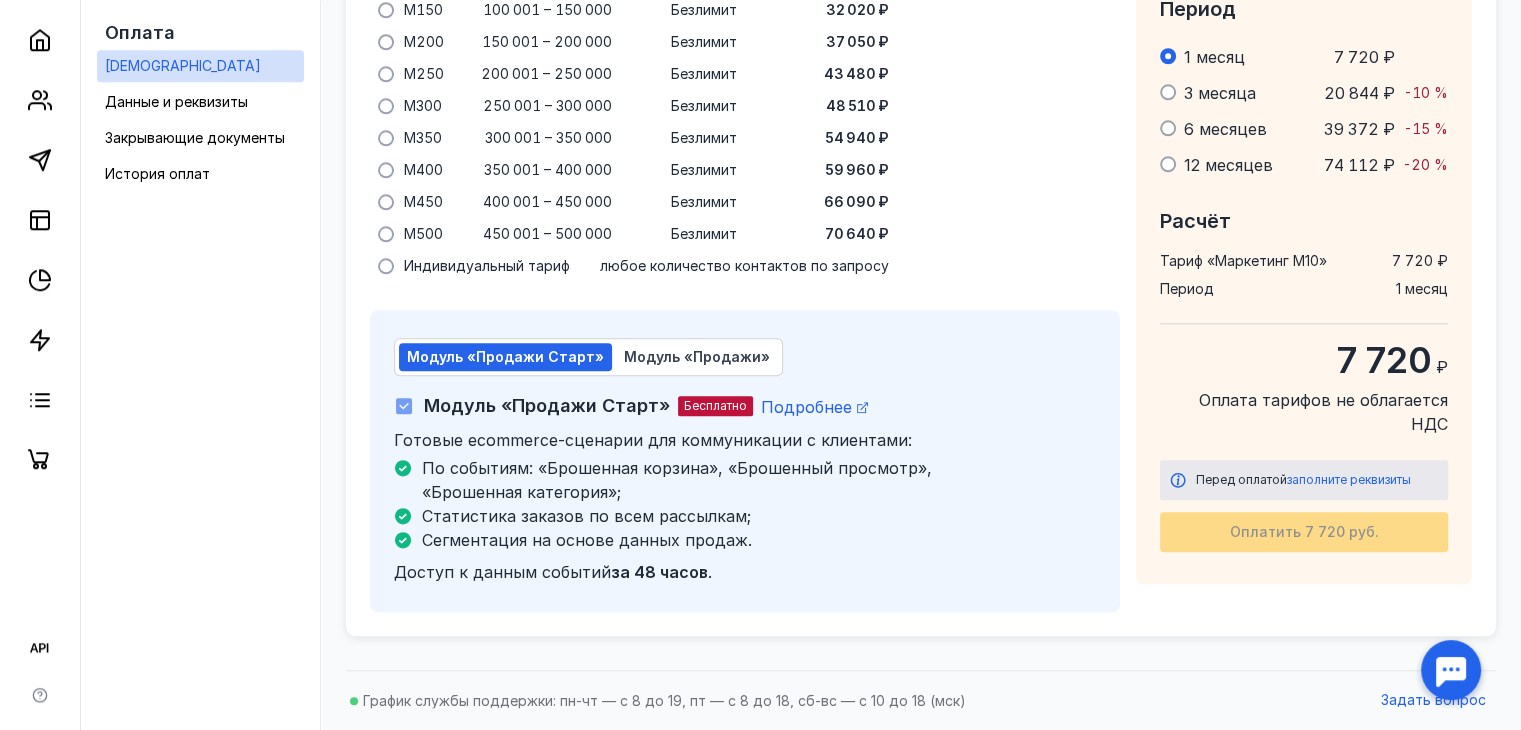 scroll, scrollTop: 2081, scrollLeft: 0, axis: vertical 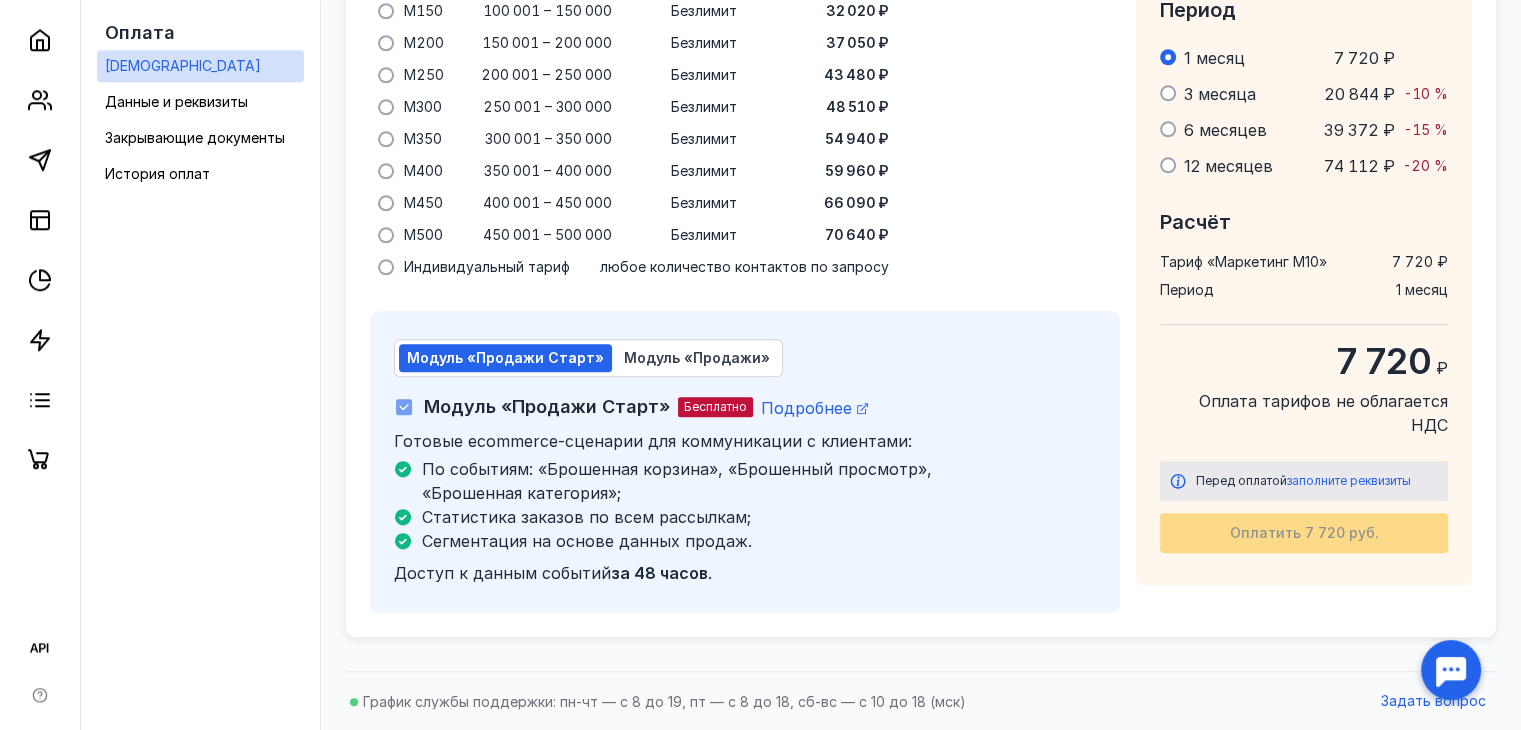 click 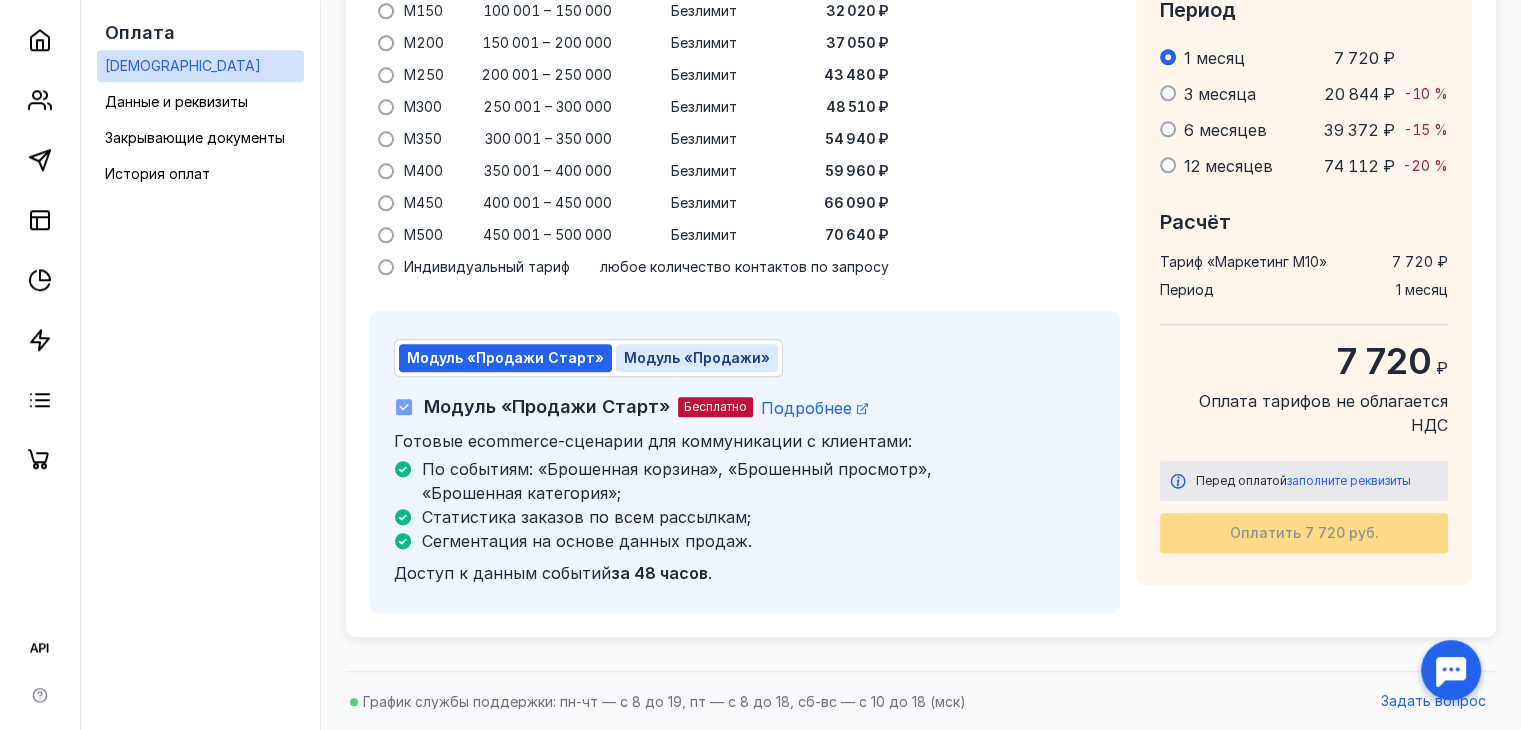 click on "Модуль «Продажи»" at bounding box center [697, 358] 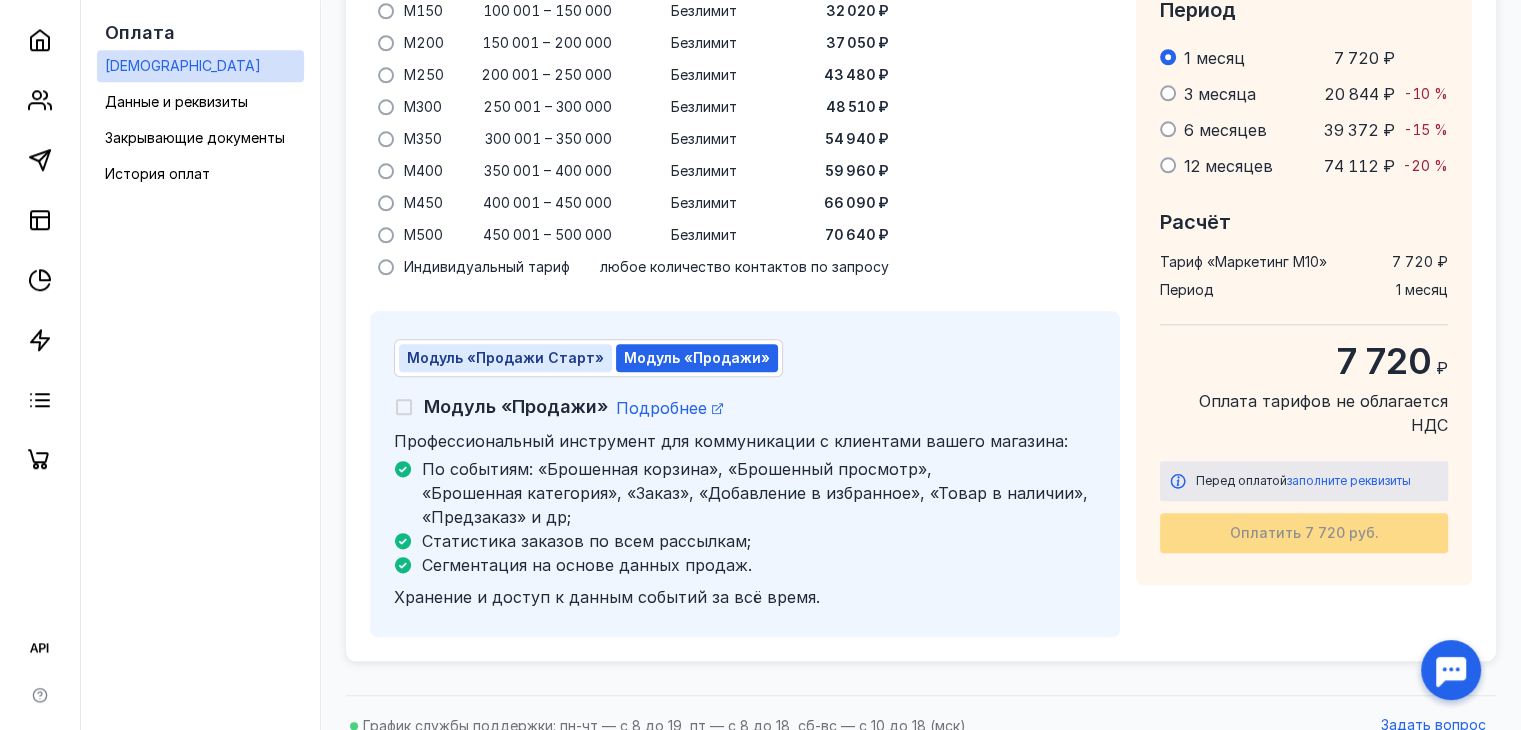 click on "Модуль «Продажи Старт»" at bounding box center (505, 357) 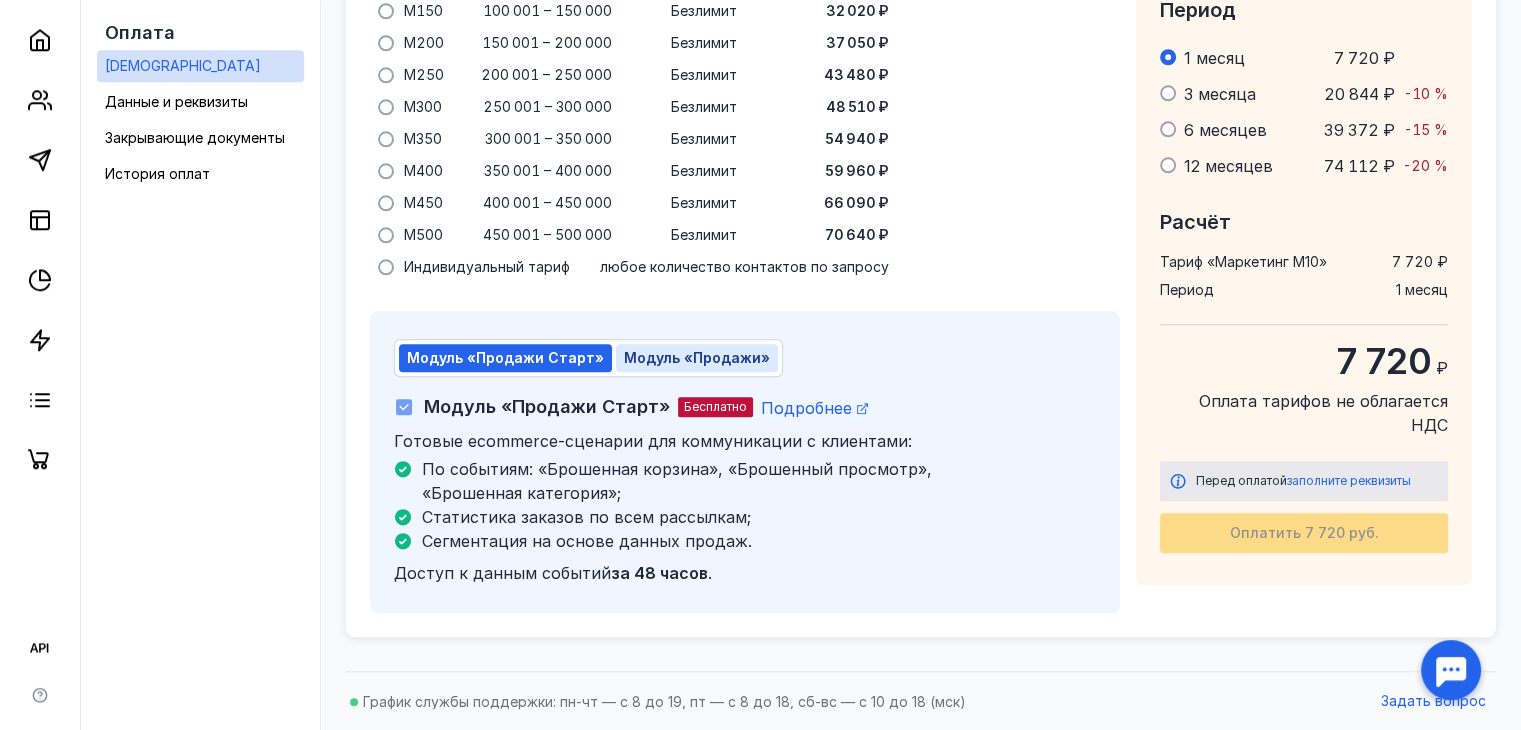 click on "Модуль «Продажи»" at bounding box center (697, 358) 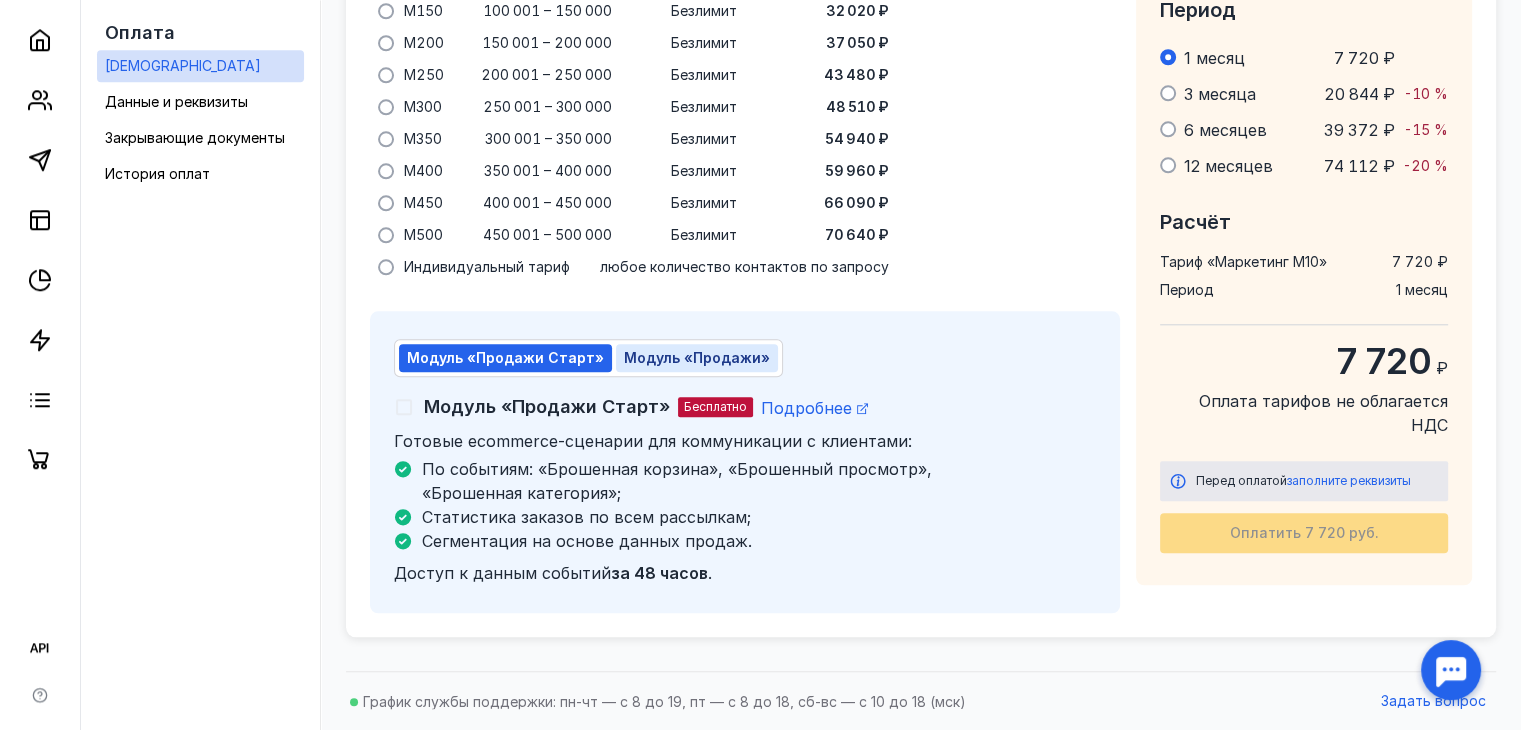 checkbox on "false" 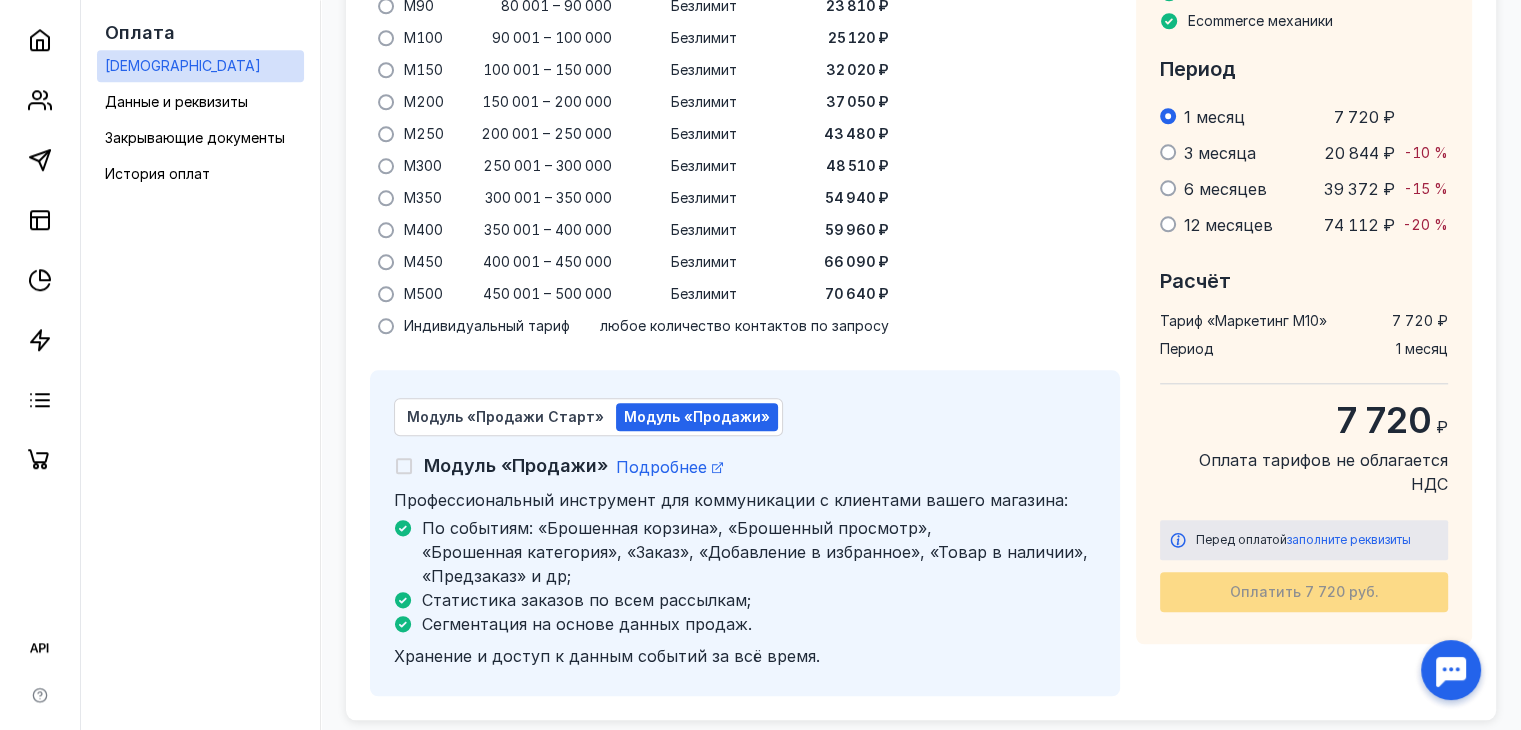 scroll, scrollTop: 2024, scrollLeft: 0, axis: vertical 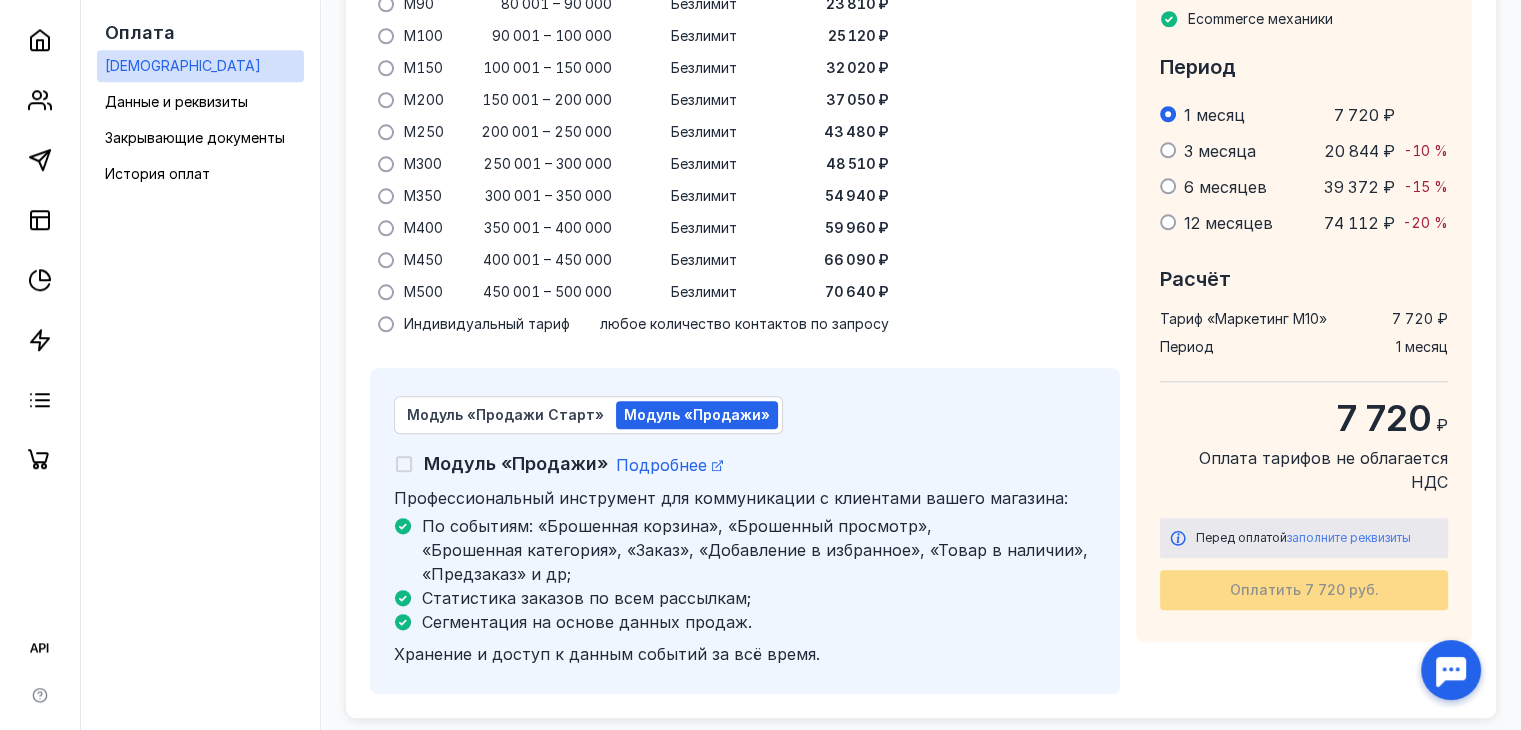 click on "заполните реквизиты" at bounding box center [1349, 537] 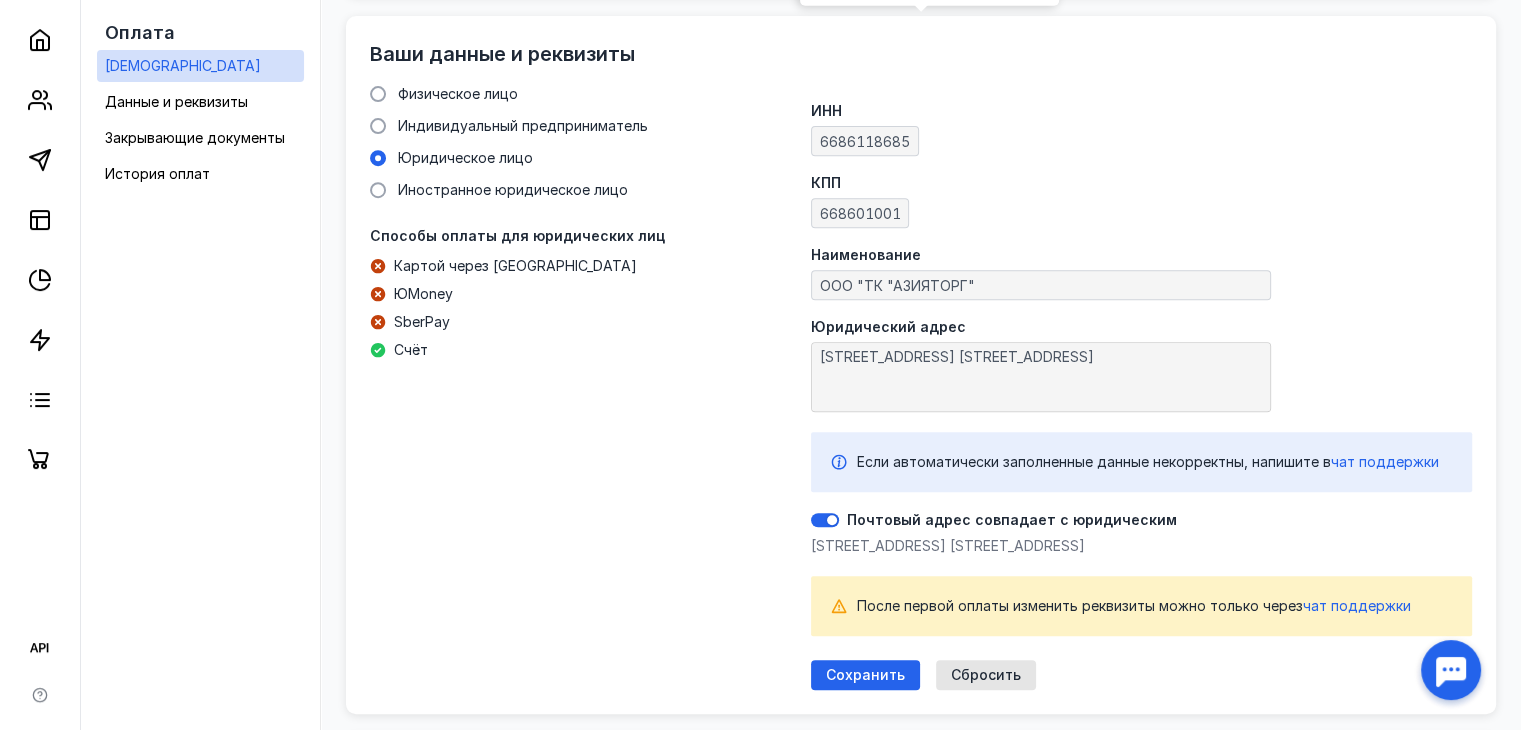 scroll, scrollTop: 764, scrollLeft: 0, axis: vertical 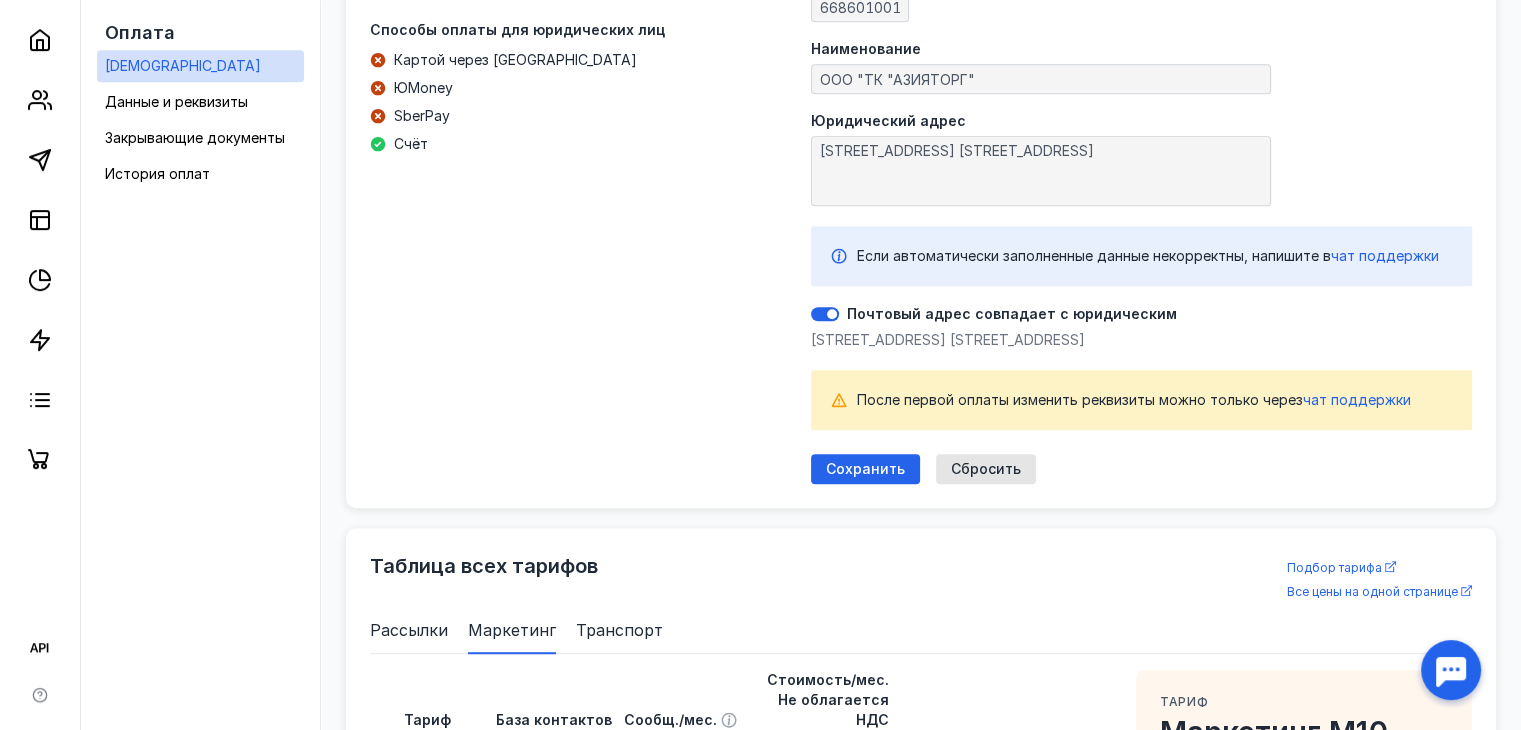 drag, startPoint x: 1462, startPoint y: 645, endPoint x: 1509, endPoint y: 543, distance: 112.30761 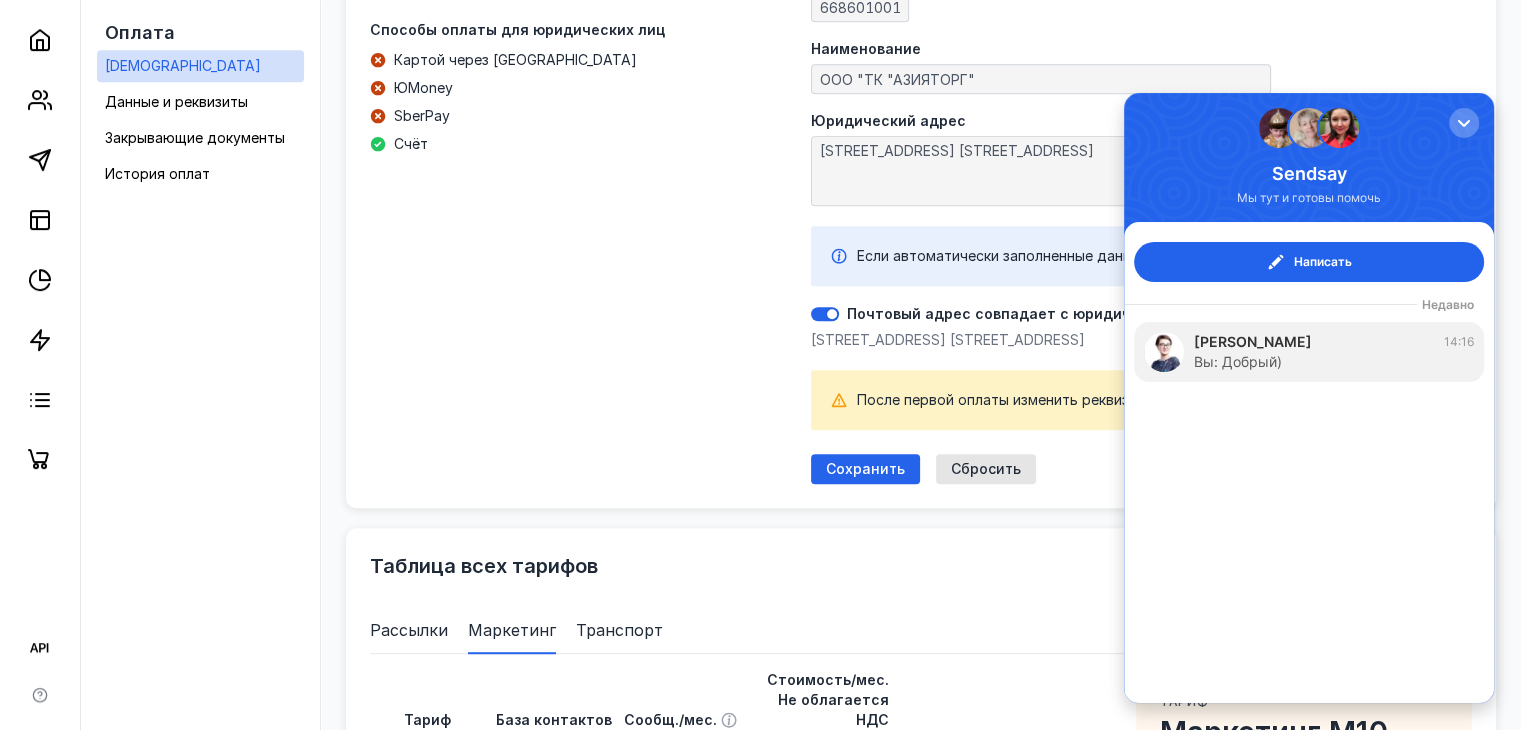 scroll, scrollTop: 0, scrollLeft: 0, axis: both 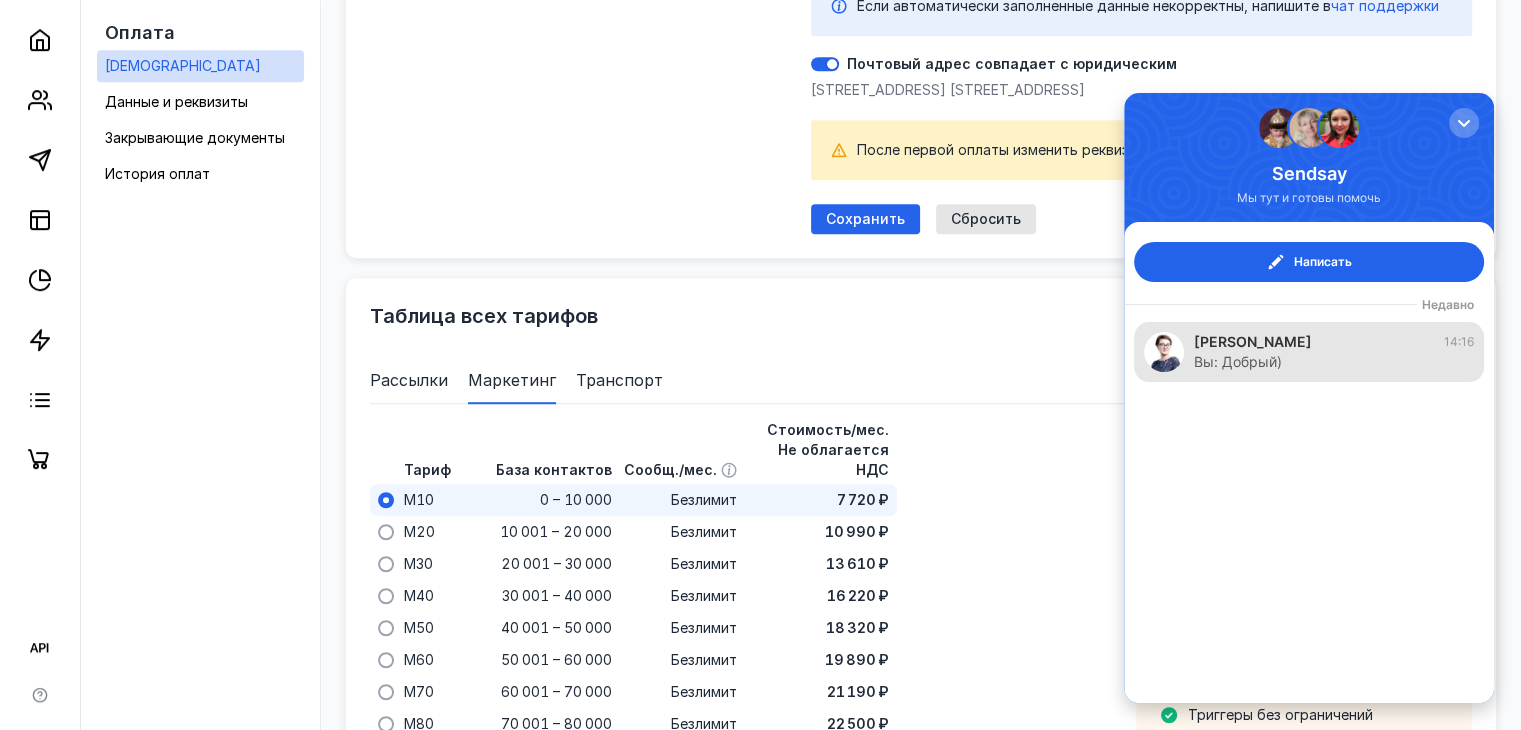 click on "Вы: Добрый)" at bounding box center [1334, 362] 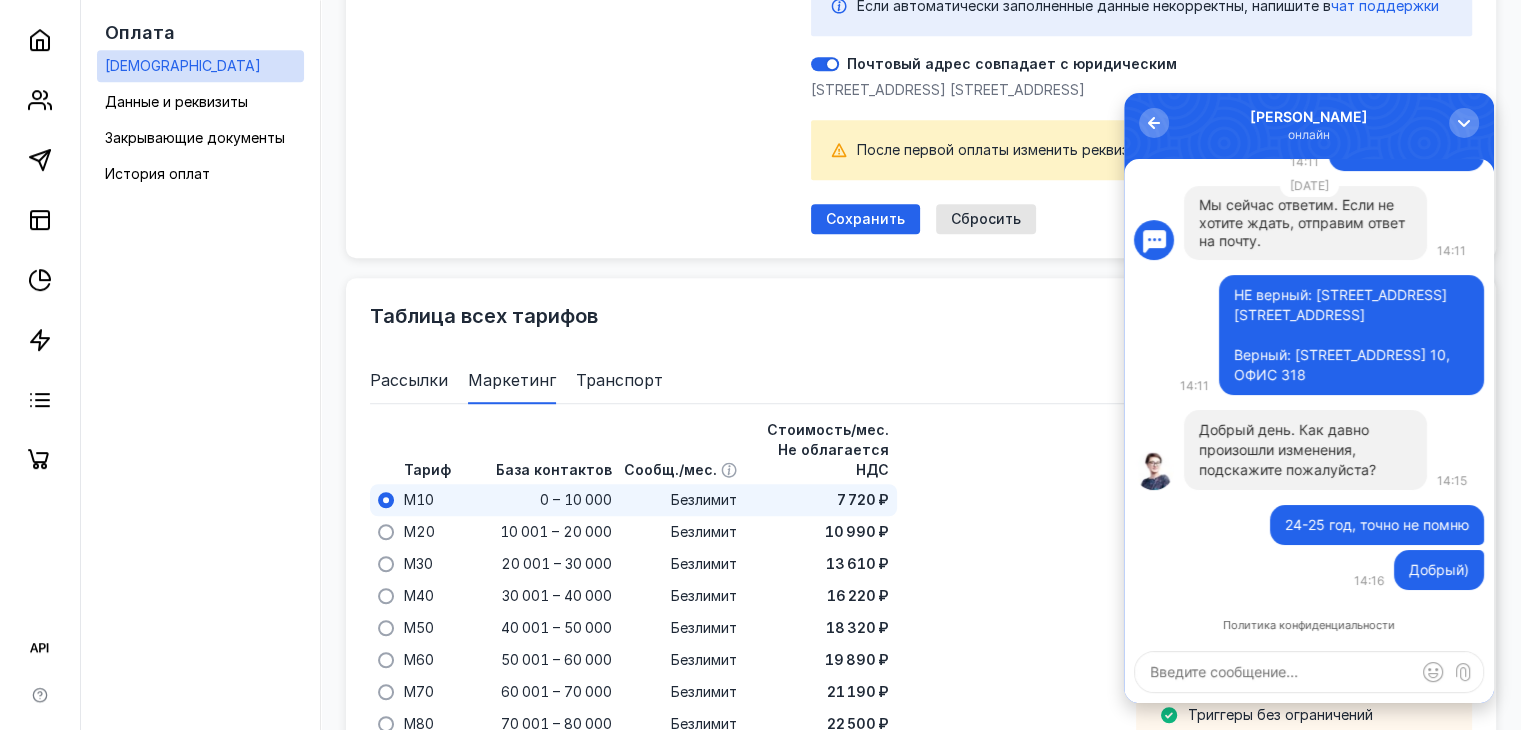 scroll, scrollTop: 1321, scrollLeft: 0, axis: vertical 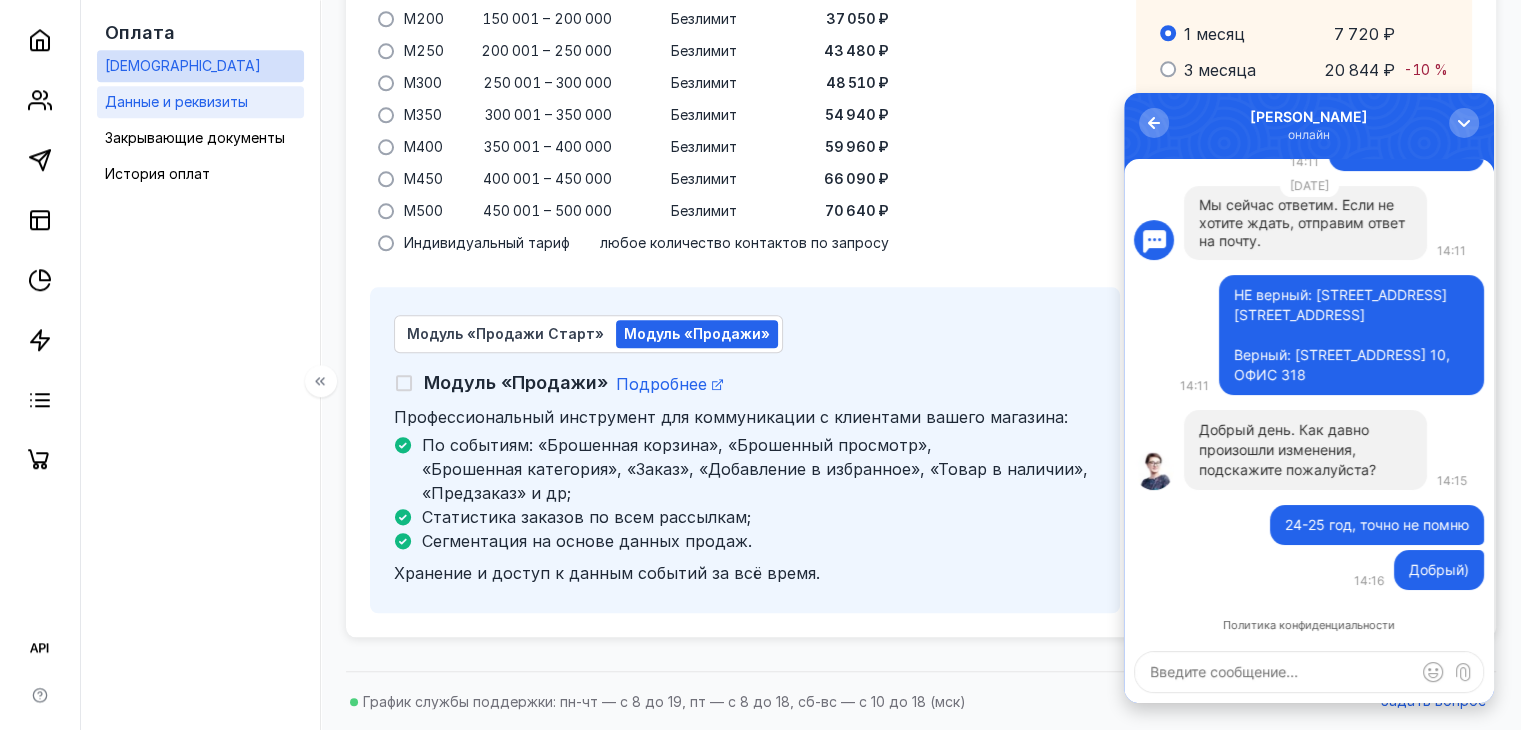 click on "Данные и реквизиты" at bounding box center (176, 101) 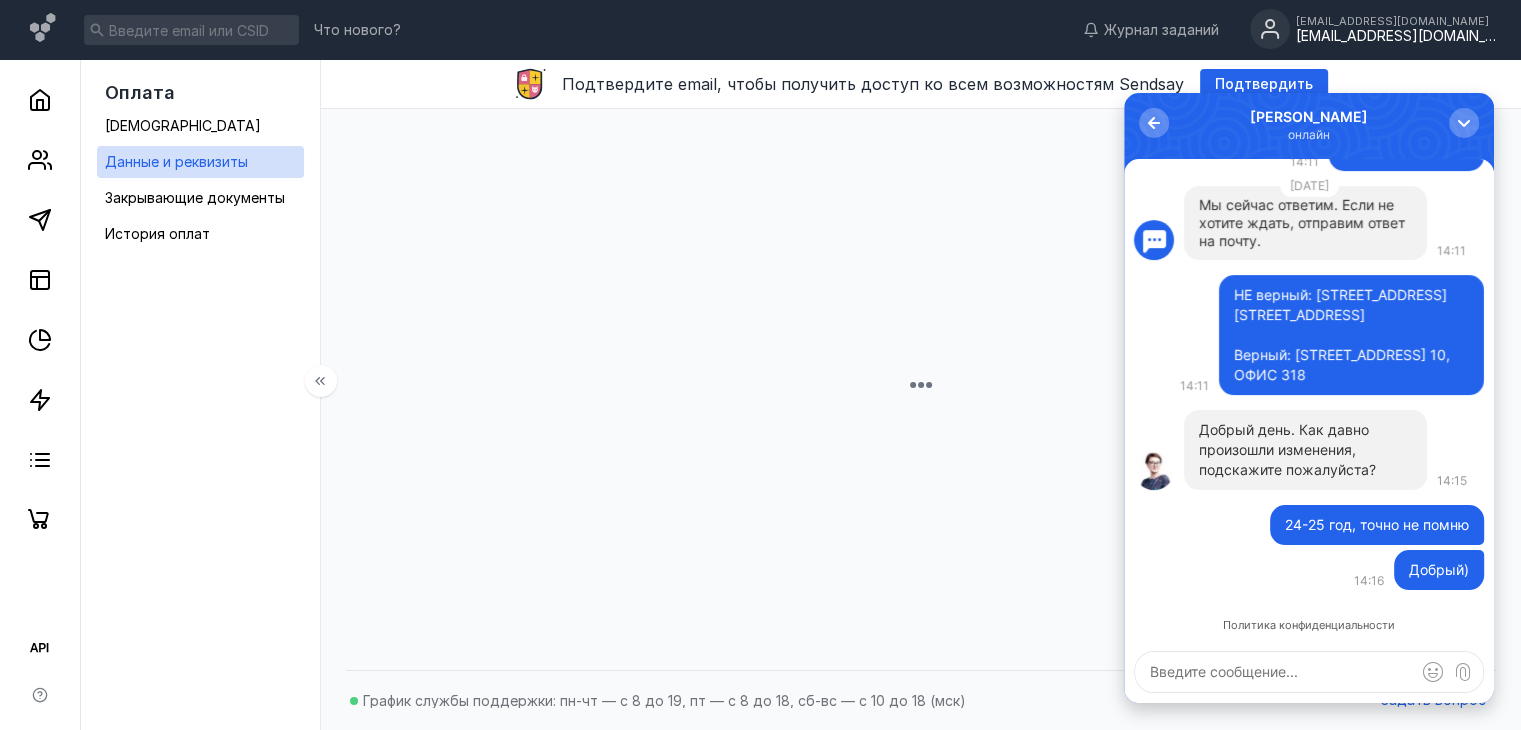 scroll, scrollTop: 0, scrollLeft: 0, axis: both 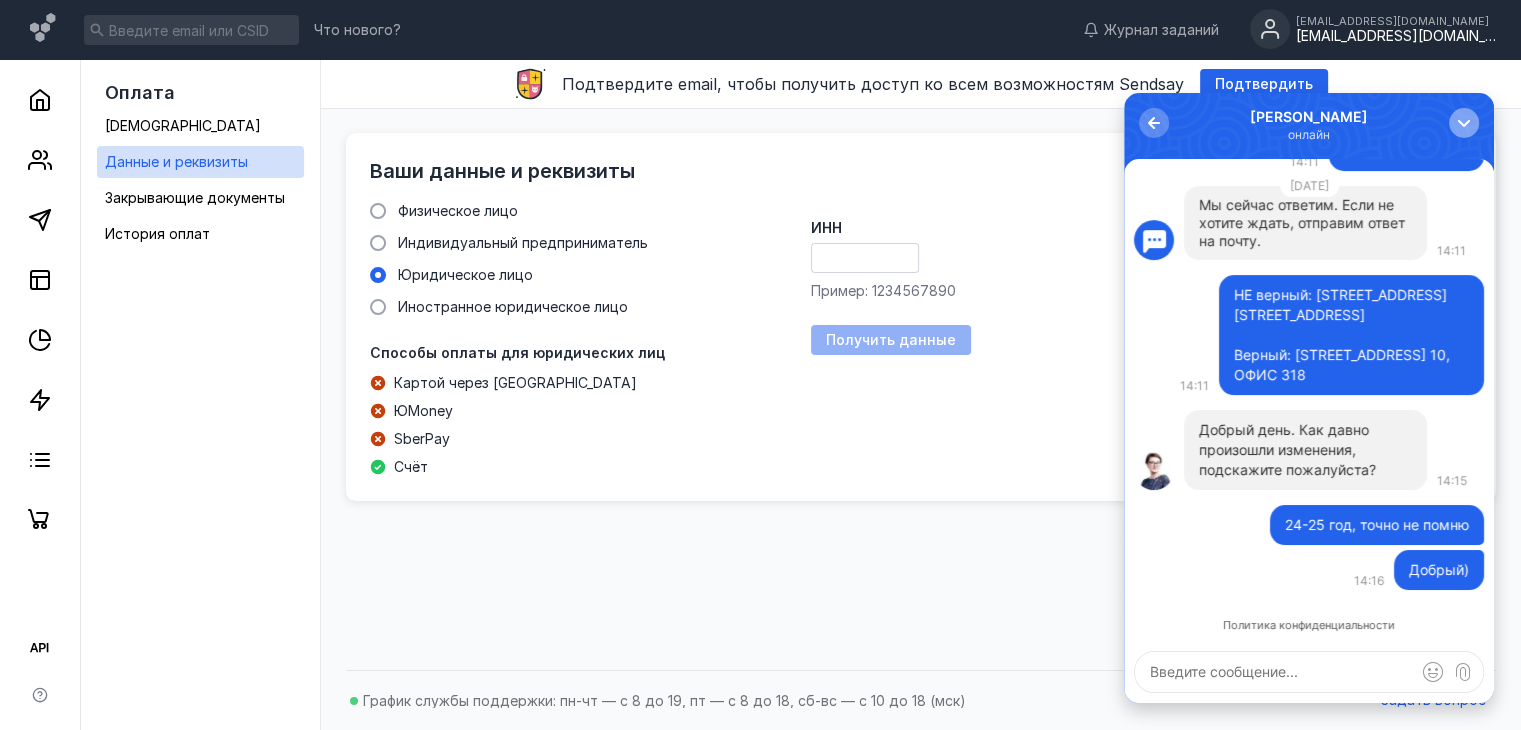 click at bounding box center (1464, 123) 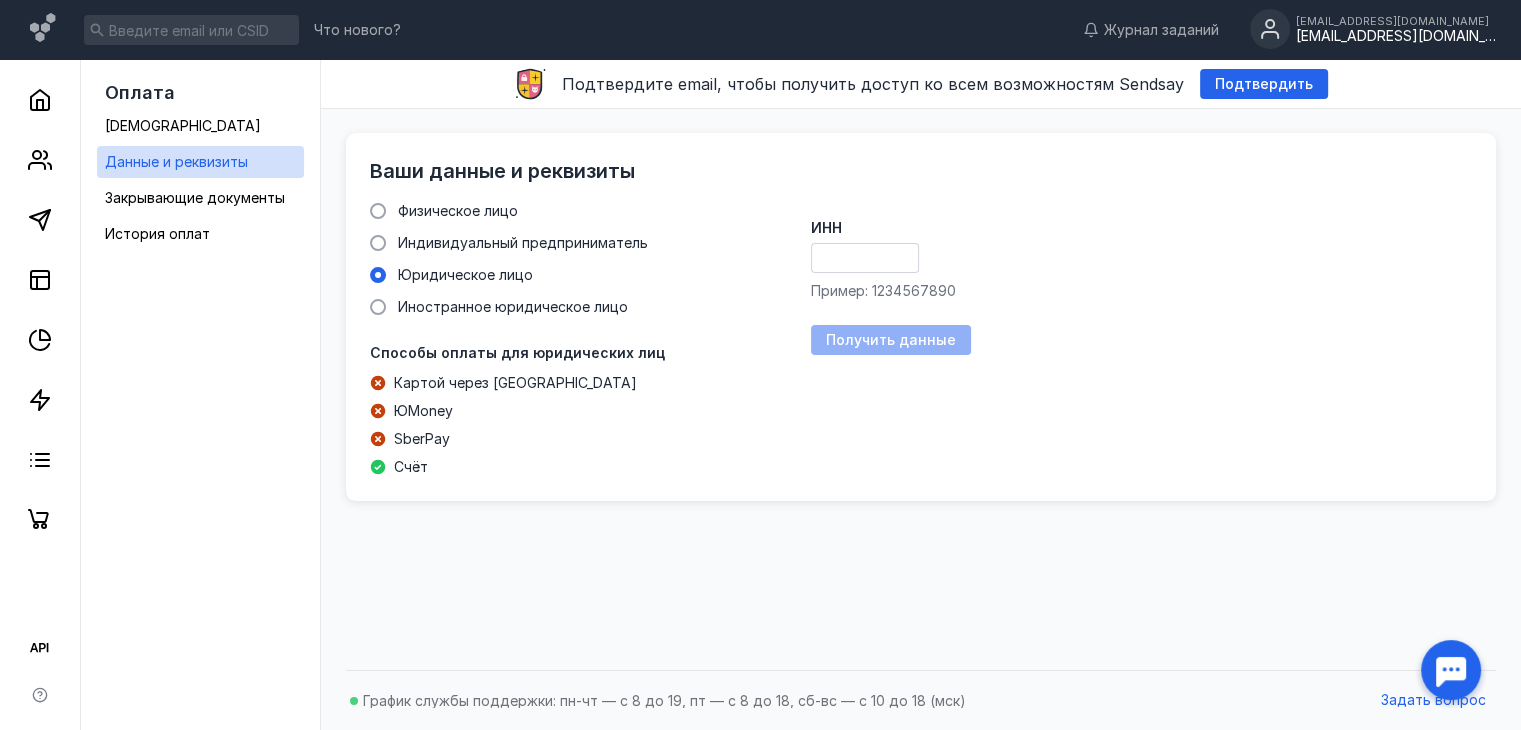 scroll, scrollTop: 0, scrollLeft: 0, axis: both 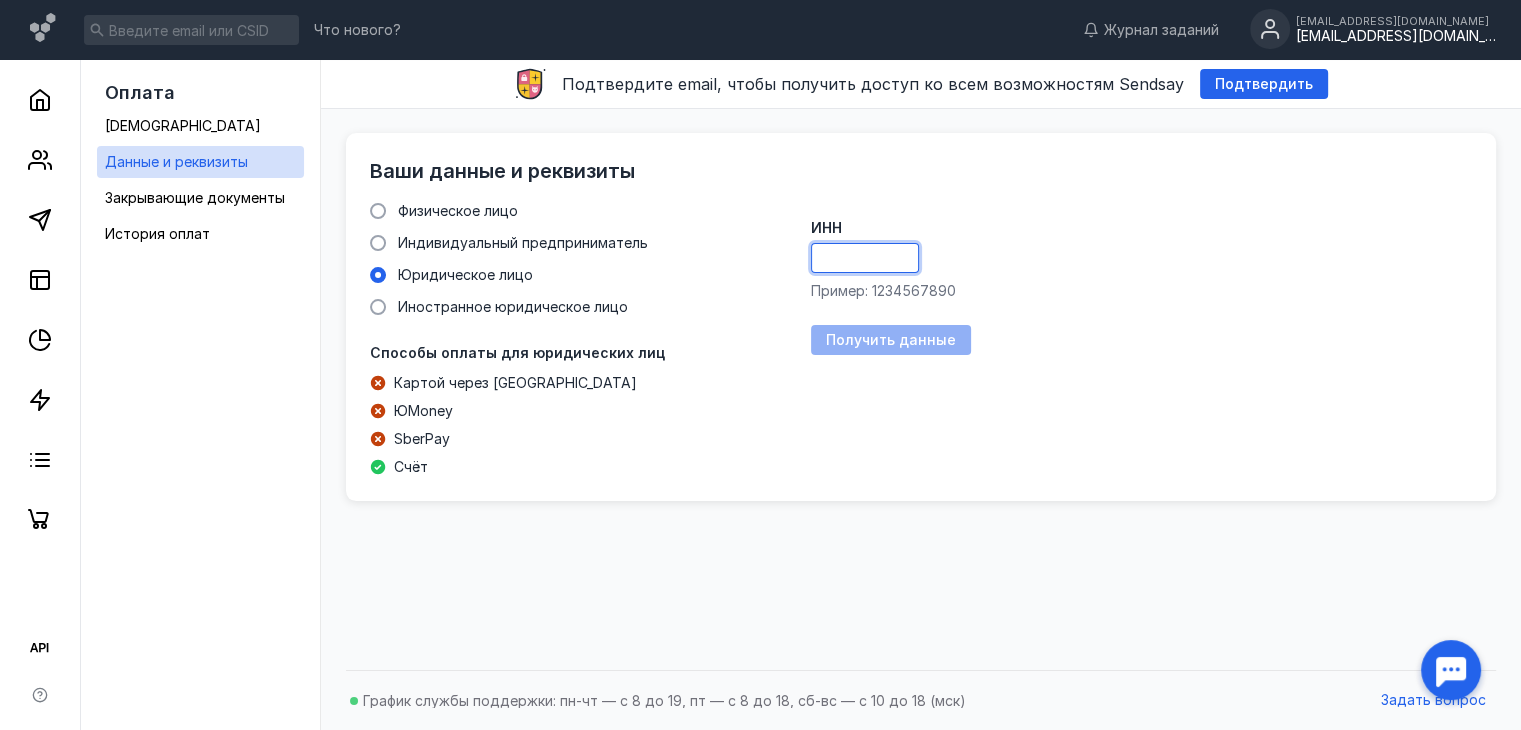 click on "ИНН" at bounding box center [865, 258] 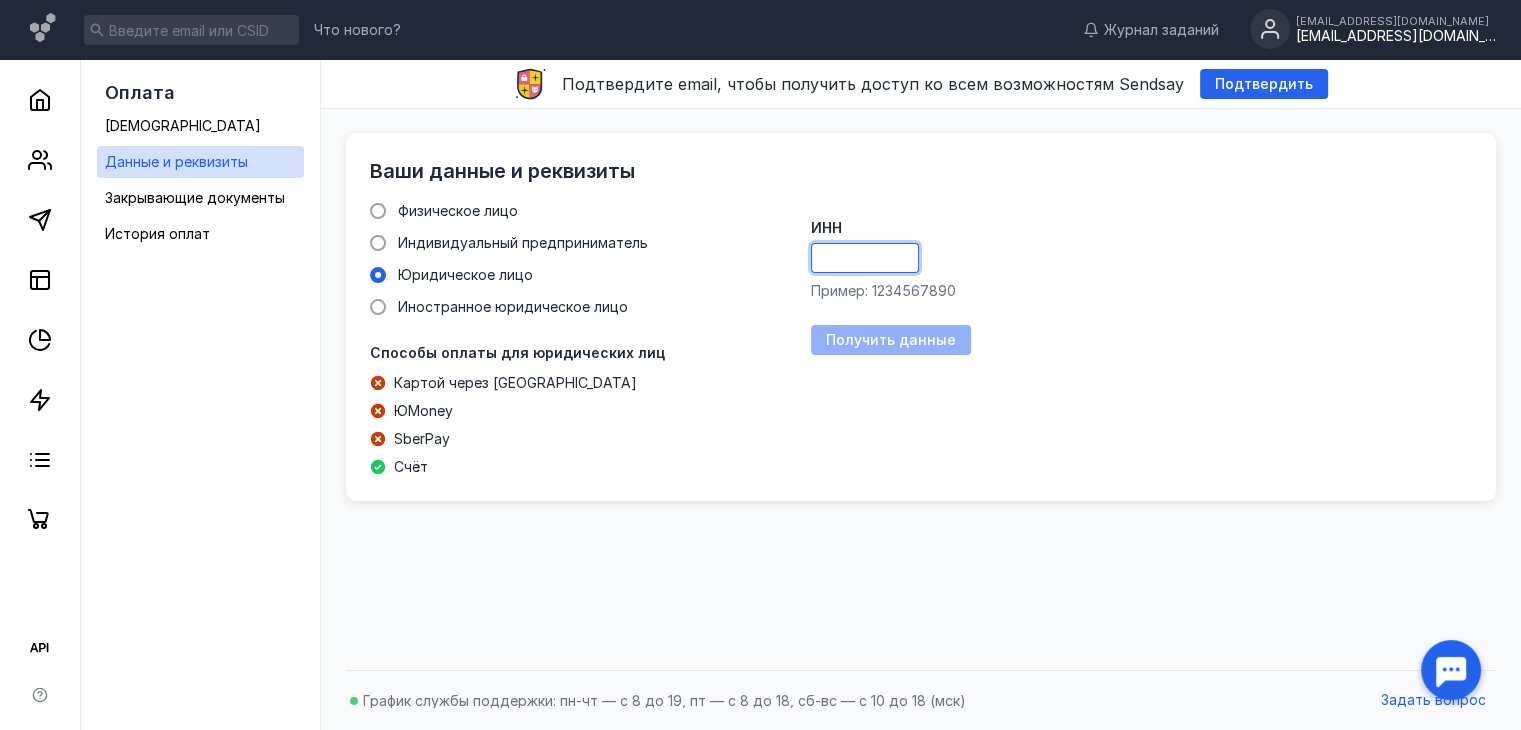 type on "6686118685" 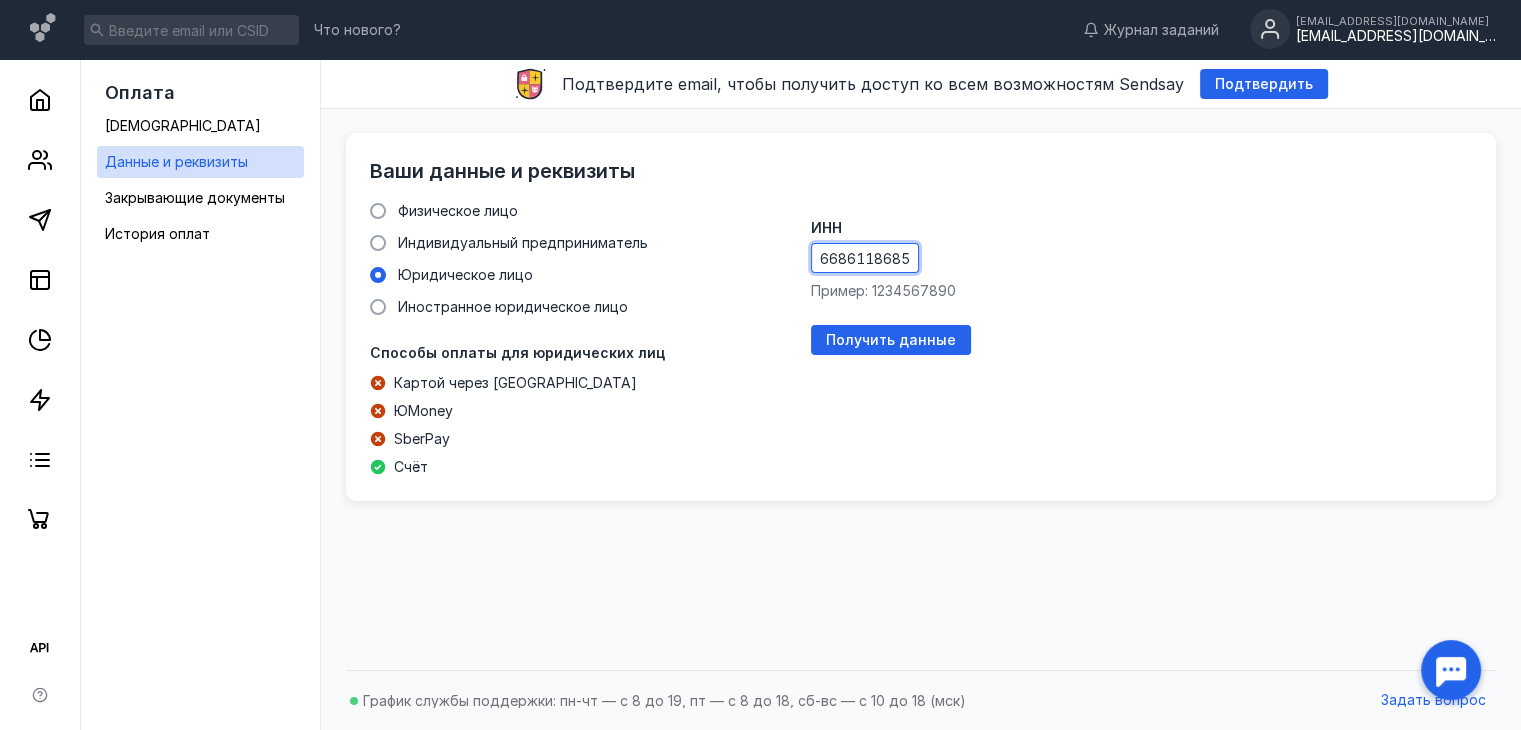 click on "ИНН 6686118685 Пример: 1234567890 Получить данные" at bounding box center [1141, 339] 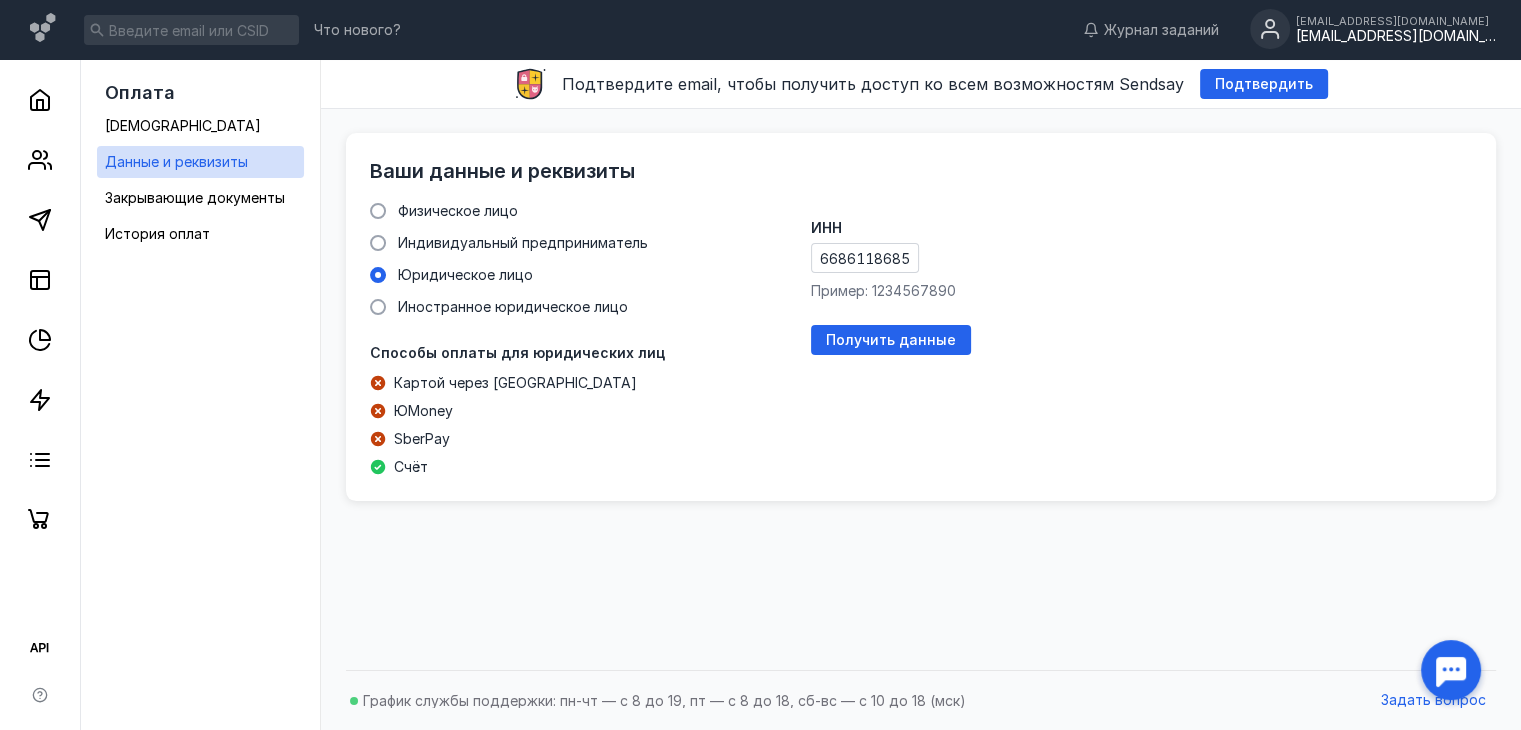 click on "Получить данные" at bounding box center (891, 340) 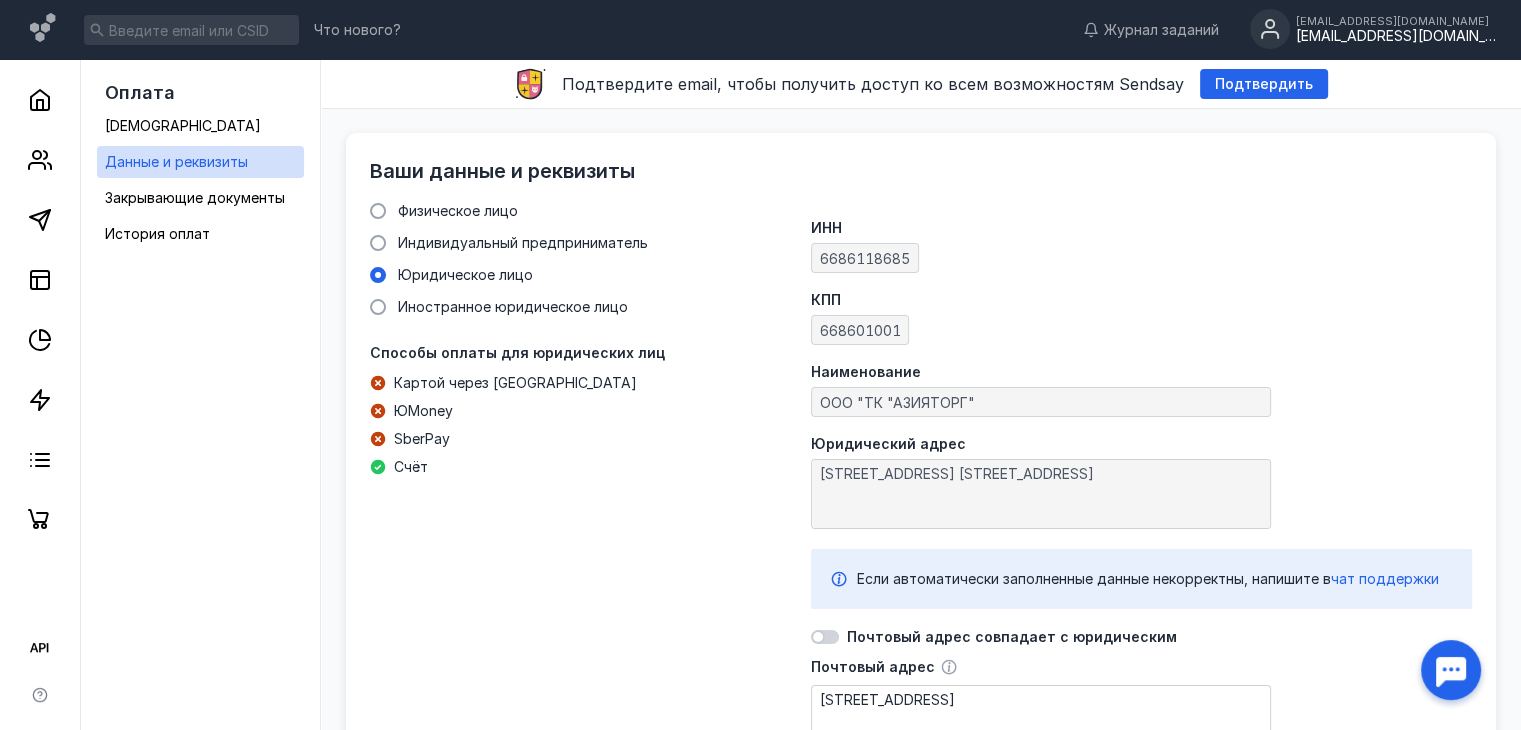 scroll, scrollTop: 256, scrollLeft: 0, axis: vertical 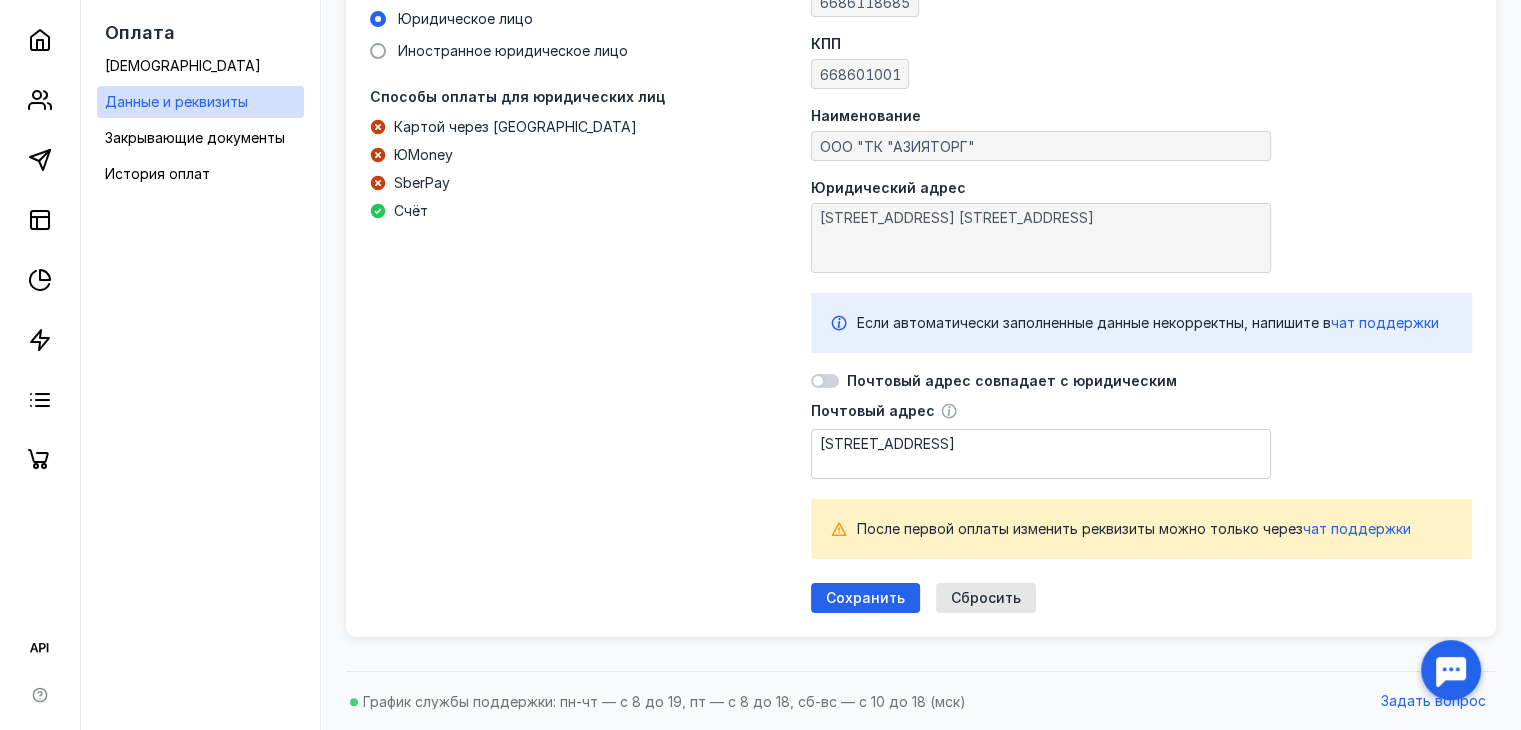 click at bounding box center (1451, 670) 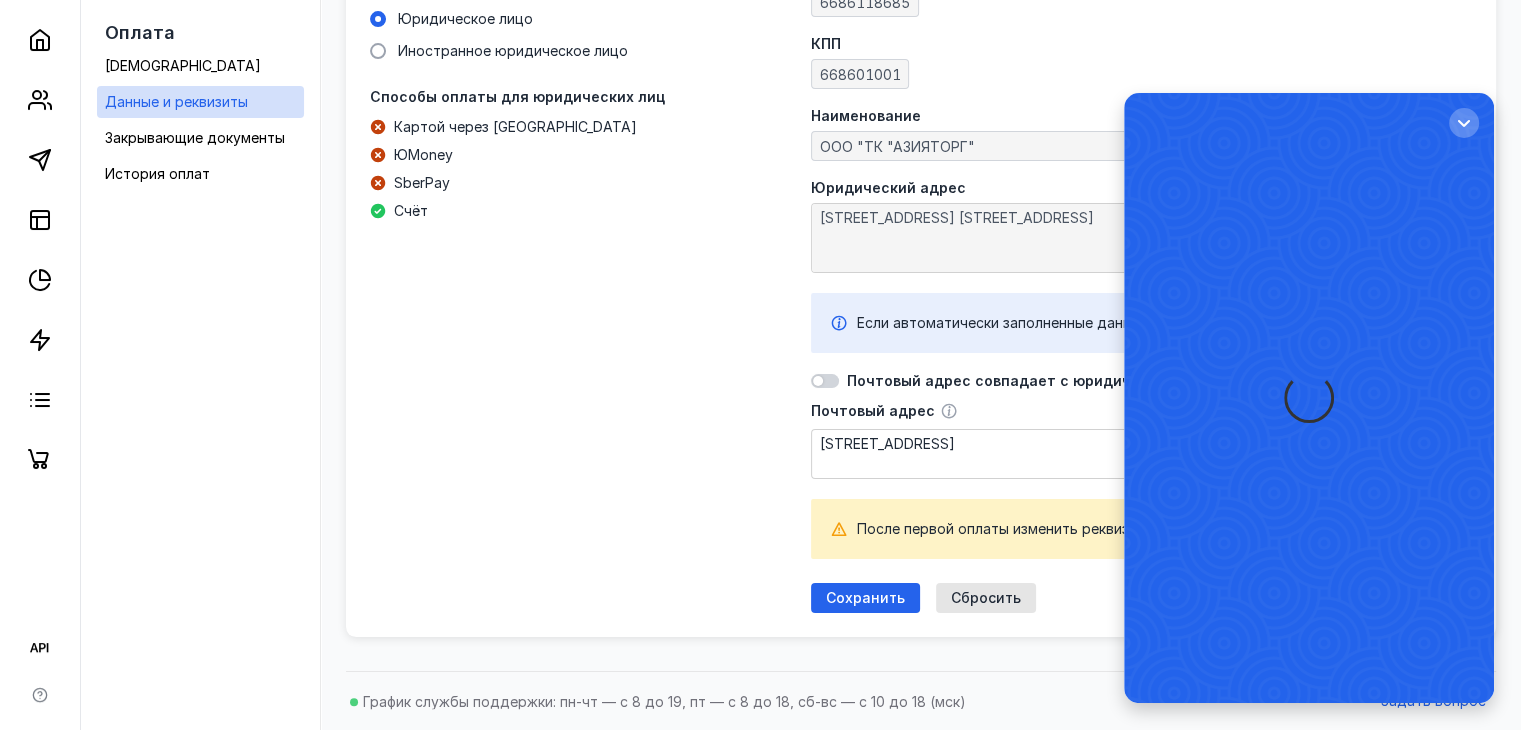 scroll, scrollTop: 0, scrollLeft: 0, axis: both 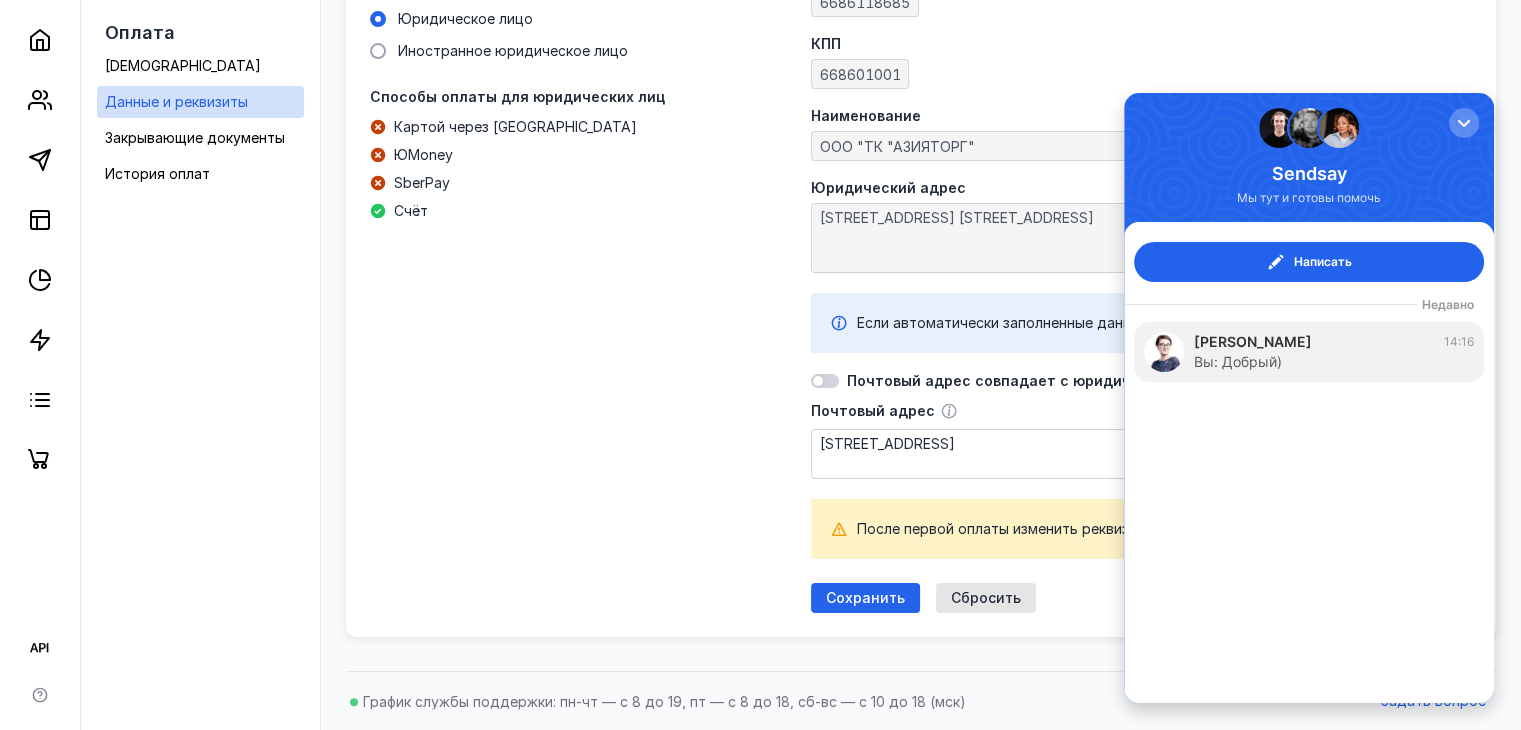 click on "Физическое лицо Индивидуальный предприниматель Юридическое лицо Иностранное юридическое лицо Способы оплаты для юридических лиц Картой через ЮKassa ЮMoney SberPay Счёт" at bounding box center [578, 279] 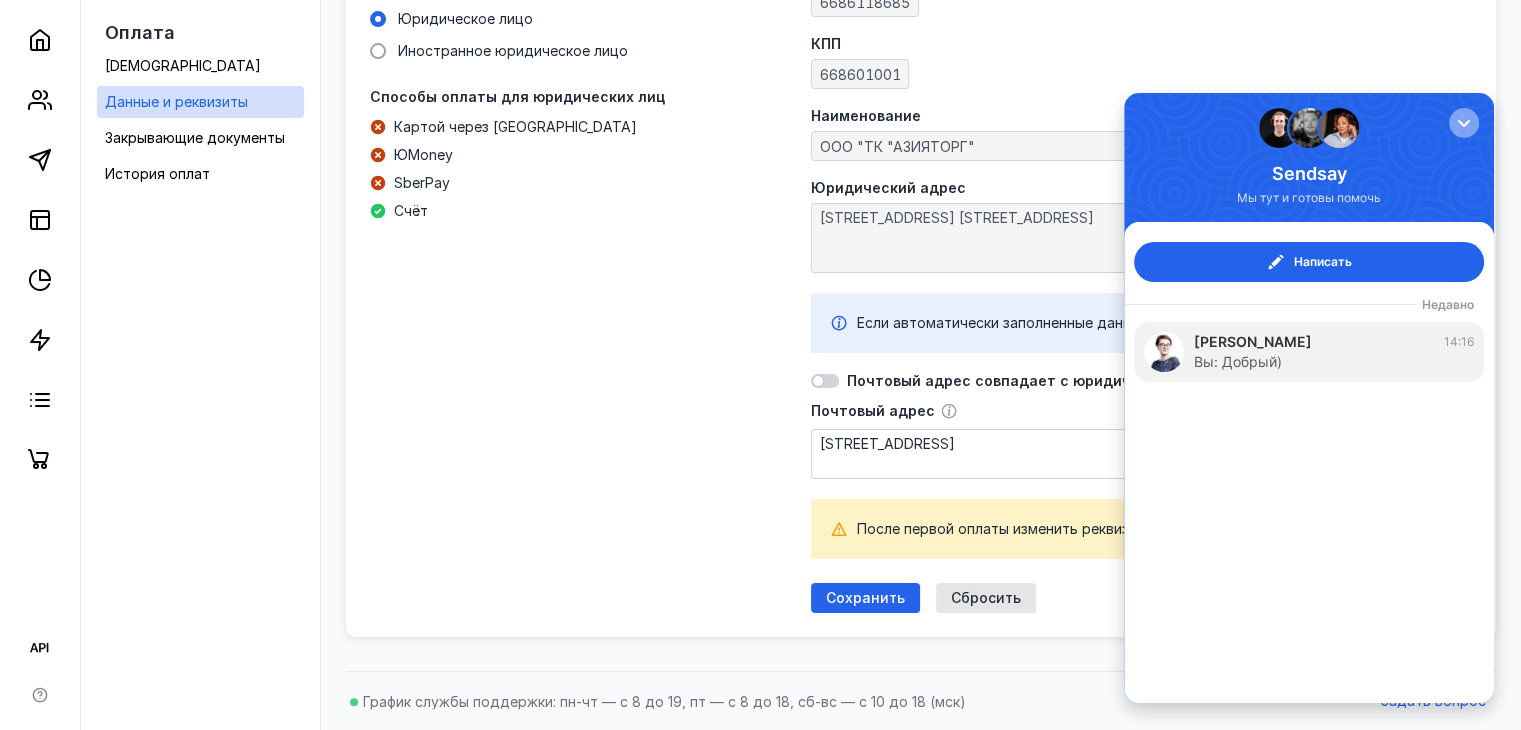 click at bounding box center [1464, 123] 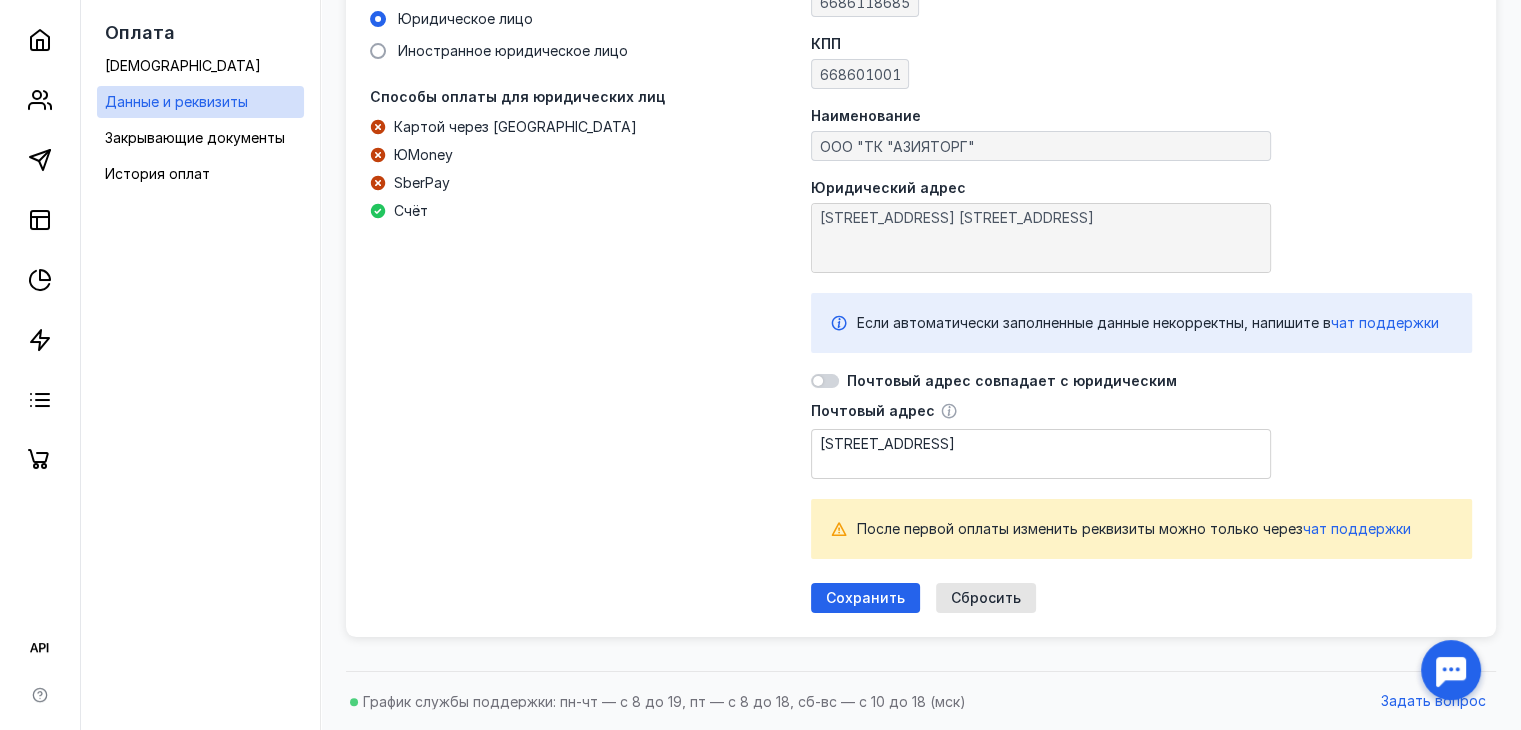 scroll, scrollTop: 0, scrollLeft: 0, axis: both 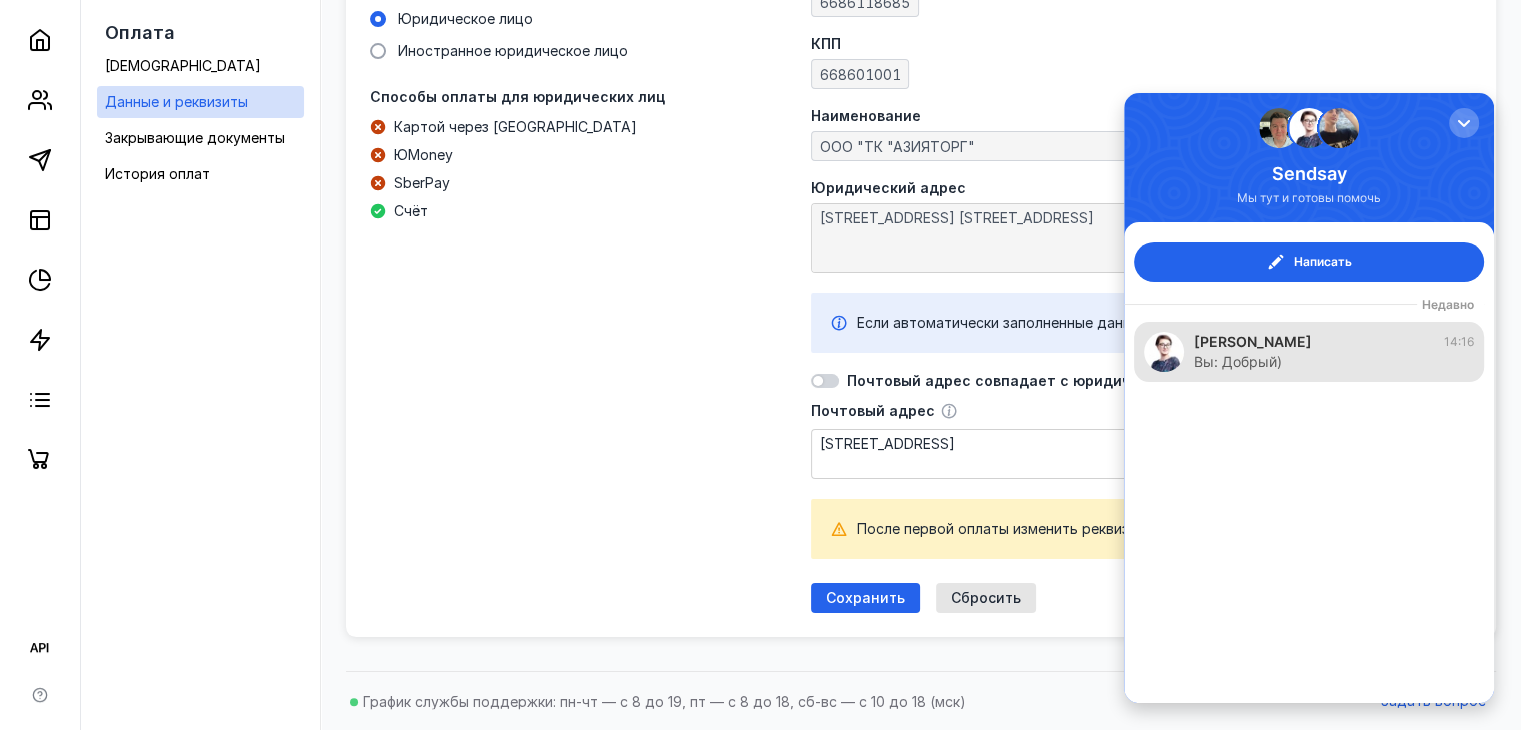 click on "[PERSON_NAME]   14:16" at bounding box center [1334, 342] 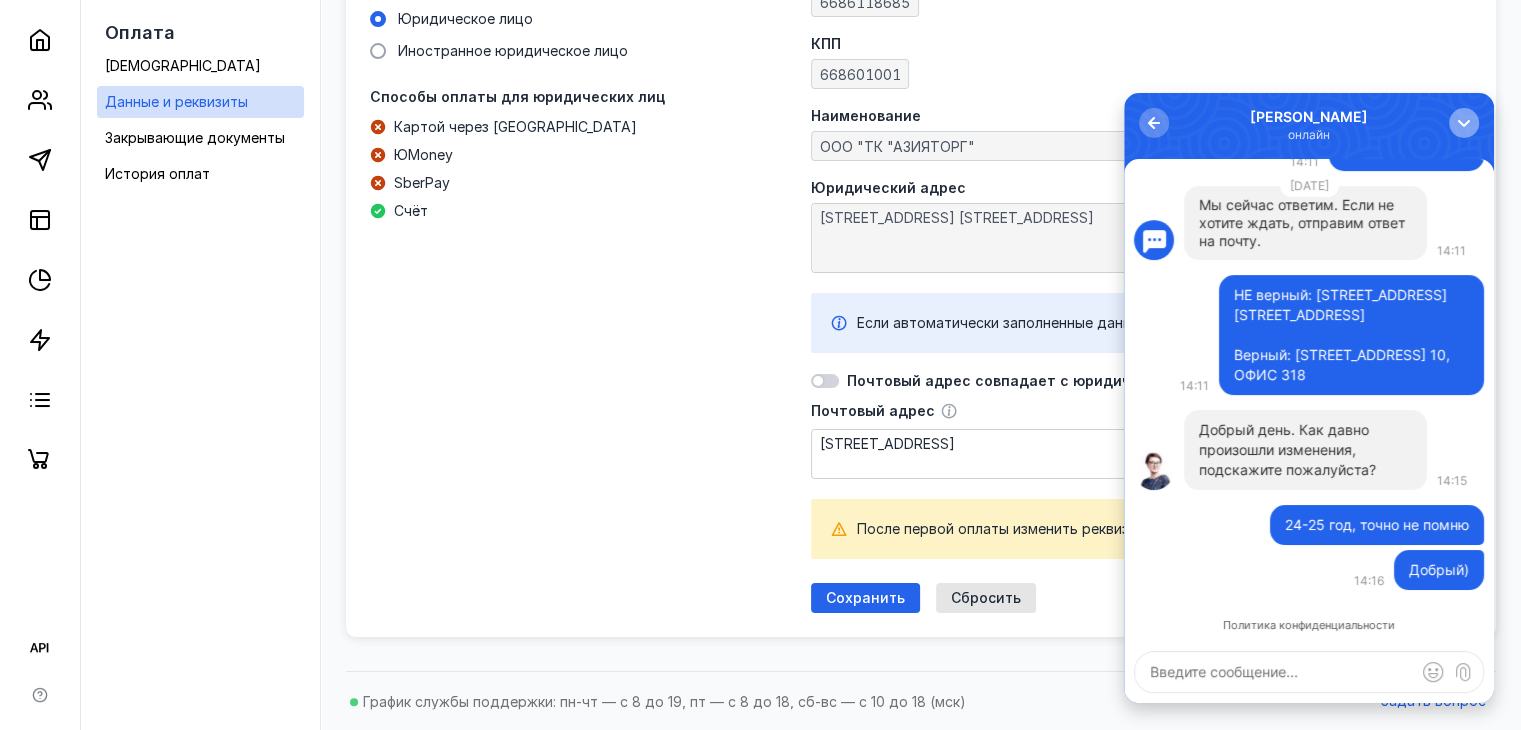 click at bounding box center (1464, 123) 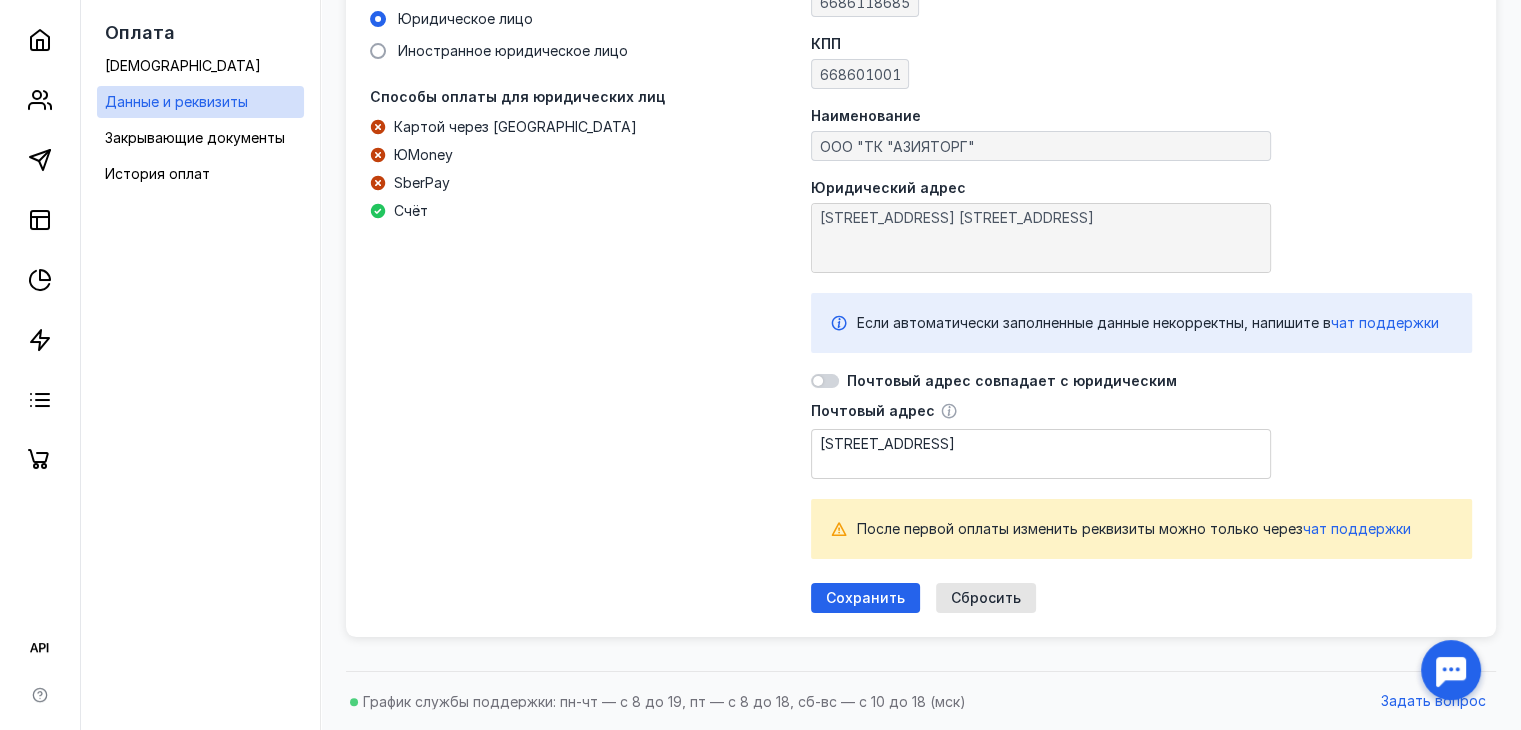 scroll, scrollTop: 0, scrollLeft: 0, axis: both 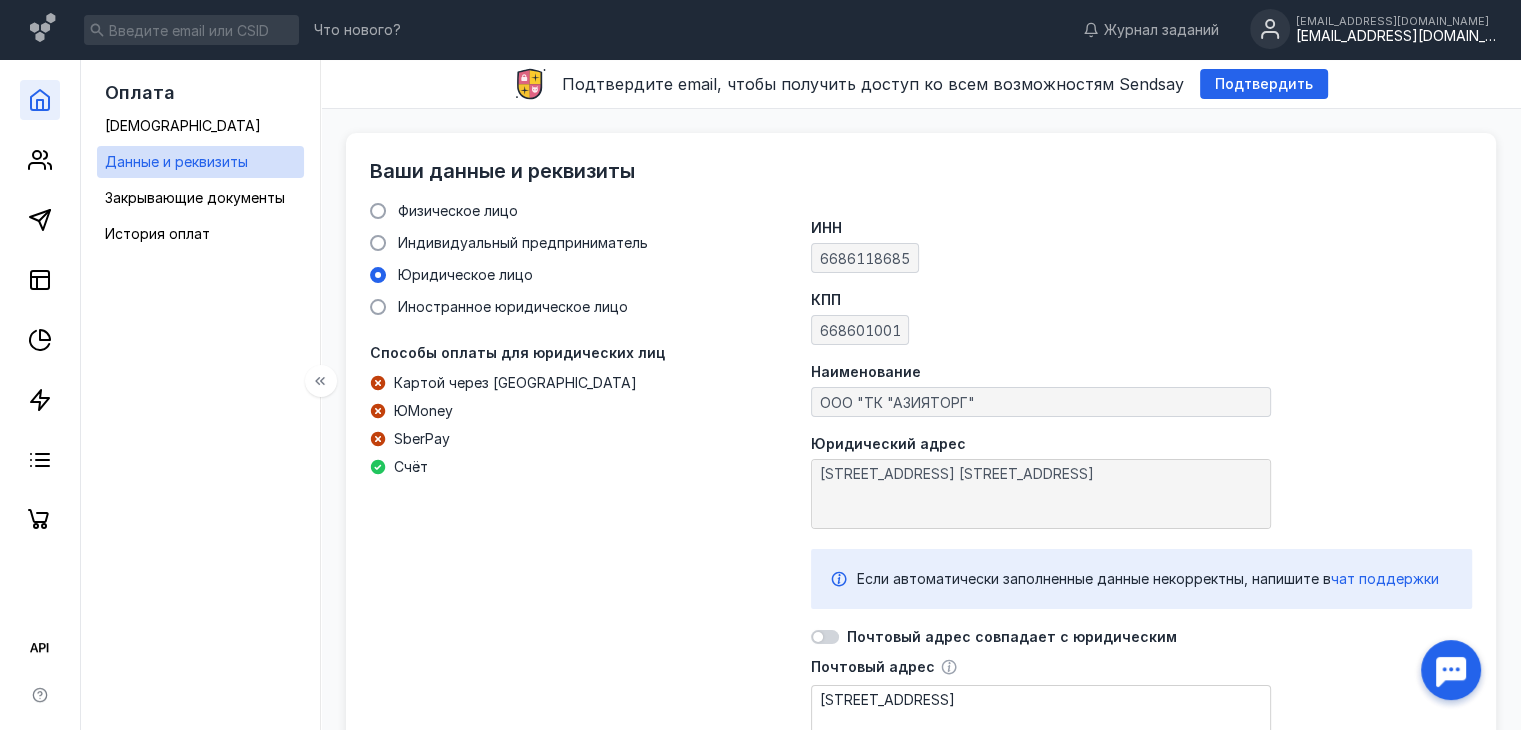 click at bounding box center [40, 100] 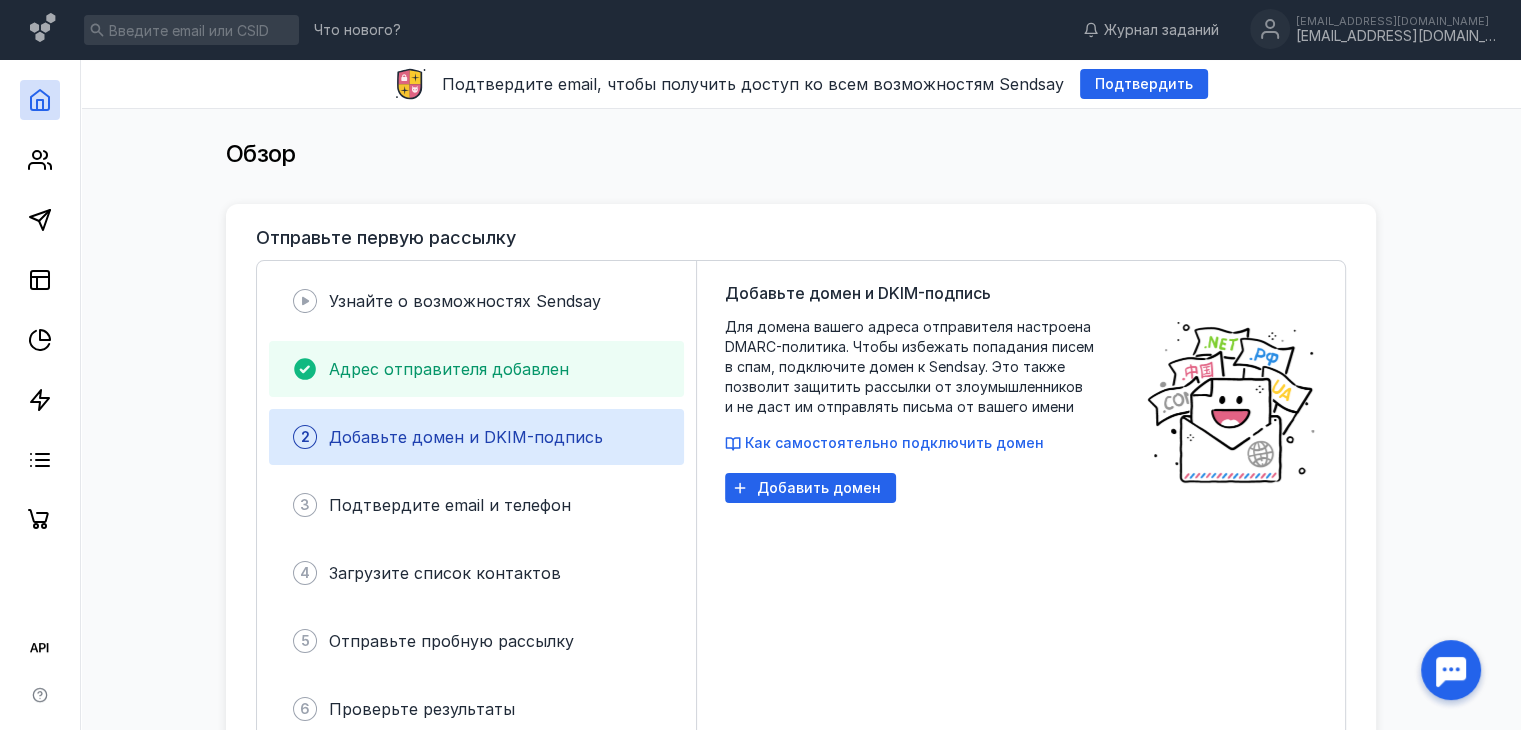 click on "Адрес отправителя добавлен" at bounding box center (476, 369) 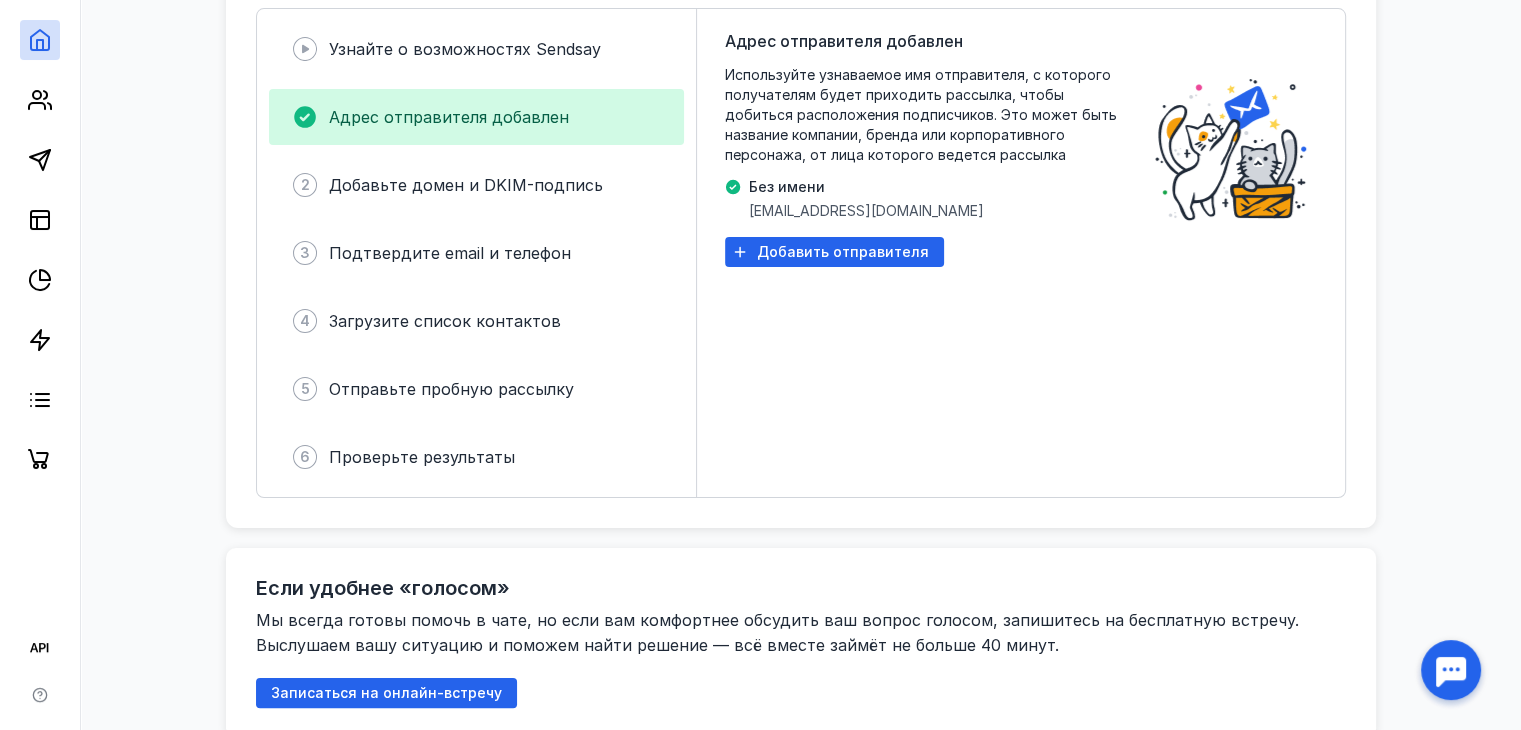 scroll, scrollTop: 255, scrollLeft: 0, axis: vertical 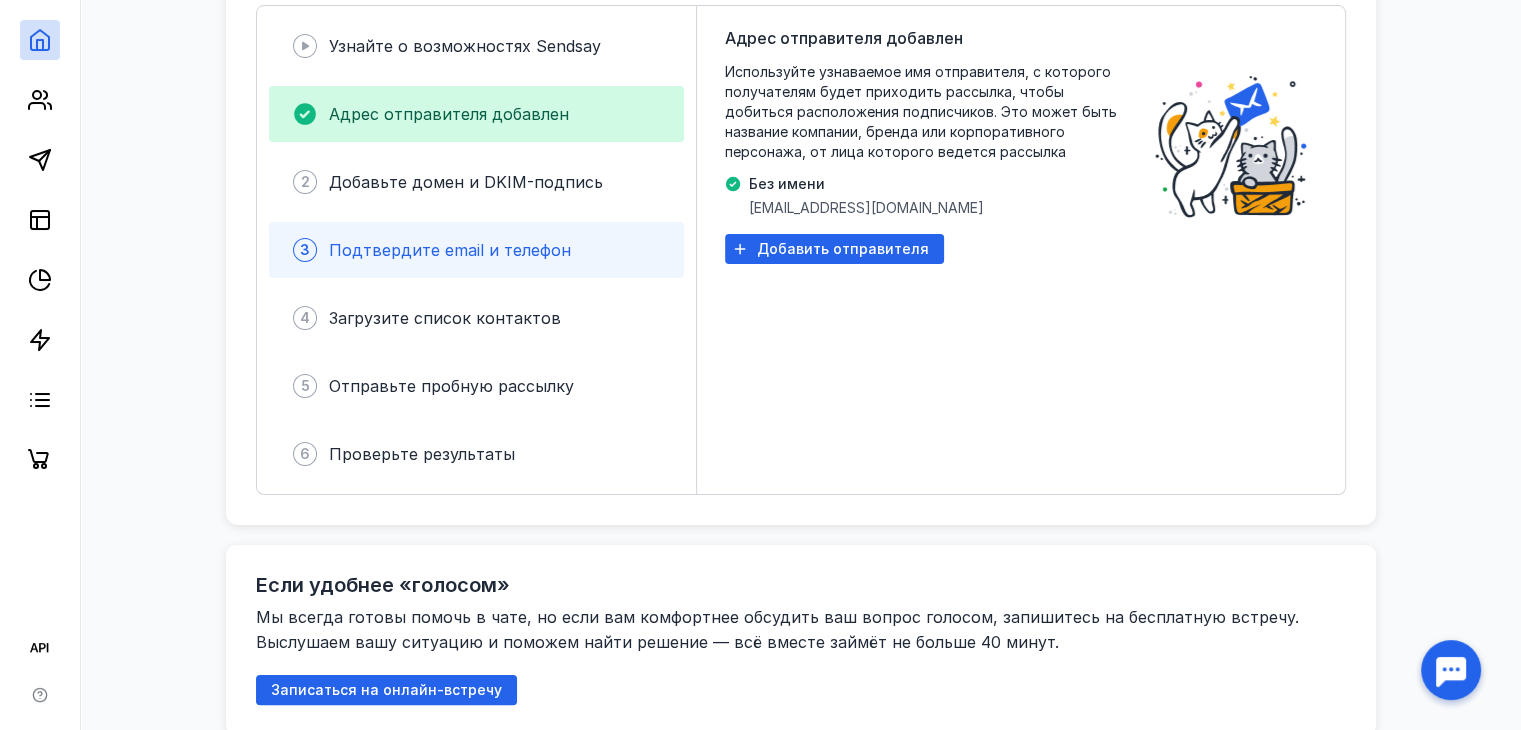 click on "3 Подтвердите email и телефон" at bounding box center [476, 250] 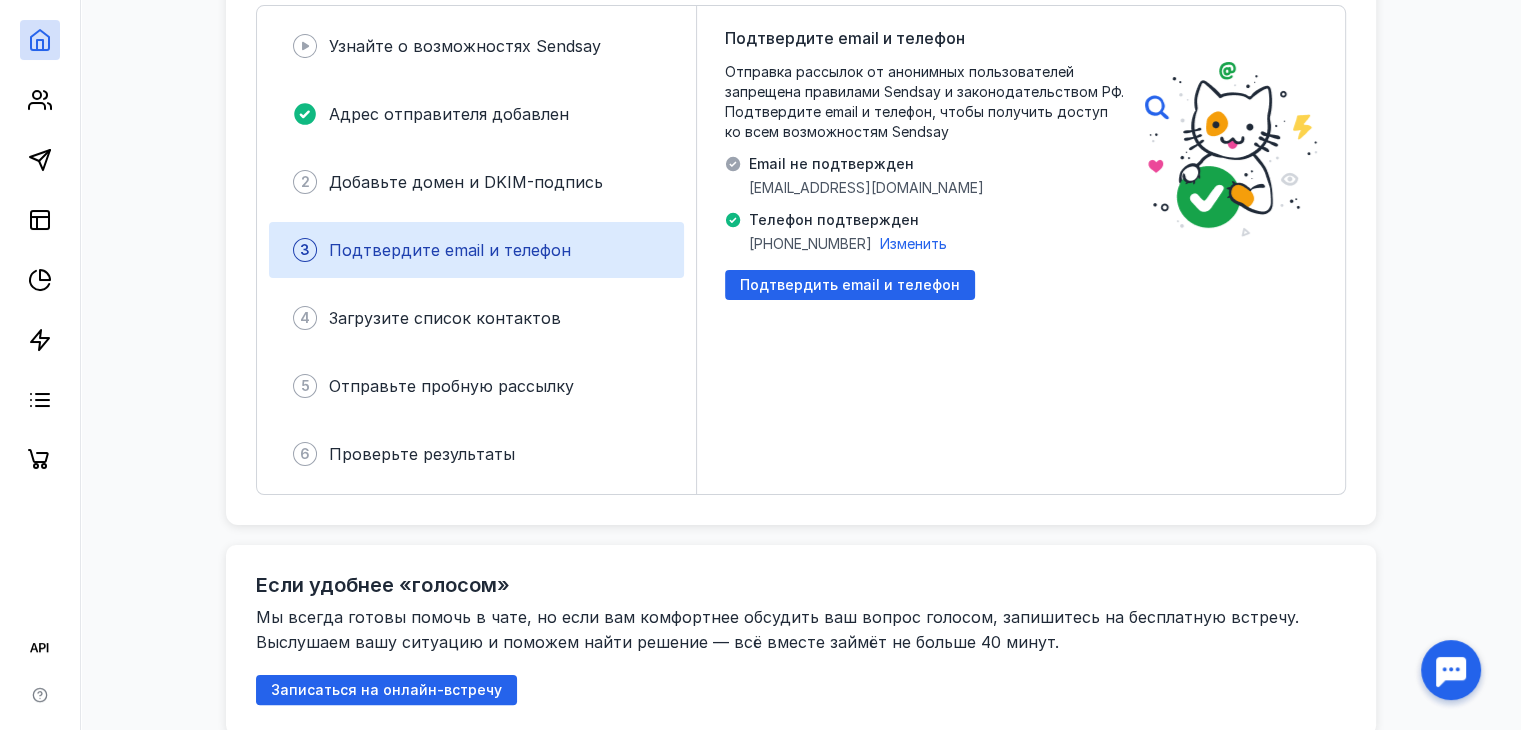 click on "Узнайте о возможностях [PERSON_NAME] отправителя добавлен 2 Добавьте домен и DKIM-подпись 3 Подтвердите email и телефон 4 Загрузите список контактов 5 Отправьте пробную рассылку 6 Проверьте результаты" at bounding box center (477, 250) 